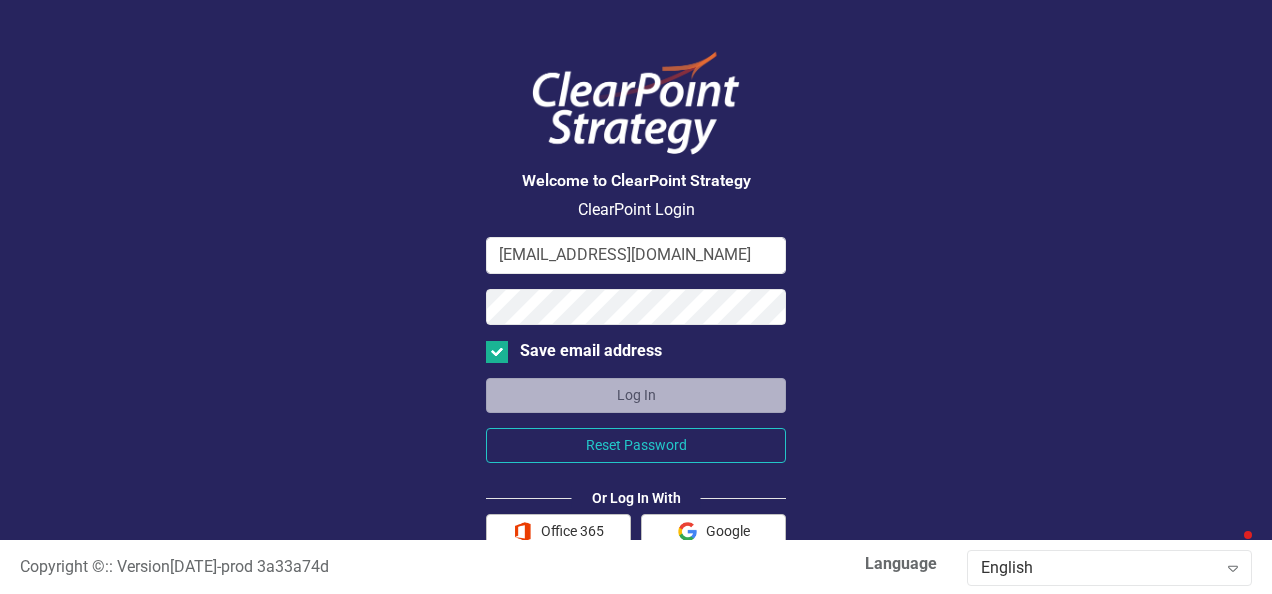 scroll, scrollTop: 0, scrollLeft: 0, axis: both 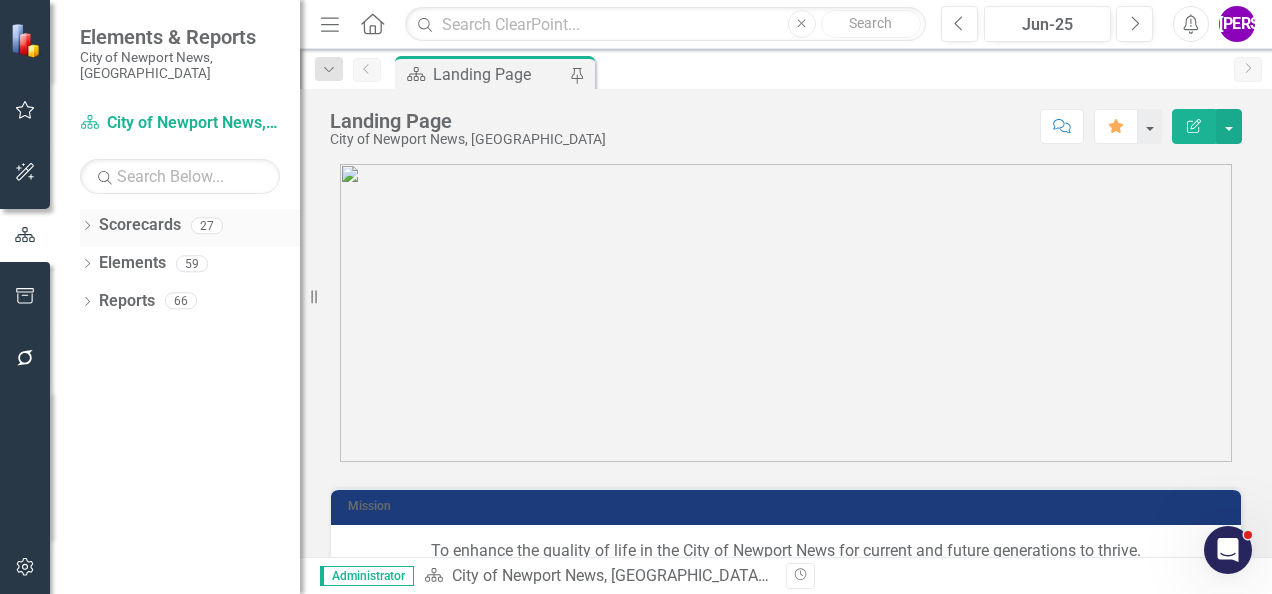 click on "Dropdown" 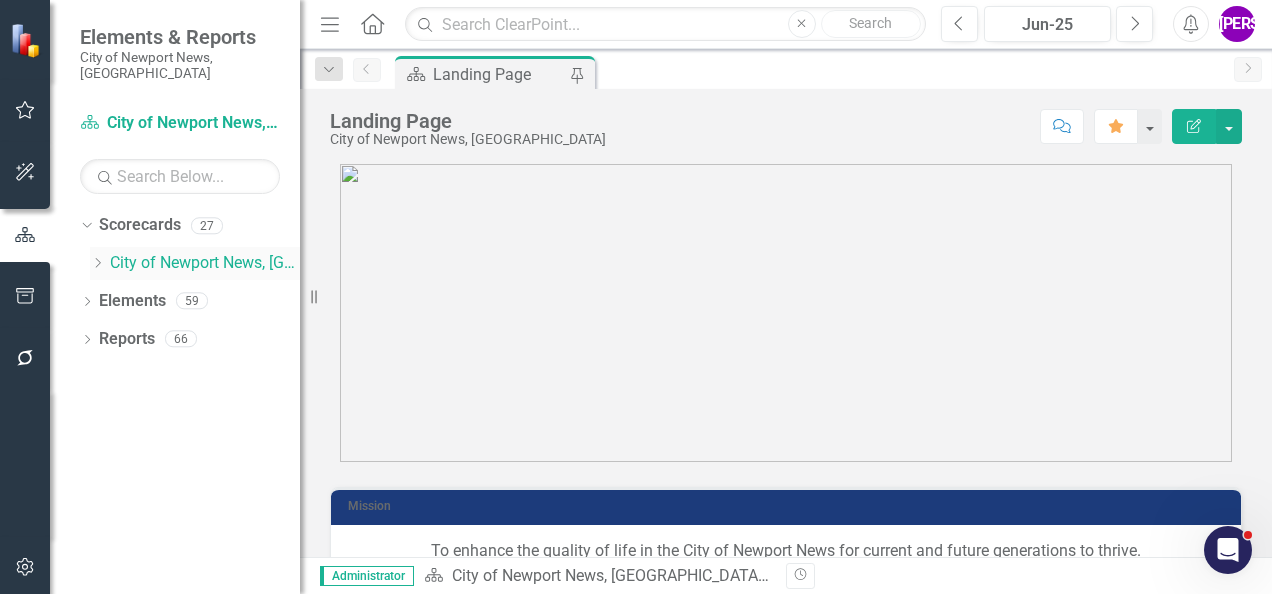 click on "Dropdown" 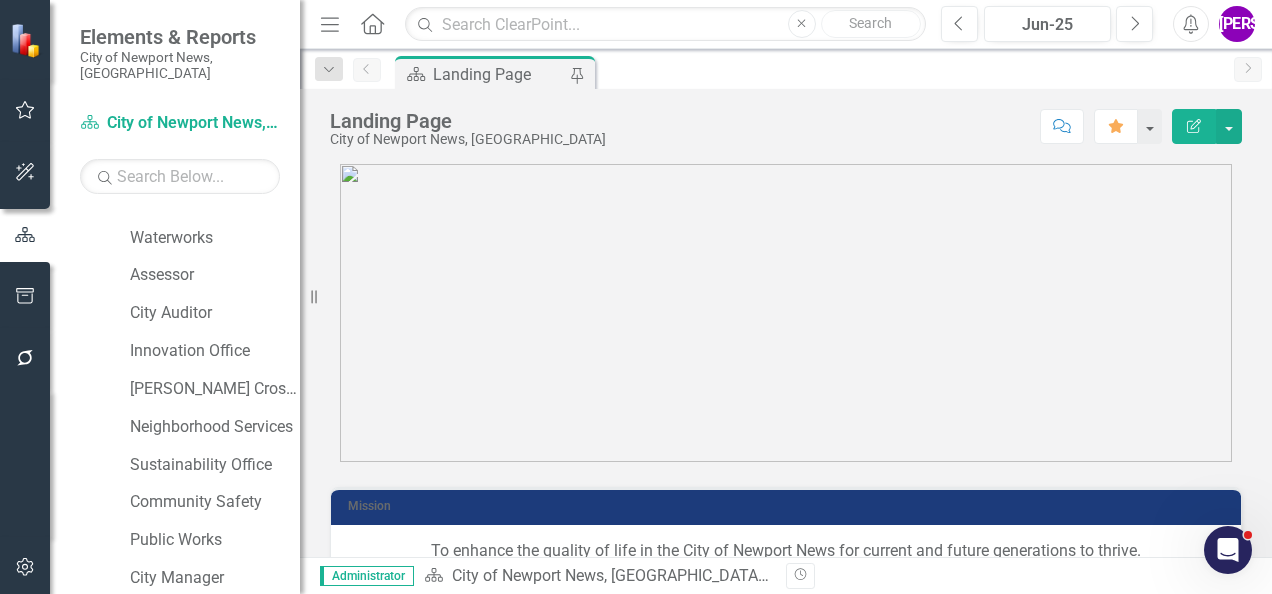 scroll, scrollTop: 734, scrollLeft: 0, axis: vertical 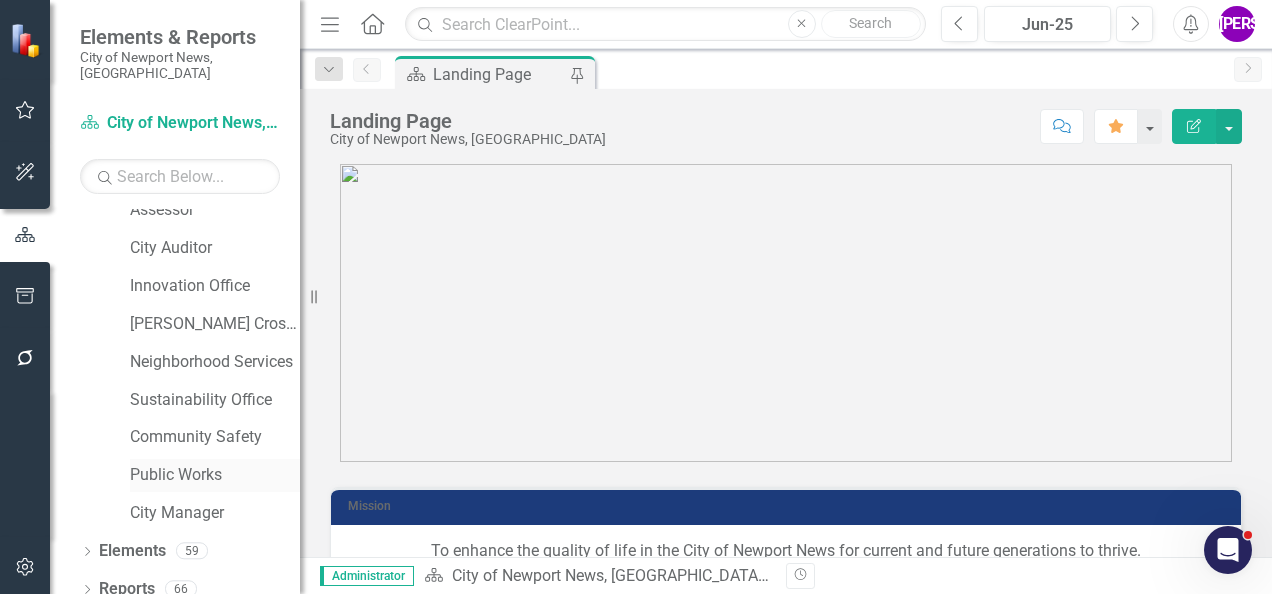 click on "Public Works" at bounding box center (215, 475) 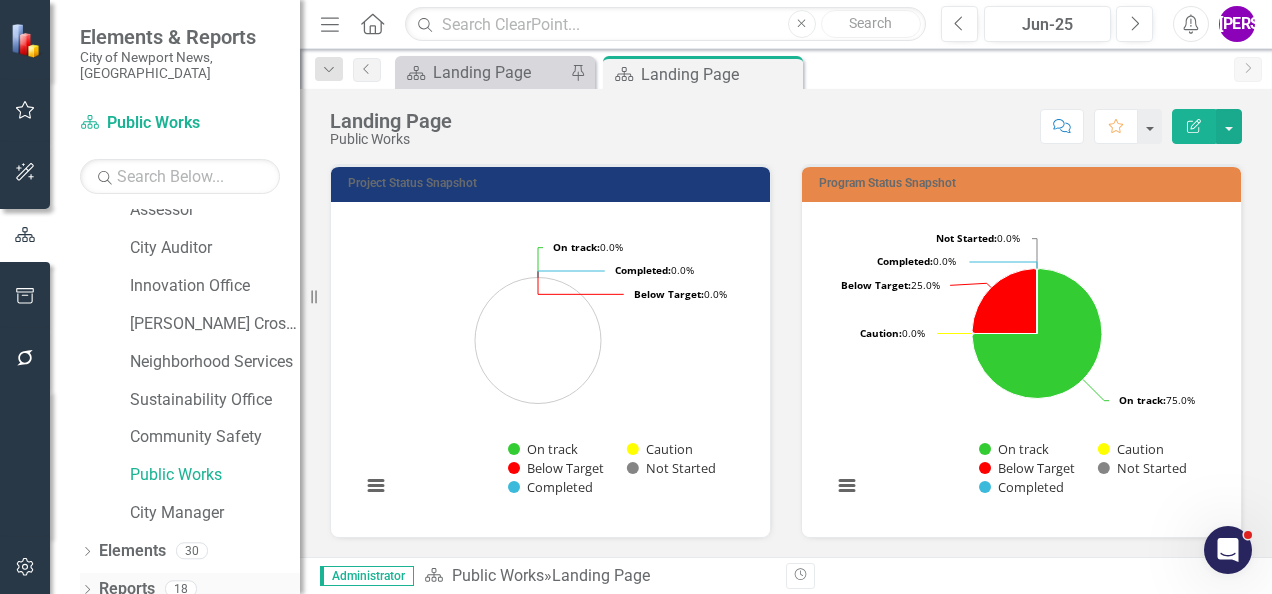 click on "Reports" at bounding box center [127, 589] 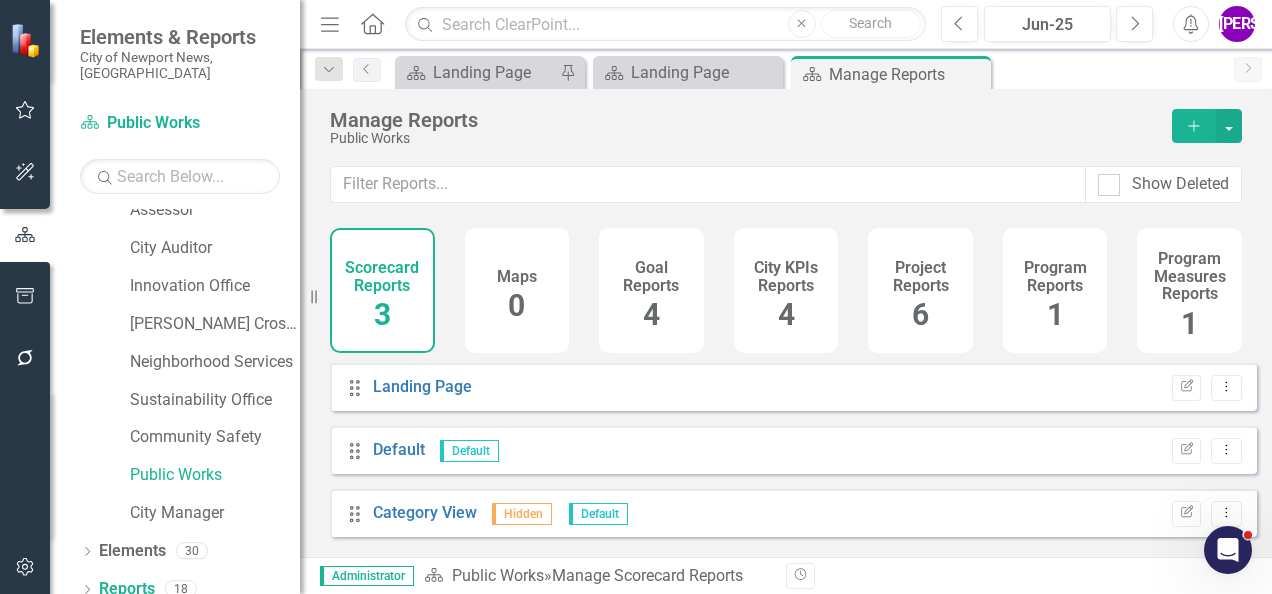 click on "1" at bounding box center [1055, 314] 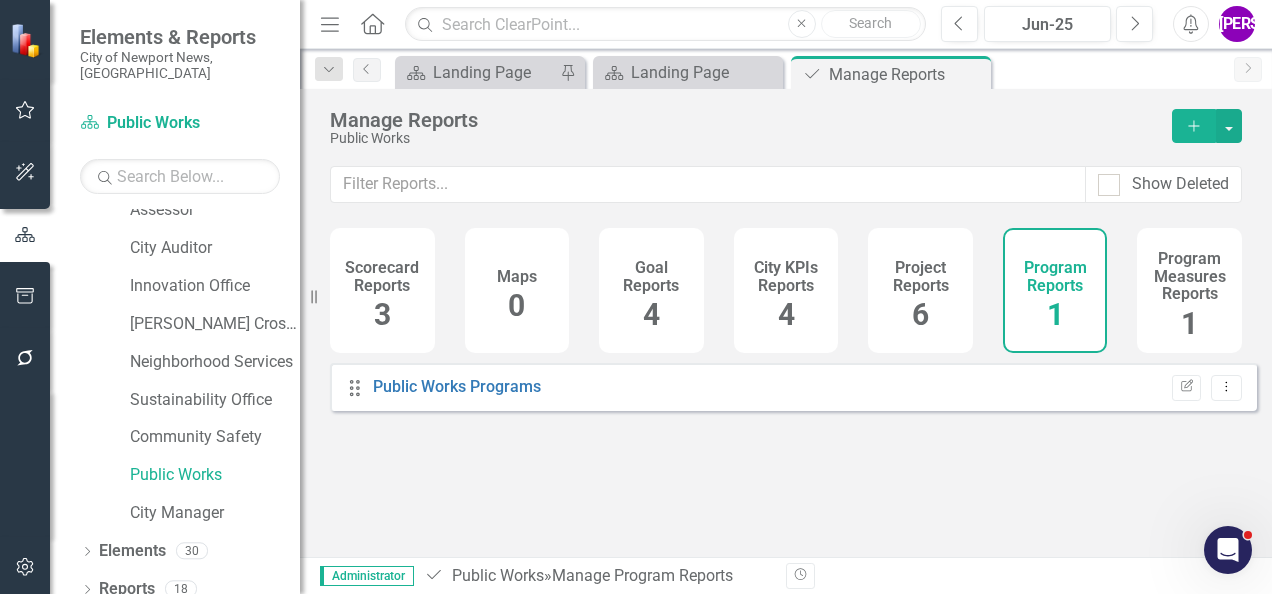 click on "Add" at bounding box center [1194, 126] 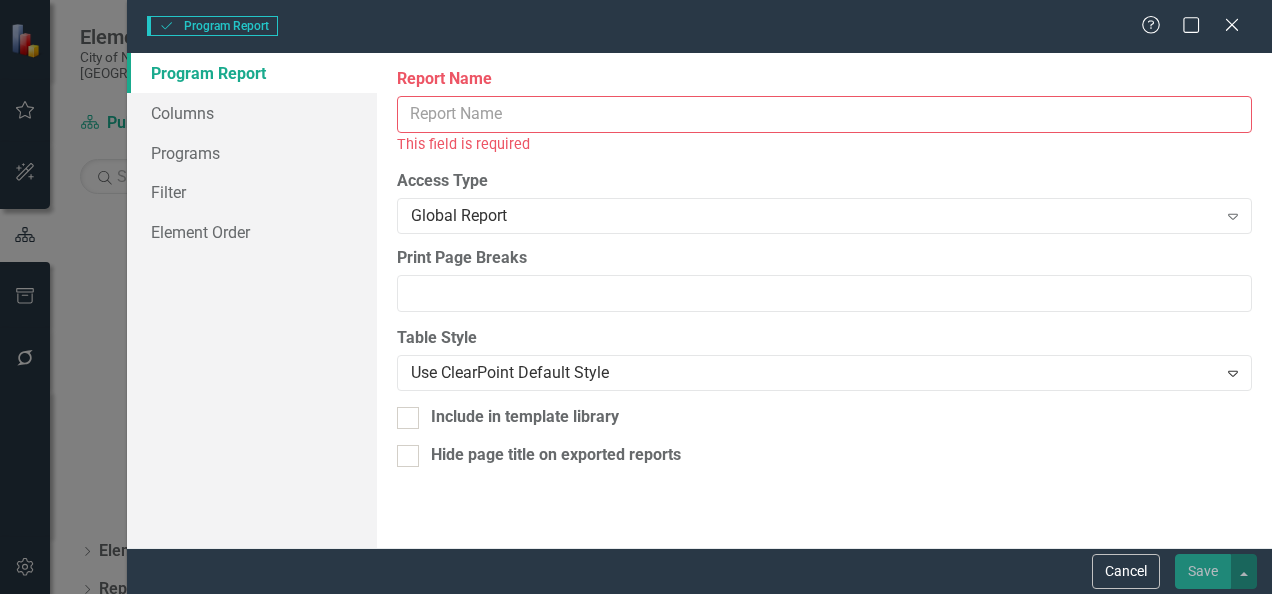 click on "Report Name" at bounding box center (824, 114) 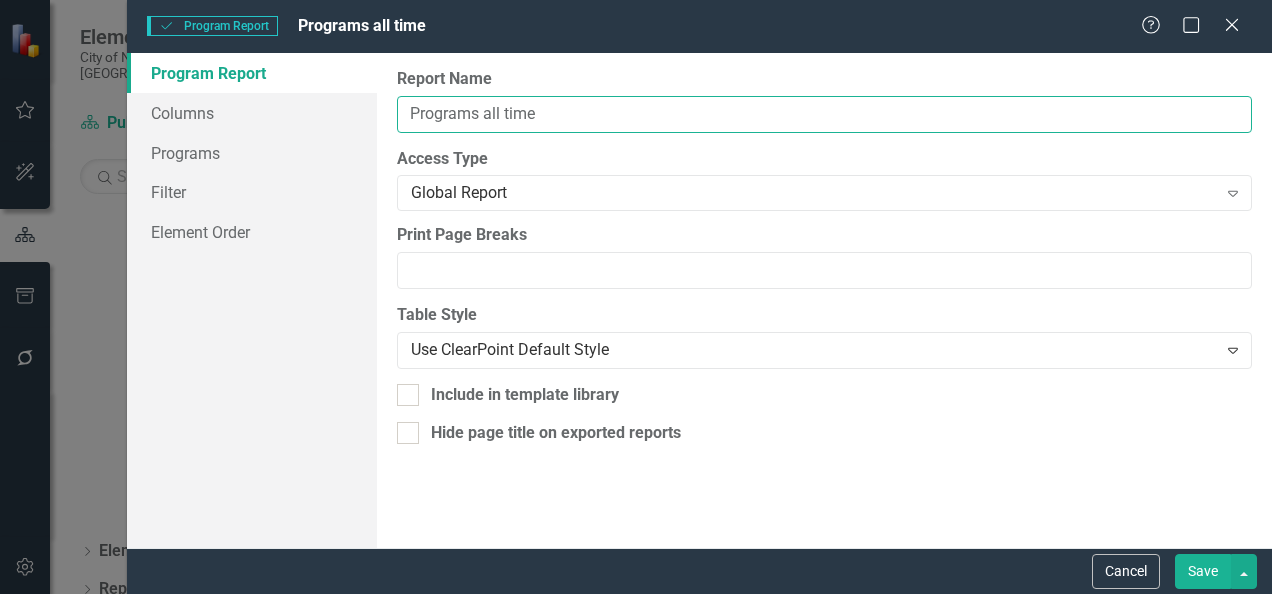 type on "Programs all time analysis" 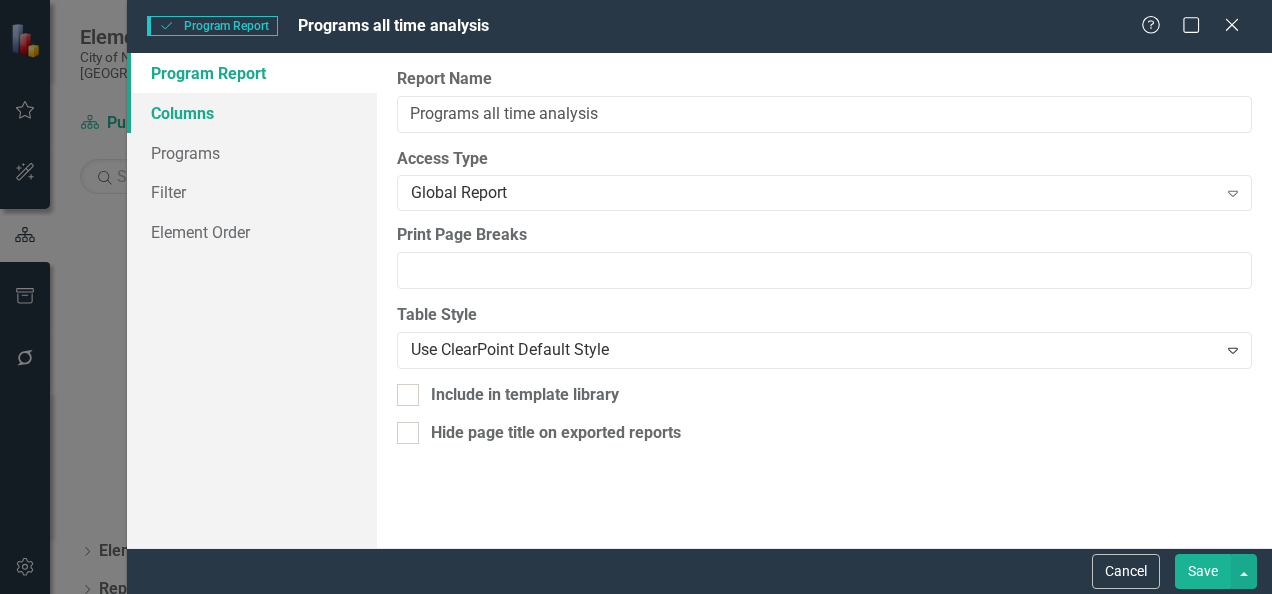 click on "Columns" at bounding box center [252, 113] 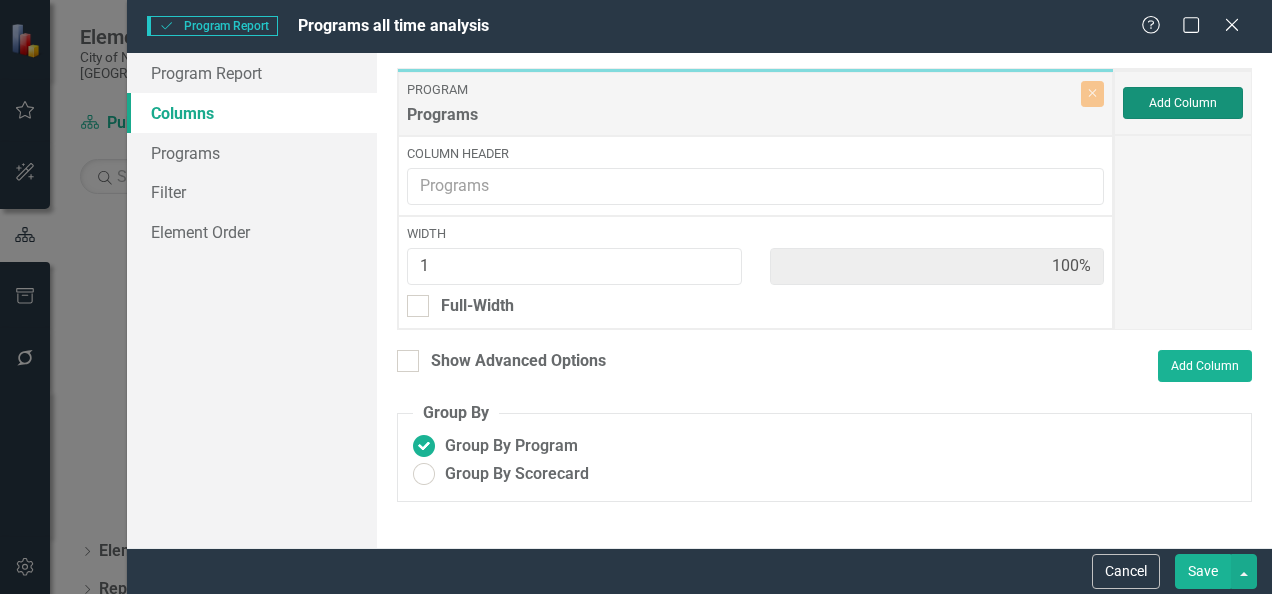 click on "Add Column" at bounding box center (1183, 103) 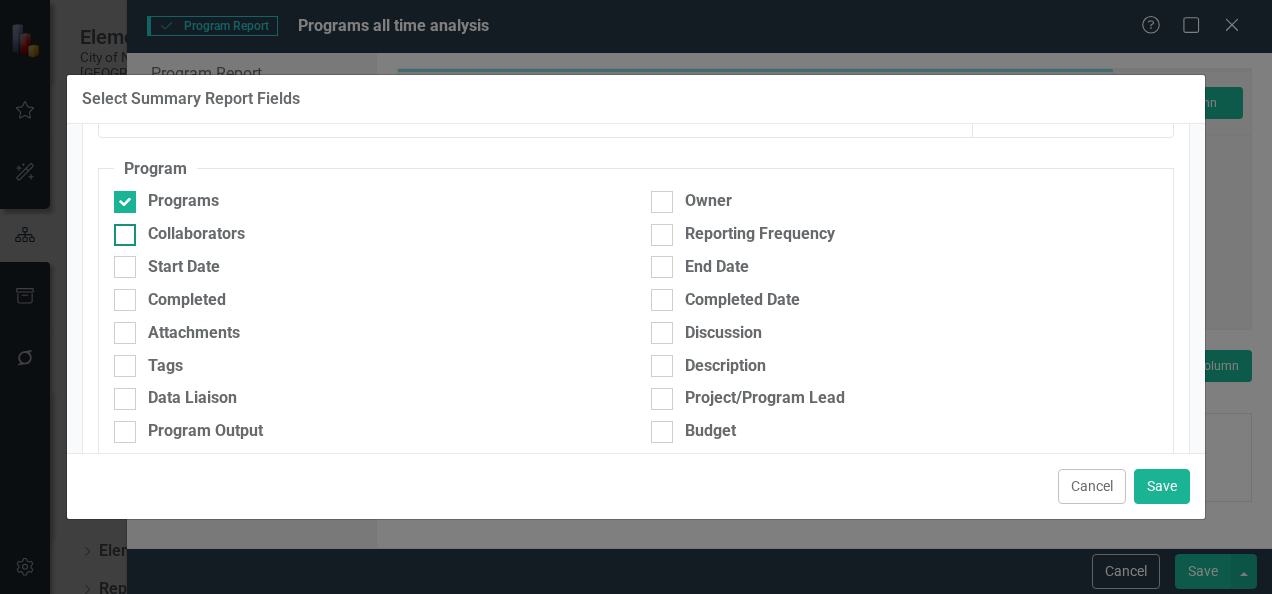 scroll, scrollTop: 200, scrollLeft: 0, axis: vertical 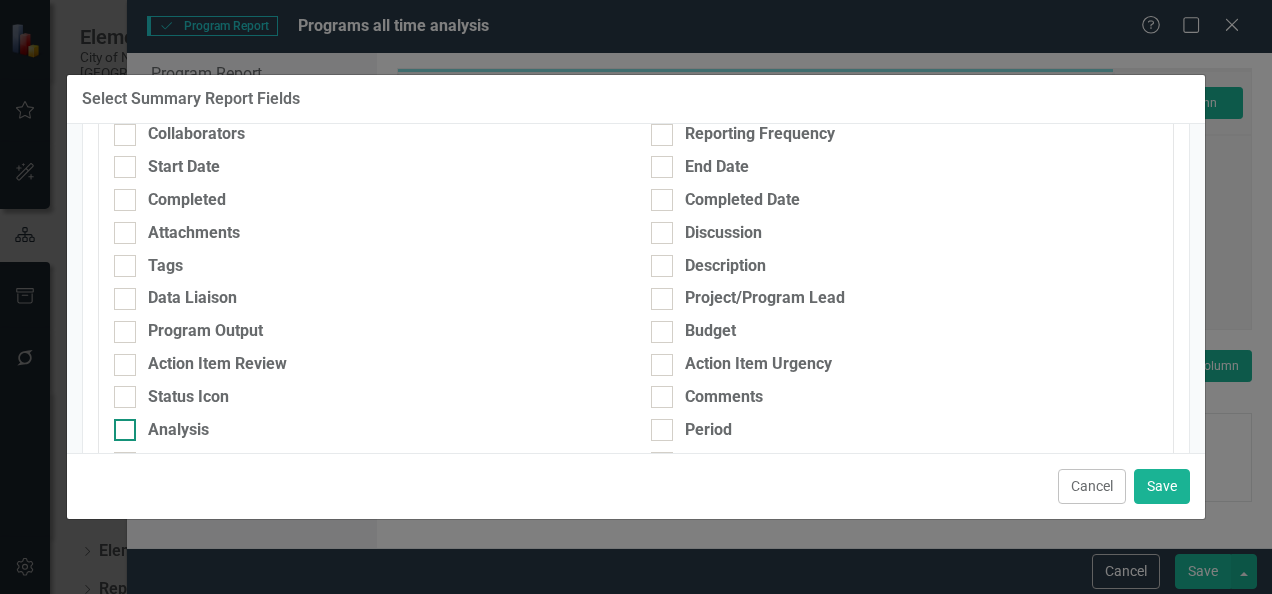 click on "Analysis" at bounding box center [178, 430] 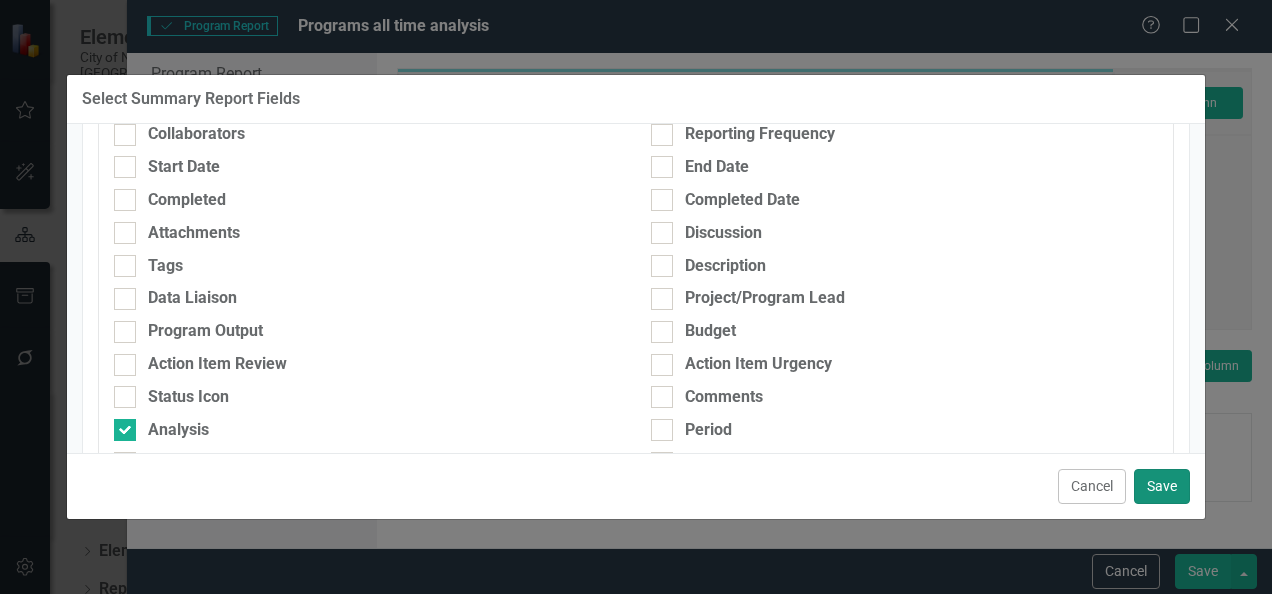click on "Save" at bounding box center [1162, 486] 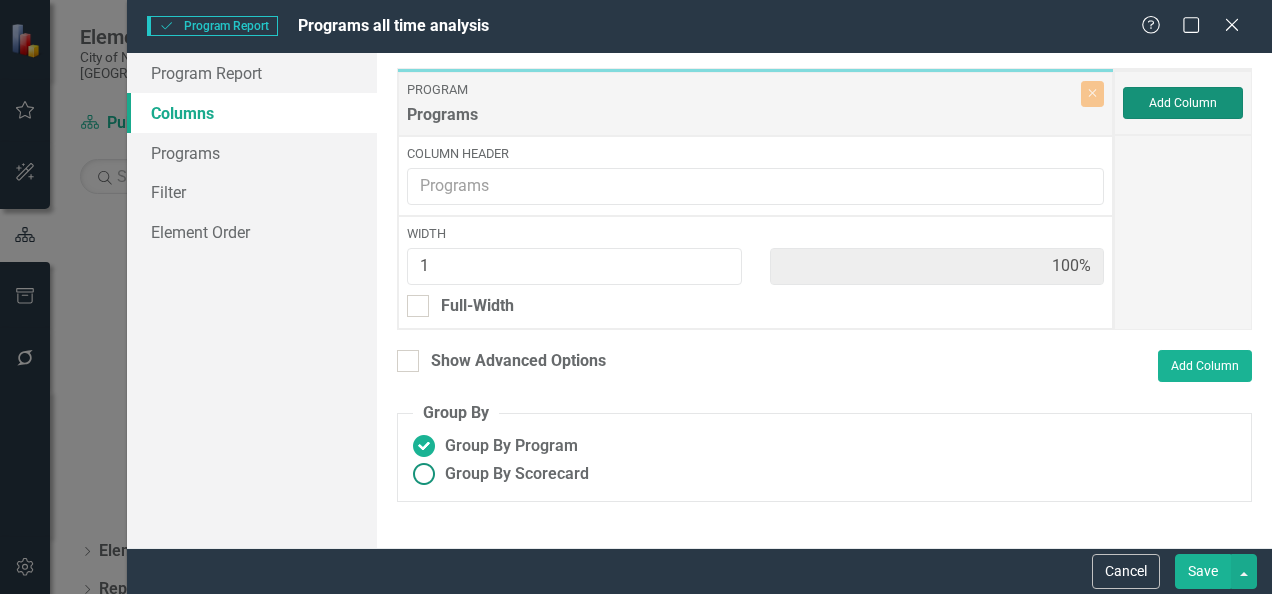 type on "50%" 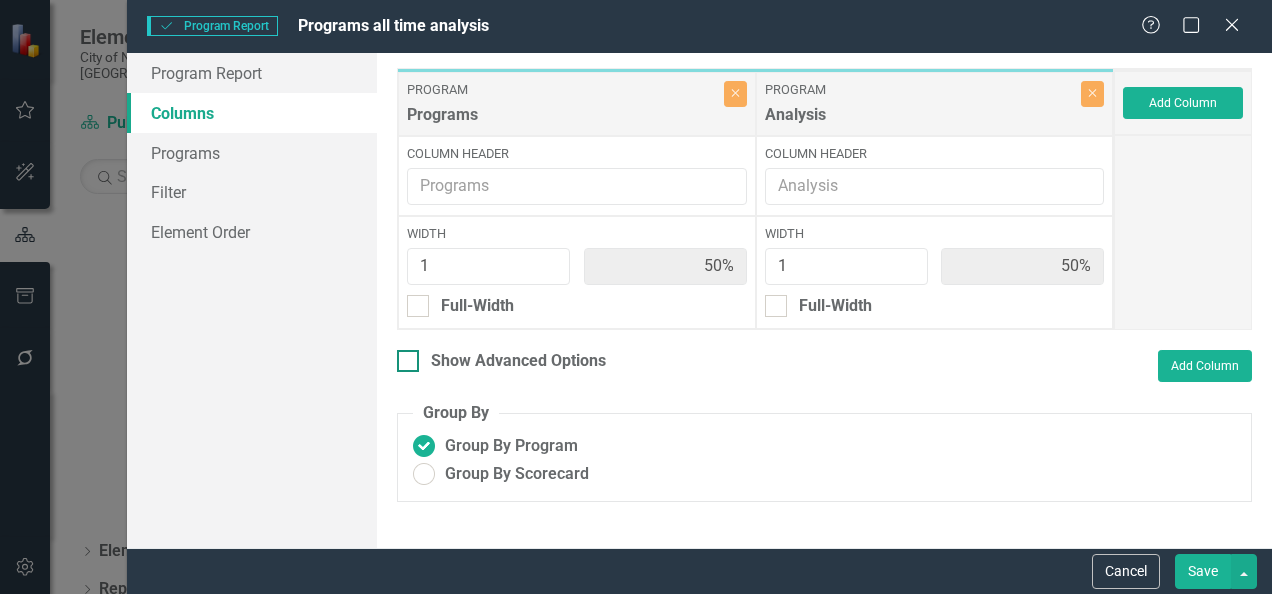 click on "Show Advanced Options" at bounding box center [518, 361] 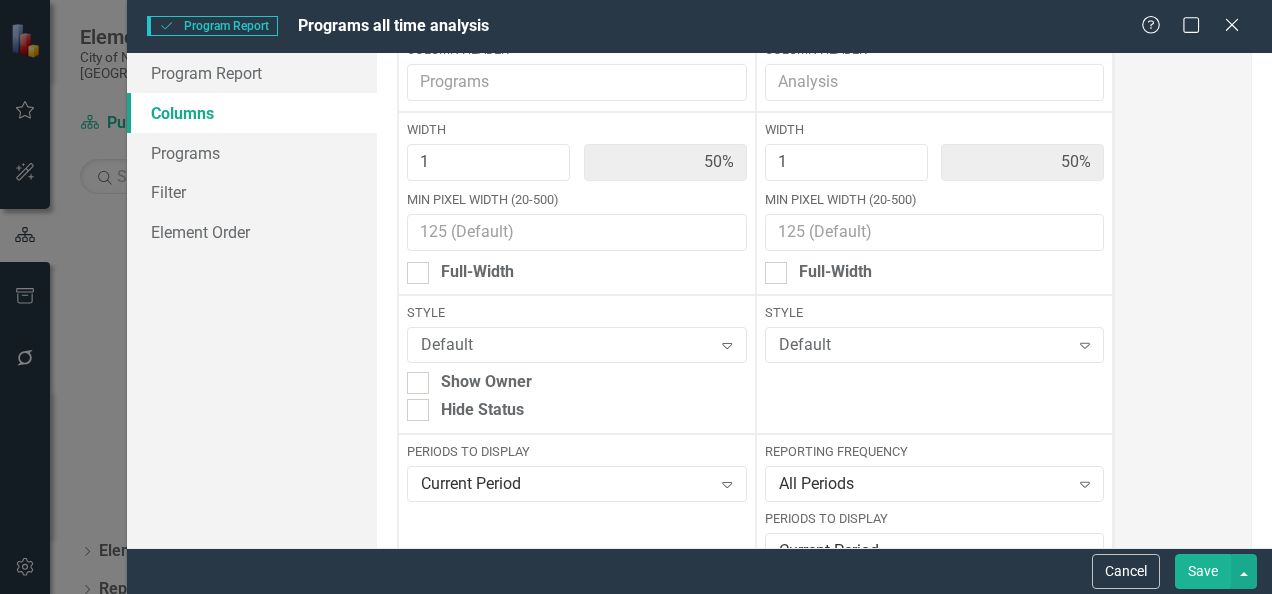 scroll, scrollTop: 200, scrollLeft: 0, axis: vertical 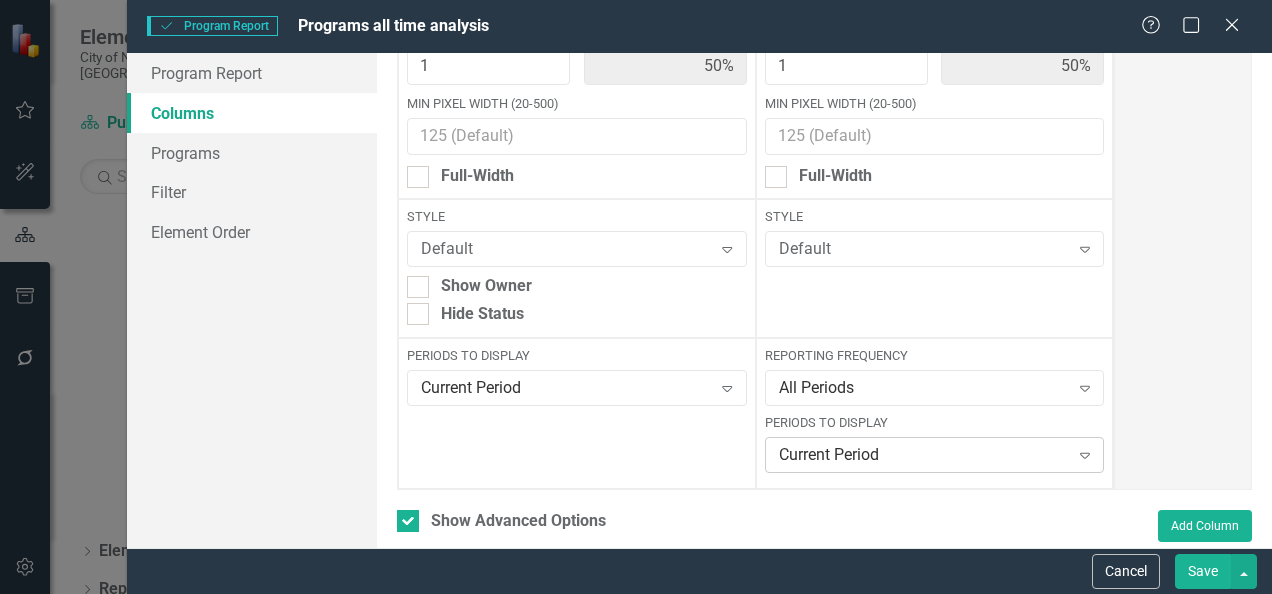 click on "Current Period" at bounding box center (924, 455) 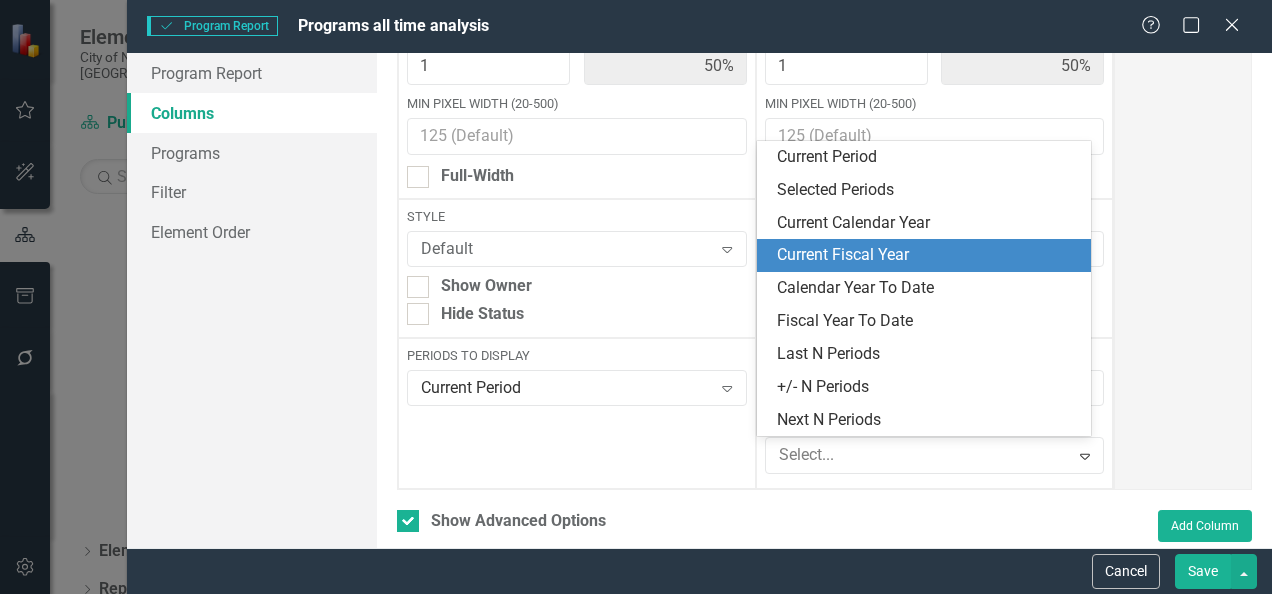 click on "Current Fiscal Year" at bounding box center [927, 255] 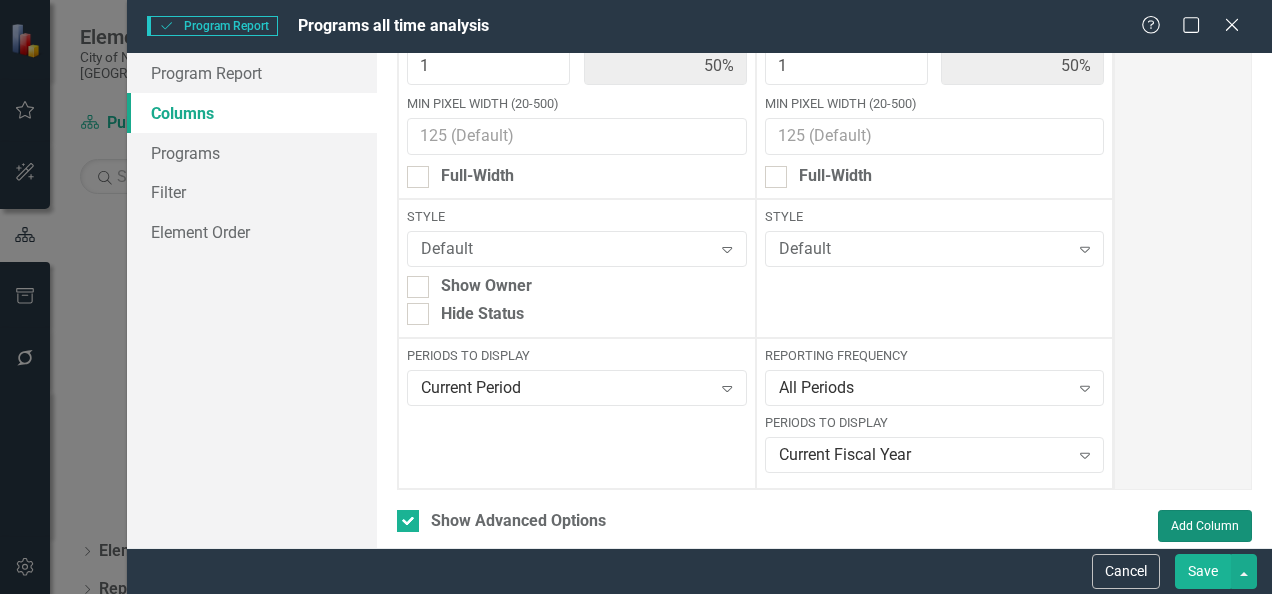 click on "Add Column" at bounding box center (1205, 526) 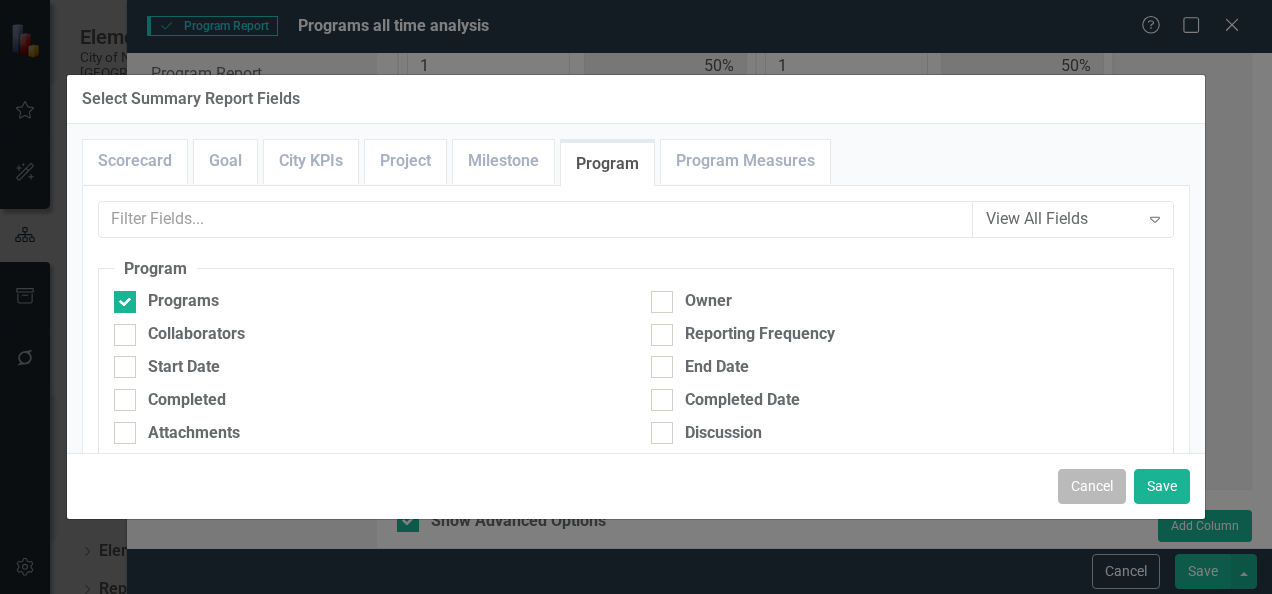 click on "Cancel" at bounding box center [1092, 486] 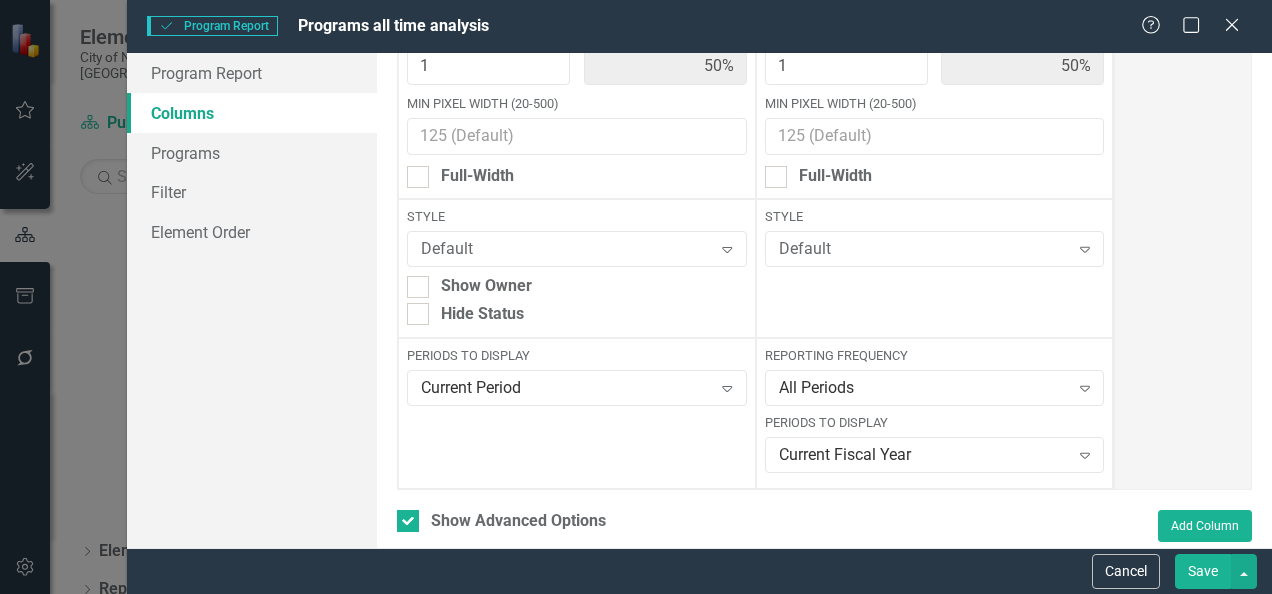 click on "Save" at bounding box center (1203, 571) 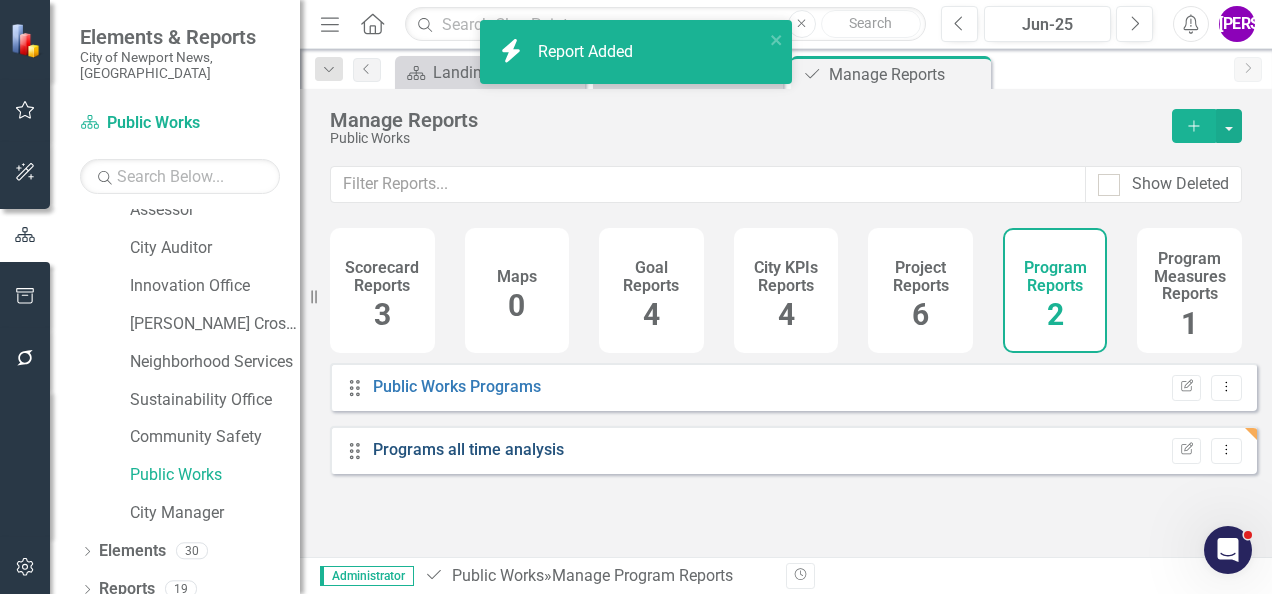 click on "Programs all time analysis" at bounding box center (468, 449) 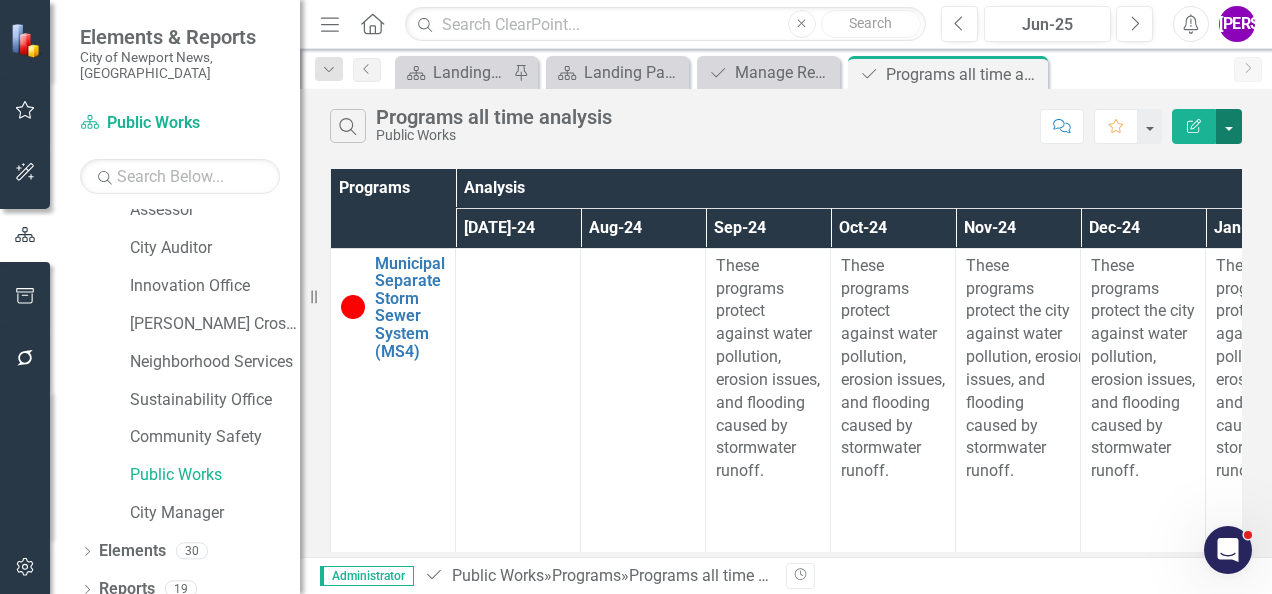 click at bounding box center [1229, 126] 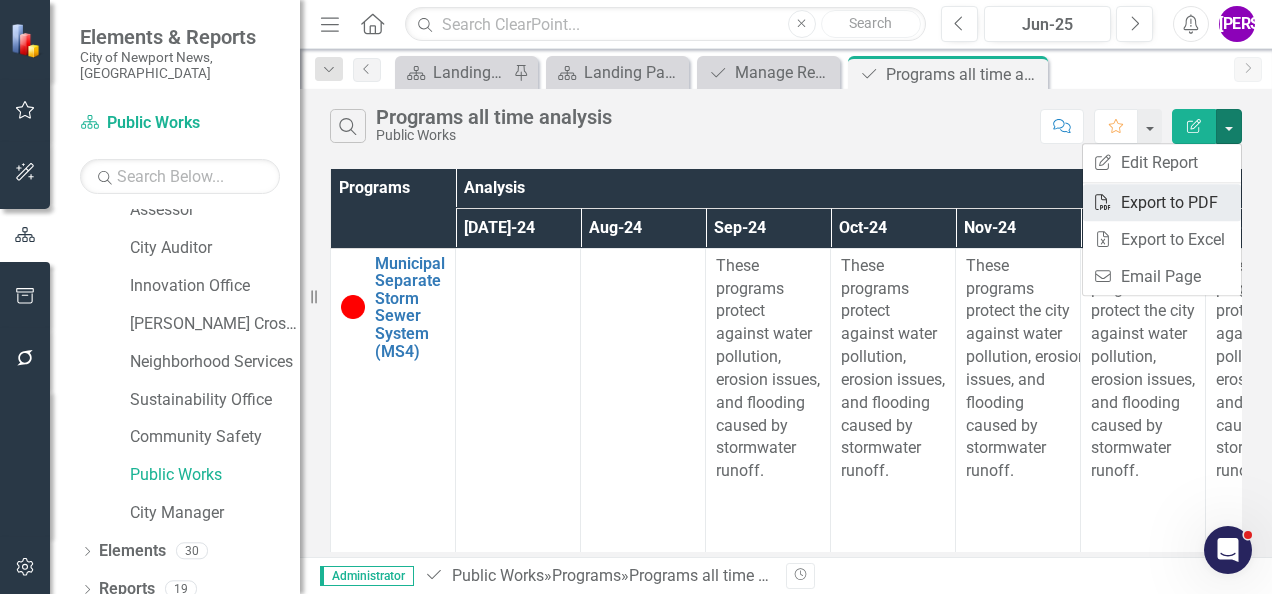 click on "PDF Export to PDF" at bounding box center (1162, 202) 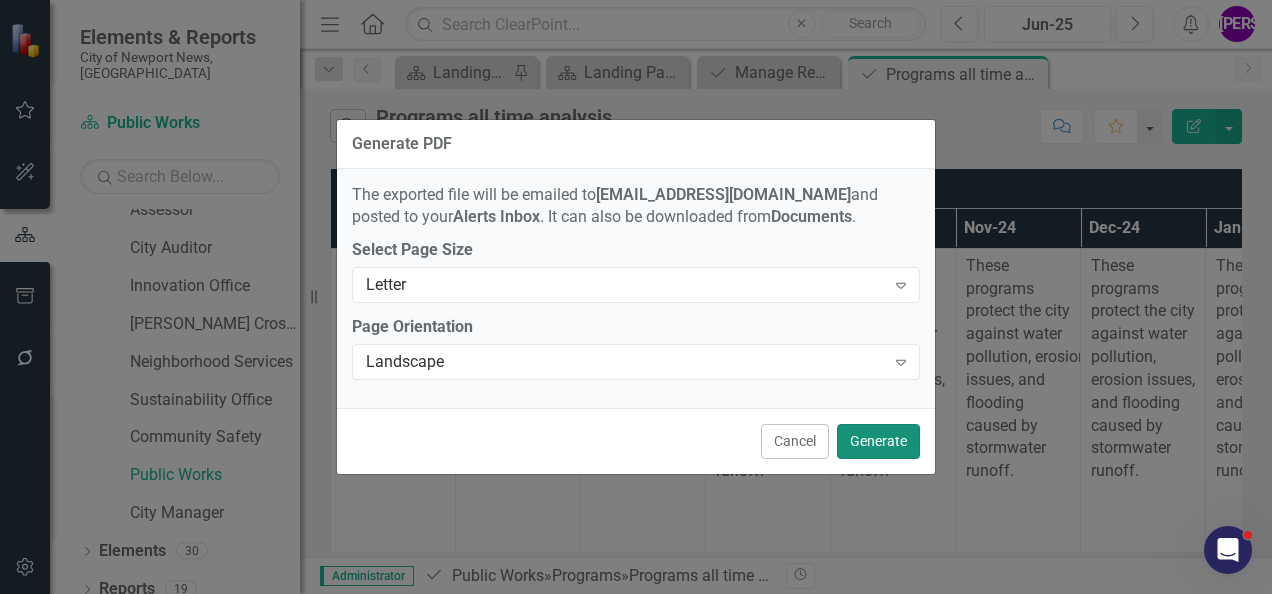 click on "Generate" at bounding box center (878, 441) 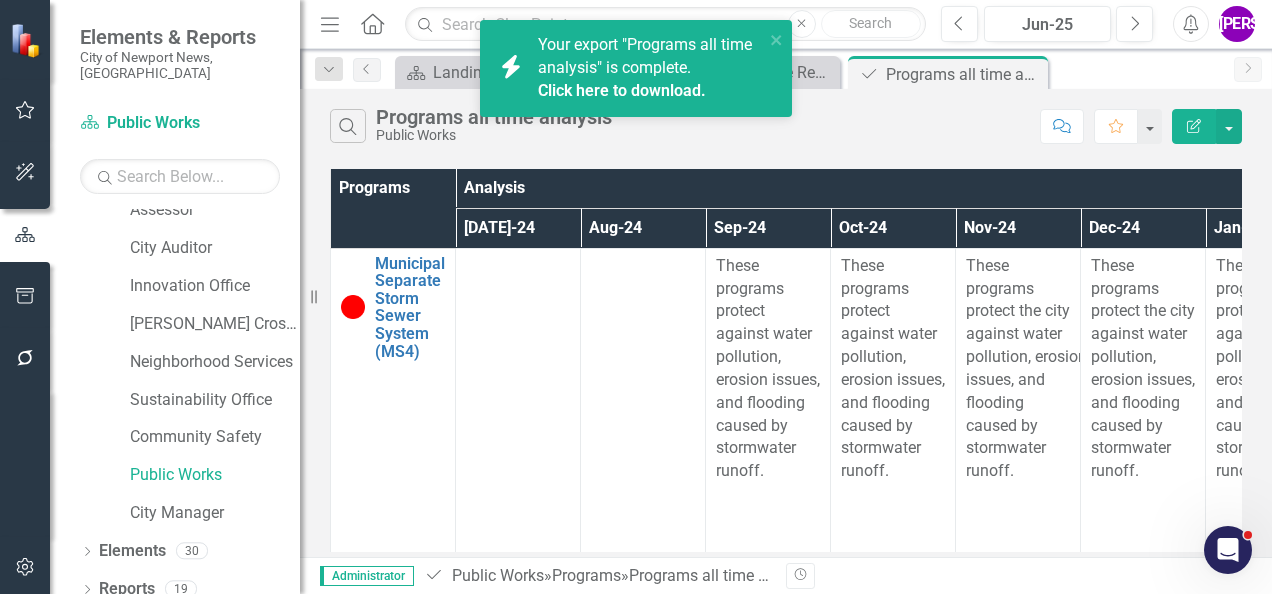 click on "Click here to download." at bounding box center [622, 90] 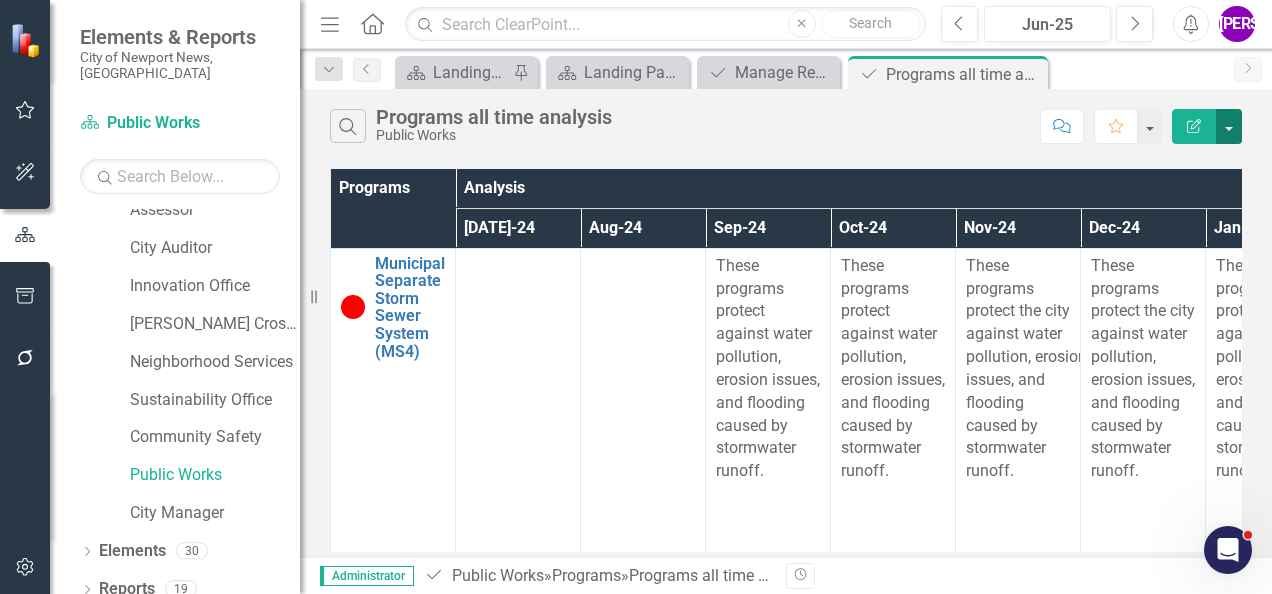 click at bounding box center (1229, 126) 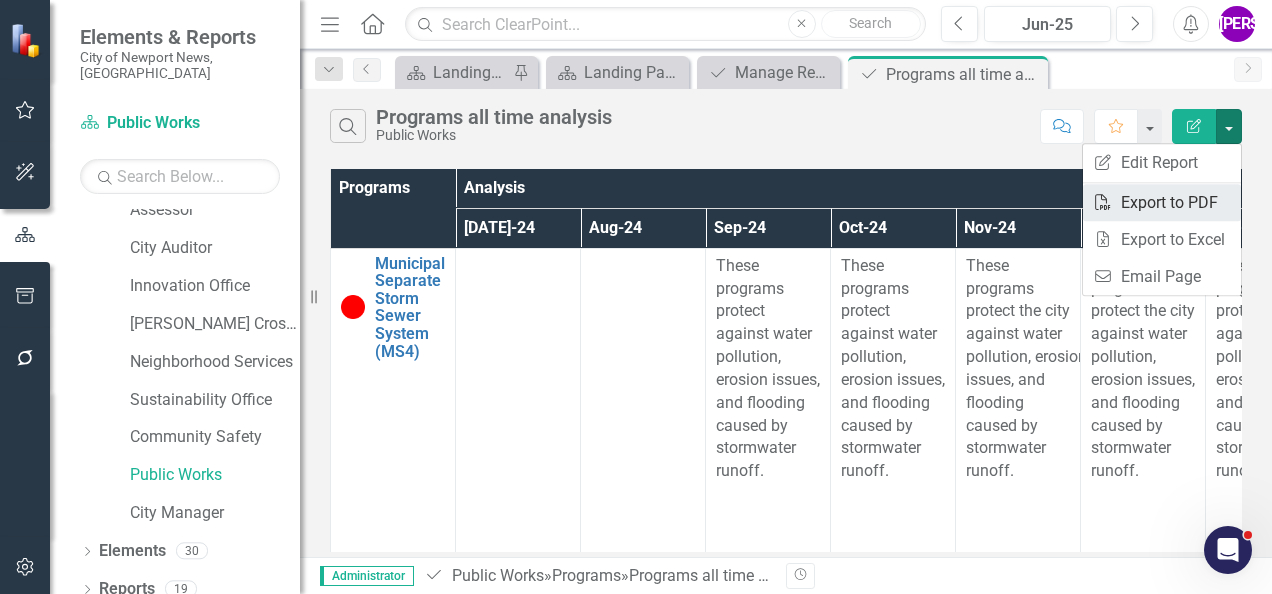 click on "PDF Export to PDF" at bounding box center (1162, 202) 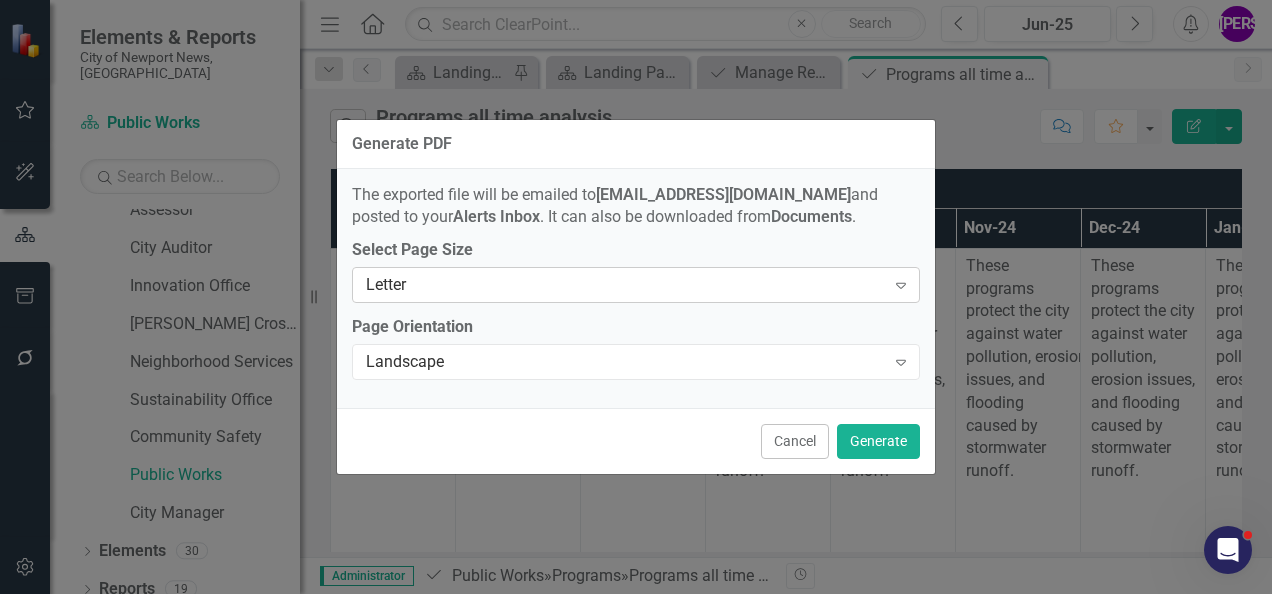 click on "Letter" at bounding box center (625, 285) 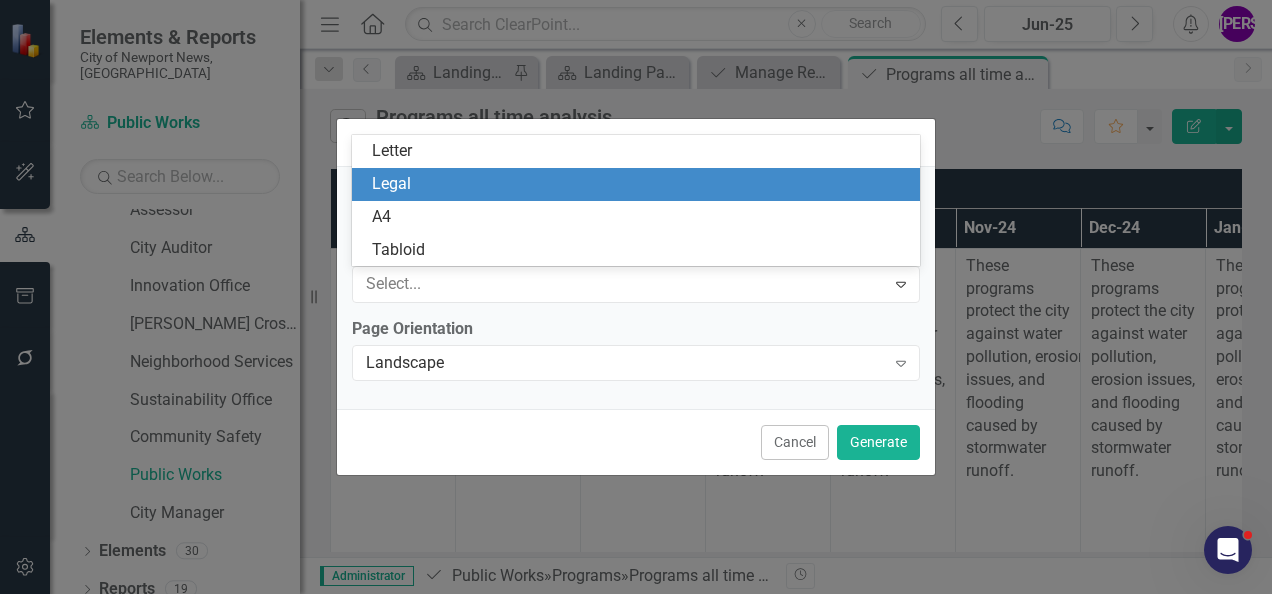 click on "Legal" at bounding box center [640, 184] 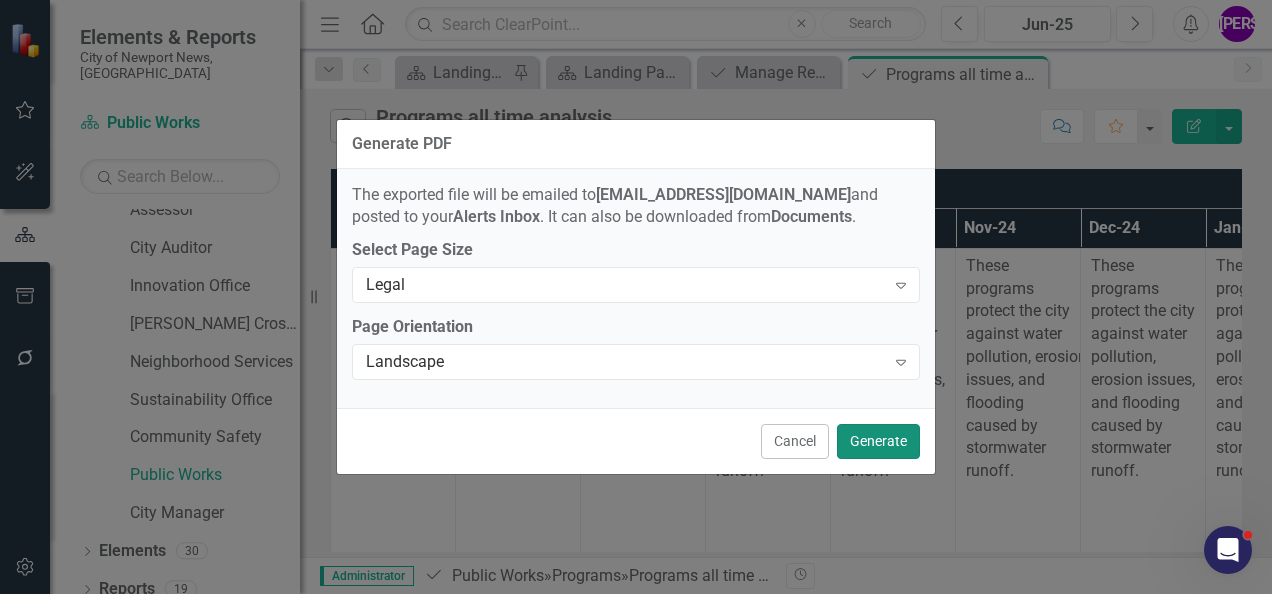 click on "Generate" at bounding box center [878, 441] 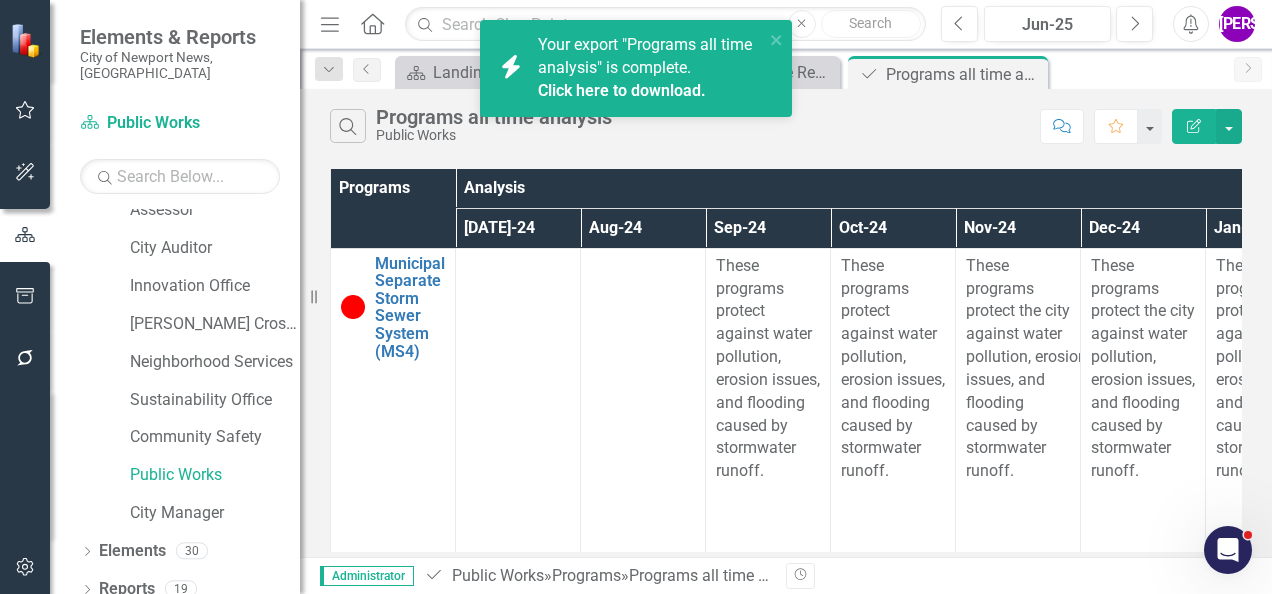 scroll, scrollTop: 0, scrollLeft: 5, axis: horizontal 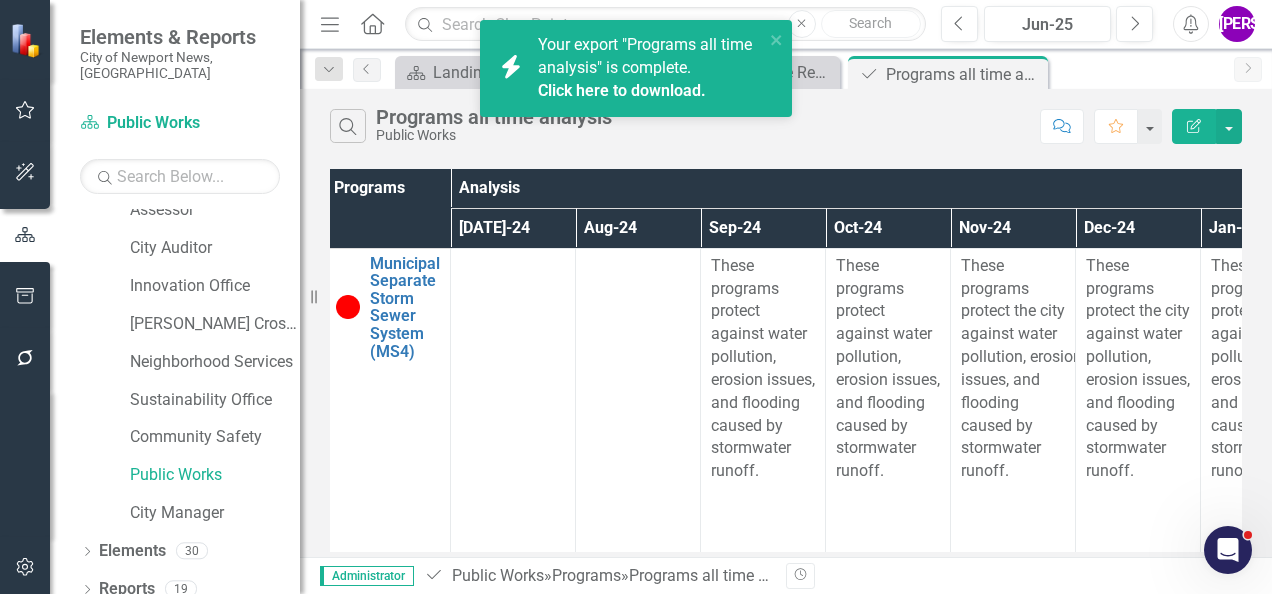click on "Click here to download." at bounding box center [622, 90] 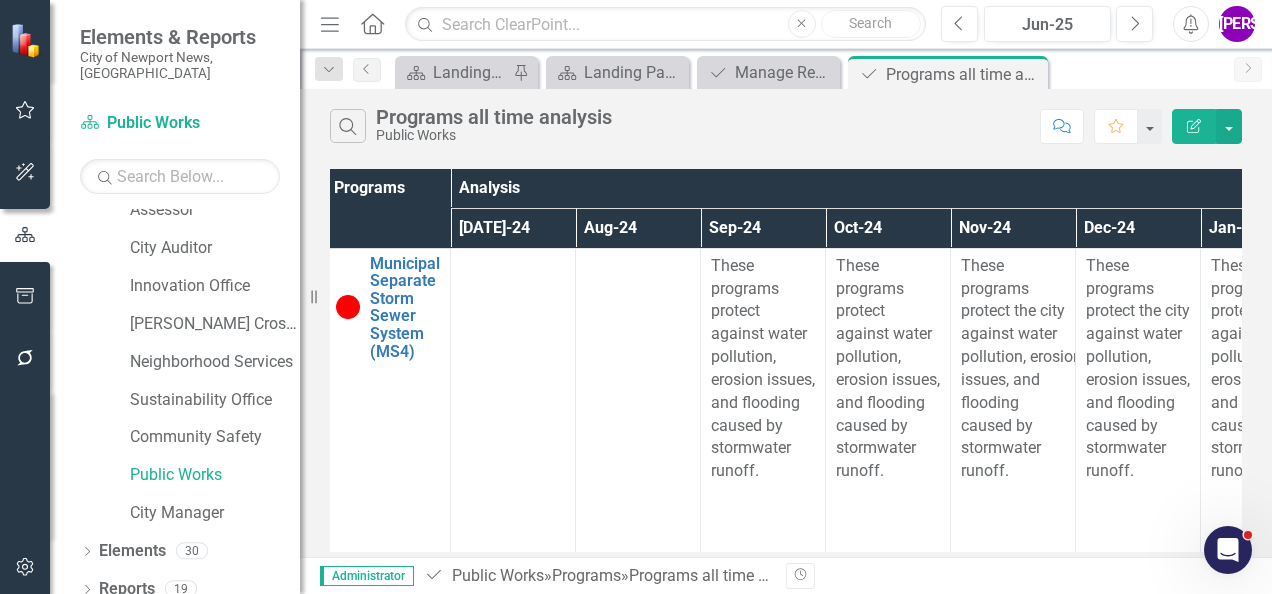scroll, scrollTop: 734, scrollLeft: 0, axis: vertical 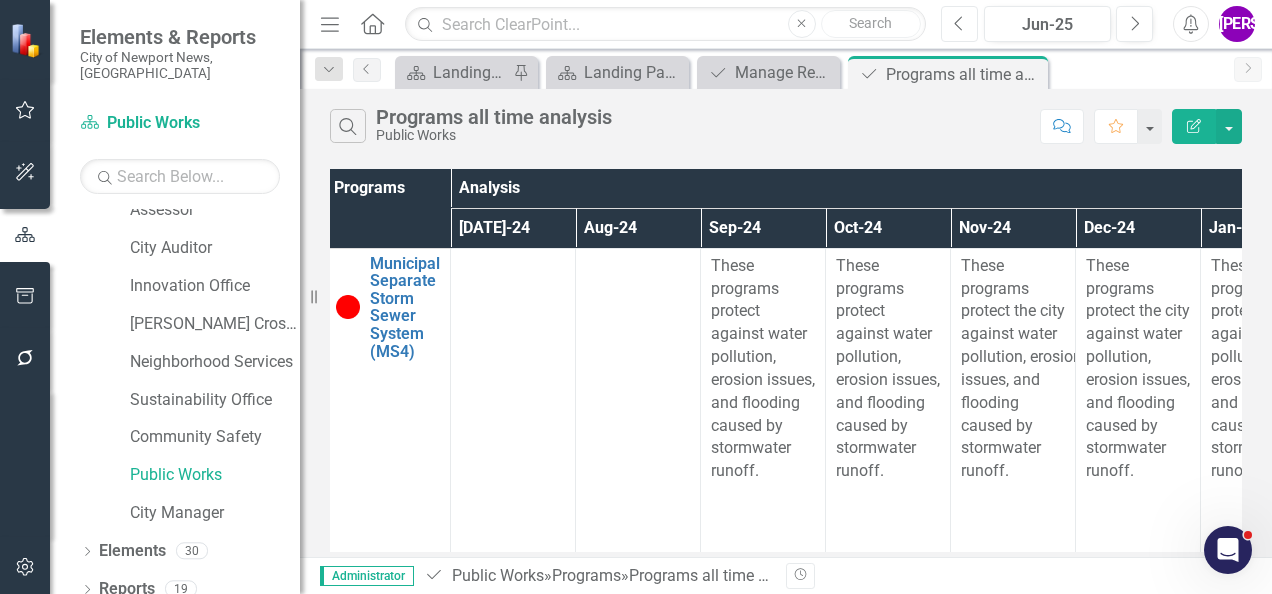 click on "Previous" at bounding box center (959, 24) 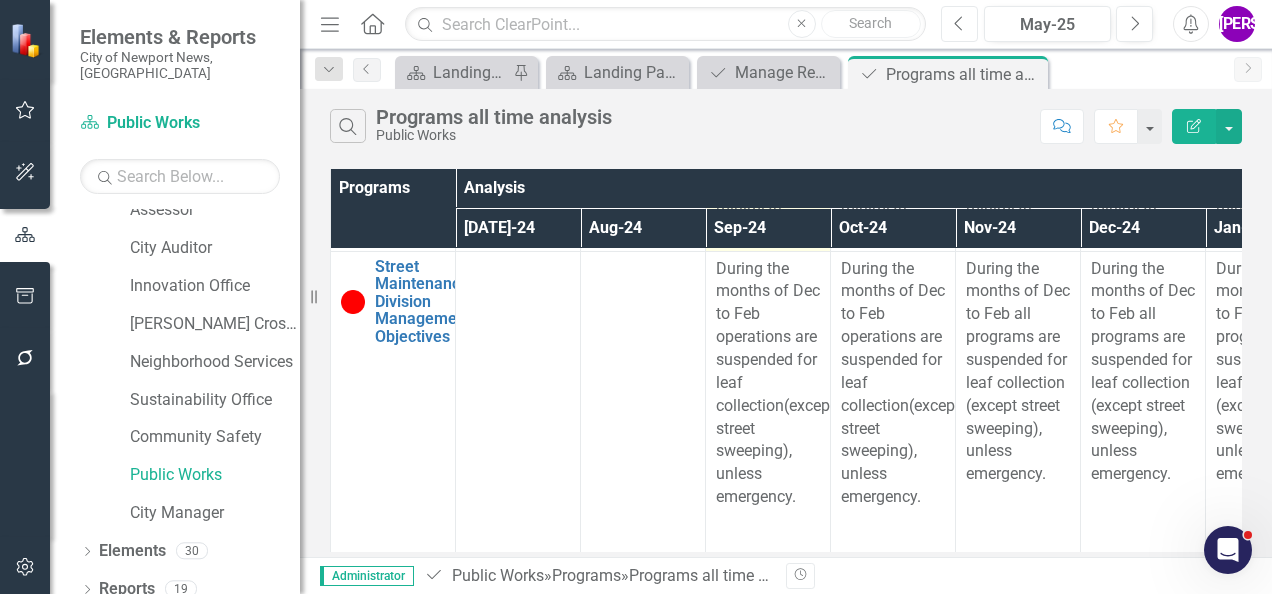 scroll, scrollTop: 1600, scrollLeft: 0, axis: vertical 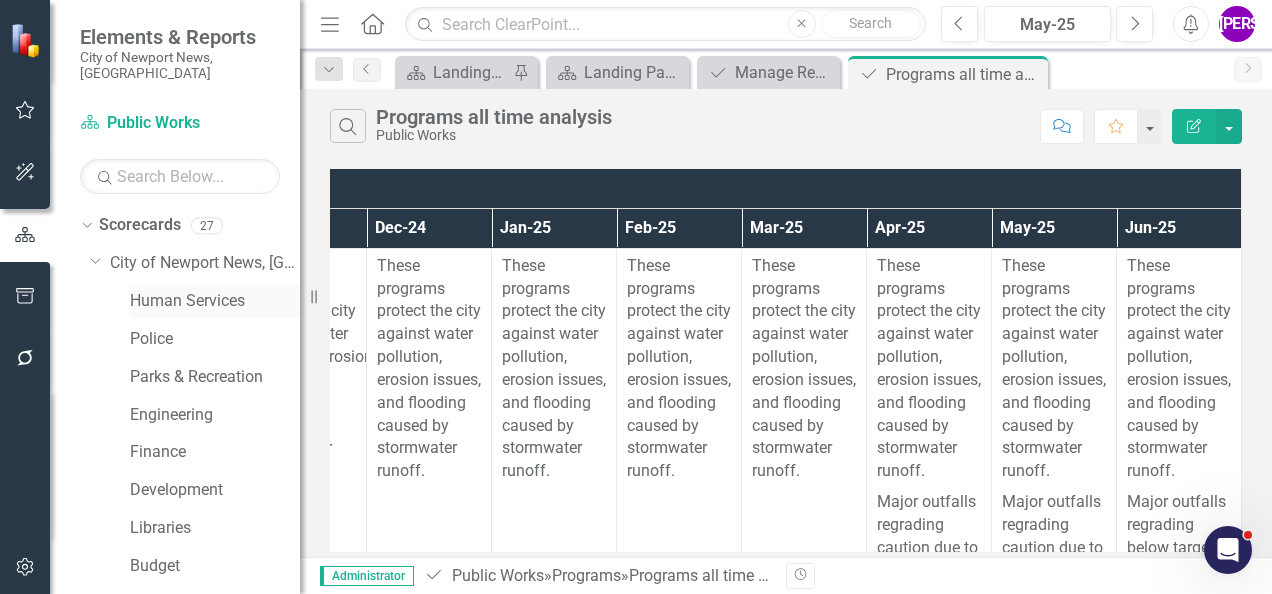click on "Human Services" at bounding box center [215, 301] 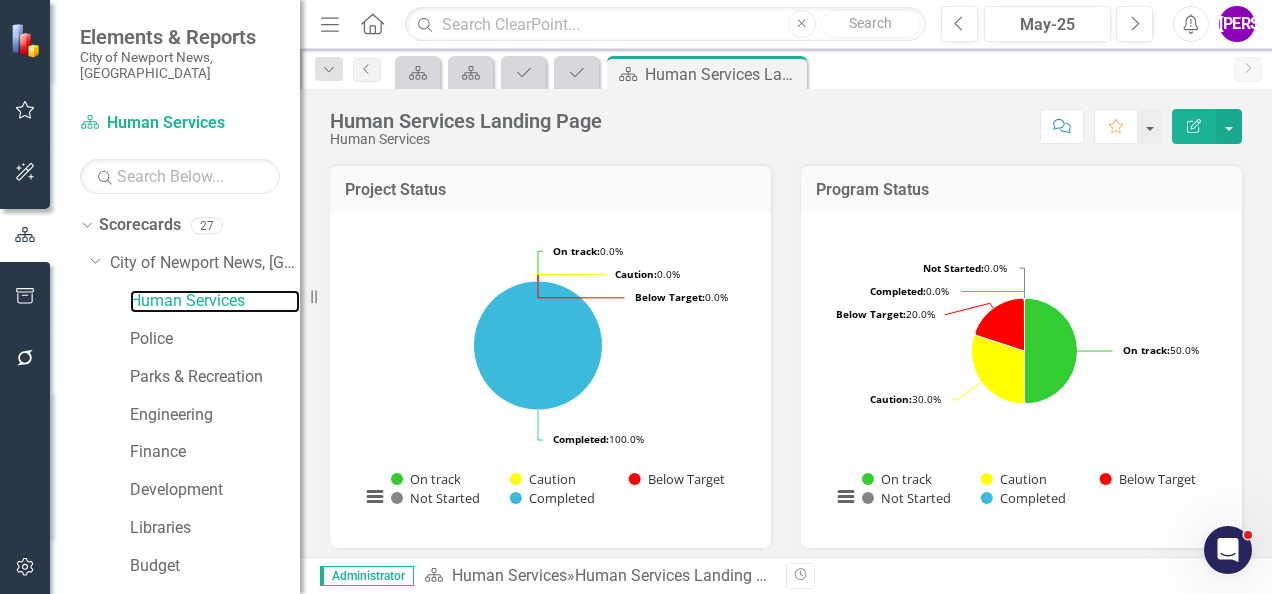scroll, scrollTop: 600, scrollLeft: 0, axis: vertical 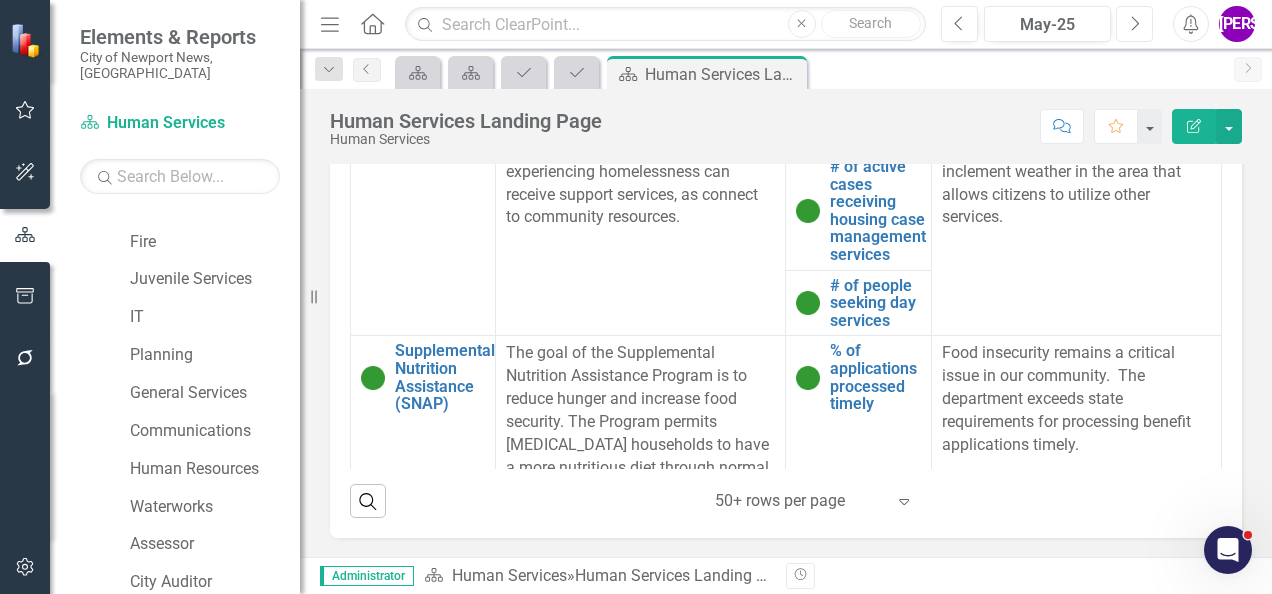 click on "Next" at bounding box center [1134, 24] 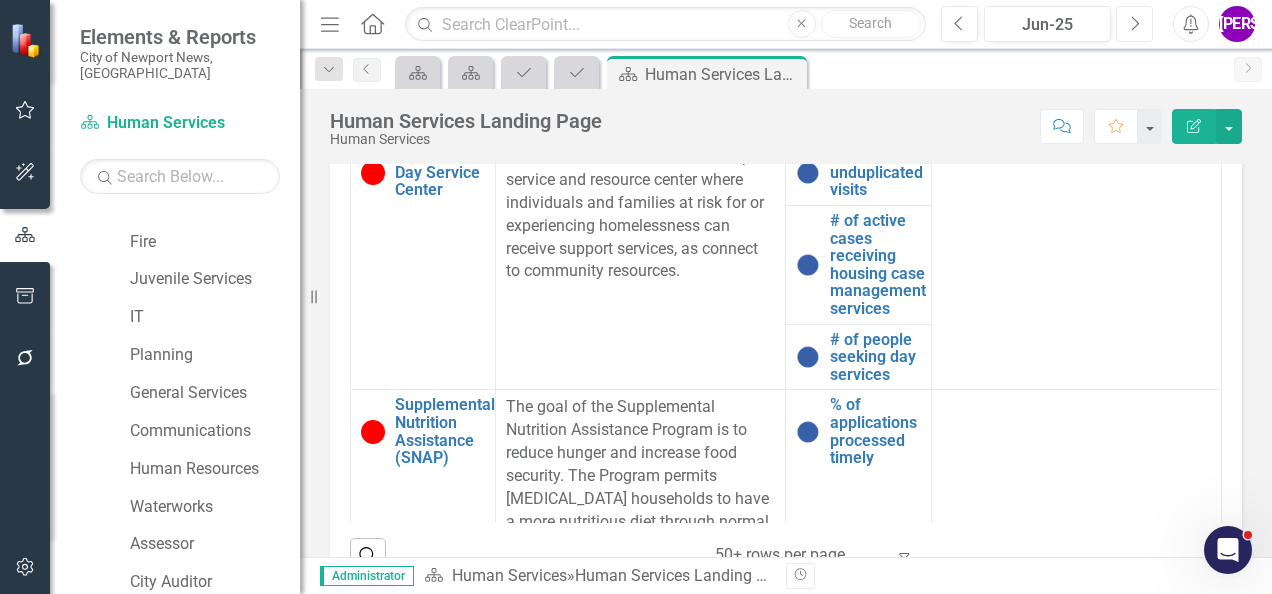 scroll, scrollTop: 1264, scrollLeft: 0, axis: vertical 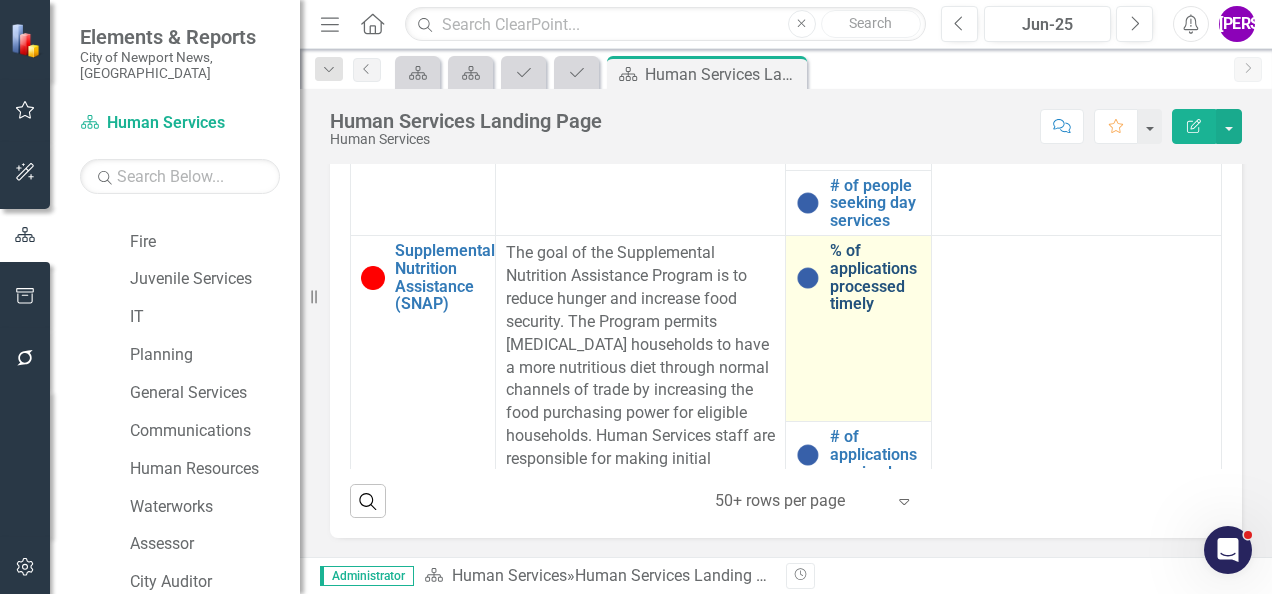 click on "% of applications processed timely" at bounding box center [875, 277] 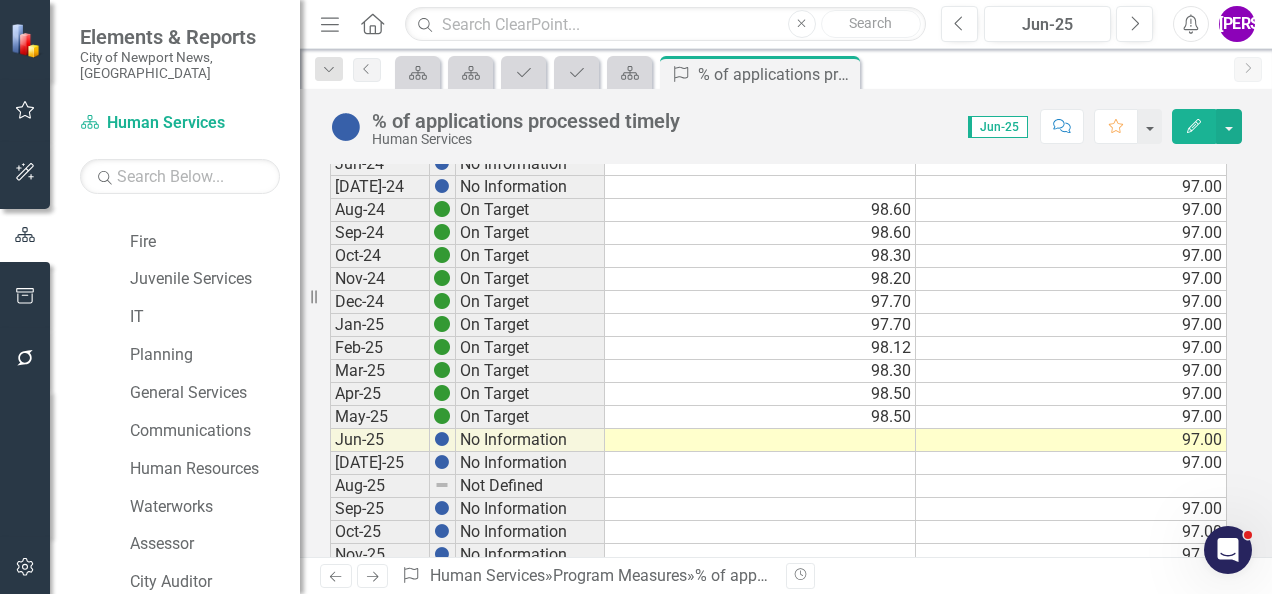 scroll, scrollTop: 400, scrollLeft: 0, axis: vertical 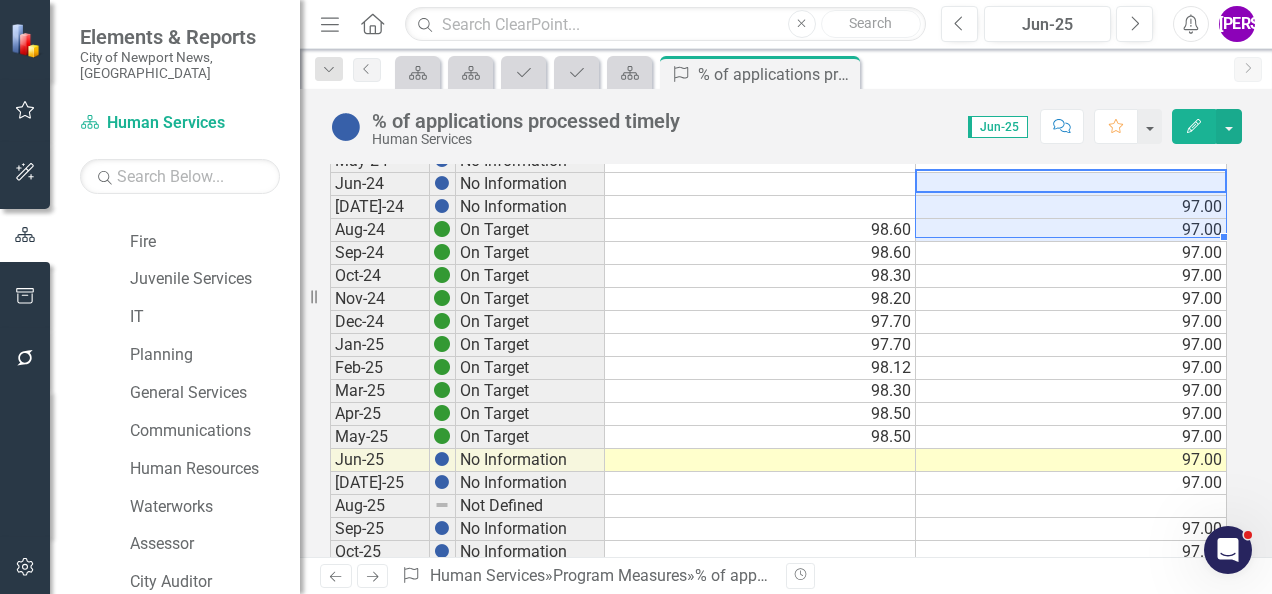 drag, startPoint x: 1174, startPoint y: 189, endPoint x: 1172, endPoint y: 225, distance: 36.05551 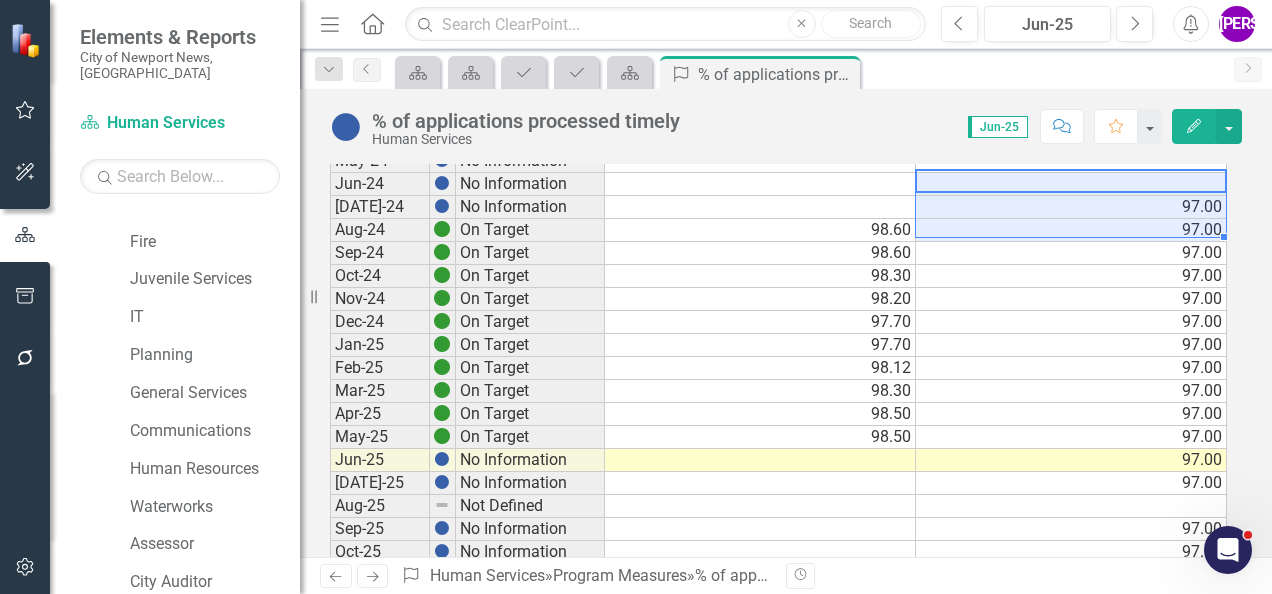 click on "[DATE]-23 No Information Aug-23 No Information Sep-23 No Information Oct-23 No Information Nov-23 No Information Dec-23 No Information Jan-24 No Information Feb-24 No Information Mar-24 No Information Apr-24 No Information May-24 No Information Jun-24 No Information [DATE]-24 No Information 97.00 Aug-24 On Target 98.60 97.00 Sep-24 On Target 98.60 97.00 Oct-24 On Target 98.30 97.00 Nov-24 On Target 98.20 97.00 Dec-24 On Target 97.70 97.00 Jan-25 On Target 97.70 97.00 Feb-25 On Target 98.12 97.00 Mar-25 On Target 98.30 97.00 Apr-25 On Target 98.50 97.00 May-25 On Target 98.50 97.00 Jun-25 No Information 97.00 [DATE]-25 No Information 97.00 Aug-25 Not Defined Sep-25 No Information 97.00 Oct-25 No Information 97.00 Nov-25 No Information 97.00 Dec-25 No Information 97.00 Jan-26 No Information 97.00 Feb-26 No Information 97.00 Mar-26 No Information 97.00 April-26 No Information 97.00 May-26 No Information 97.00 Jun-26 No Information 97.00 [DATE]-26 No Information Aug-26 No Information Sep-26 No Information Oct-26 Nov-26" at bounding box center [778, 540] 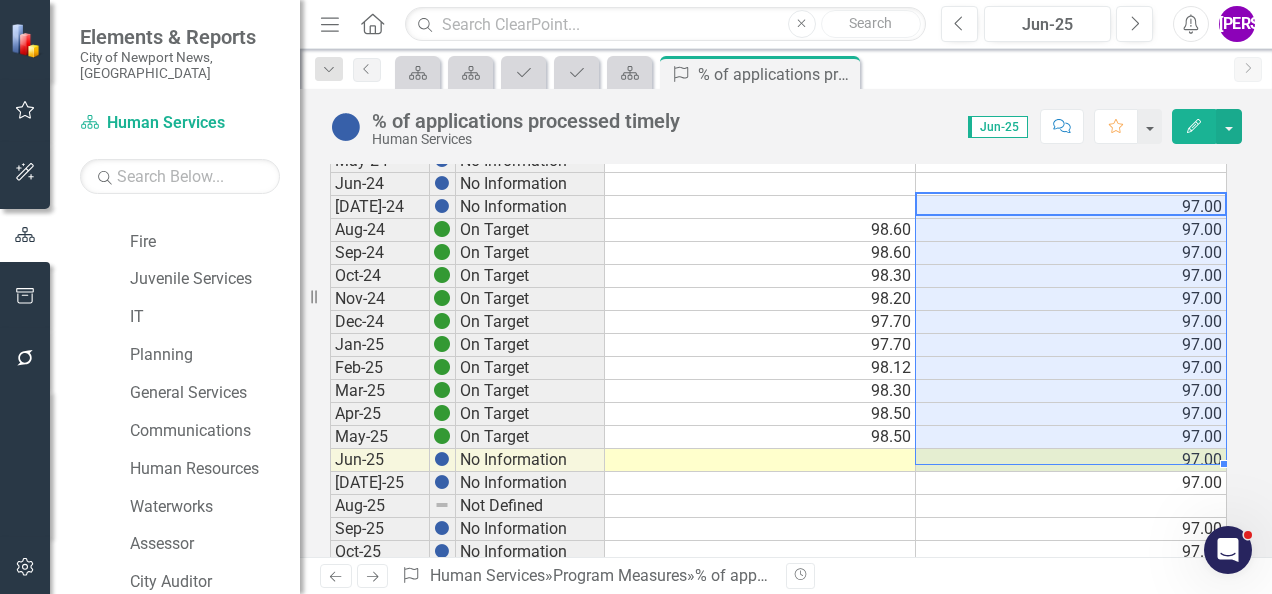 drag, startPoint x: 1174, startPoint y: 203, endPoint x: 1158, endPoint y: 446, distance: 243.52618 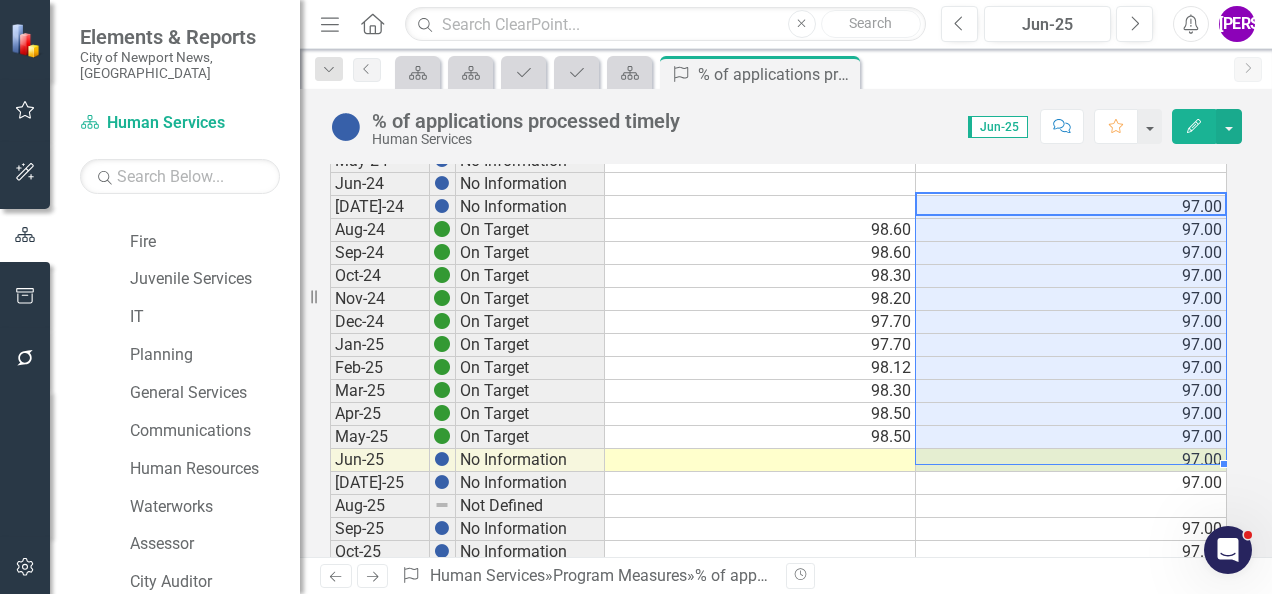 click on "[DATE]-23 No Information Aug-23 No Information Sep-23 No Information Oct-23 No Information Nov-23 No Information Dec-23 No Information Jan-24 No Information Feb-24 No Information Mar-24 No Information Apr-24 No Information May-24 No Information Jun-24 No Information [DATE]-24 No Information 97.00 Aug-24 On Target 98.60 97.00 Sep-24 On Target 98.60 97.00 Oct-24 On Target 98.30 97.00 Nov-24 On Target 98.20 97.00 Dec-24 On Target 97.70 97.00 Jan-25 On Target 97.70 97.00 Feb-25 On Target 98.12 97.00 Mar-25 On Target 98.30 97.00 Apr-25 On Target 98.50 97.00 May-25 On Target 98.50 97.00 Jun-25 No Information 97.00 [DATE]-25 No Information 97.00 Aug-25 Not Defined Sep-25 No Information 97.00 Oct-25 No Information 97.00 Nov-25 No Information 97.00 Dec-25 No Information 97.00 Jan-26 No Information 97.00 Feb-26 No Information 97.00 Mar-26 No Information 97.00 April-26 No Information 97.00 May-26 No Information 97.00 Jun-26 No Information 97.00 [DATE]-26 No Information Aug-26 No Information Sep-26 No Information Oct-26 Nov-26" at bounding box center (778, 540) 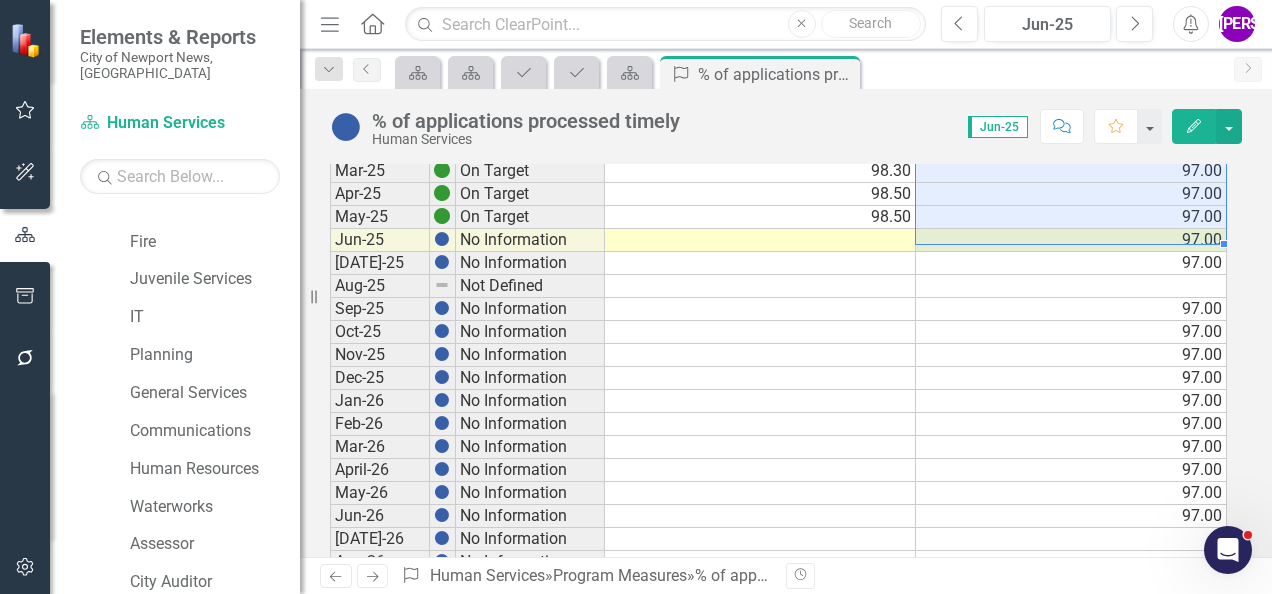 scroll, scrollTop: 700, scrollLeft: 0, axis: vertical 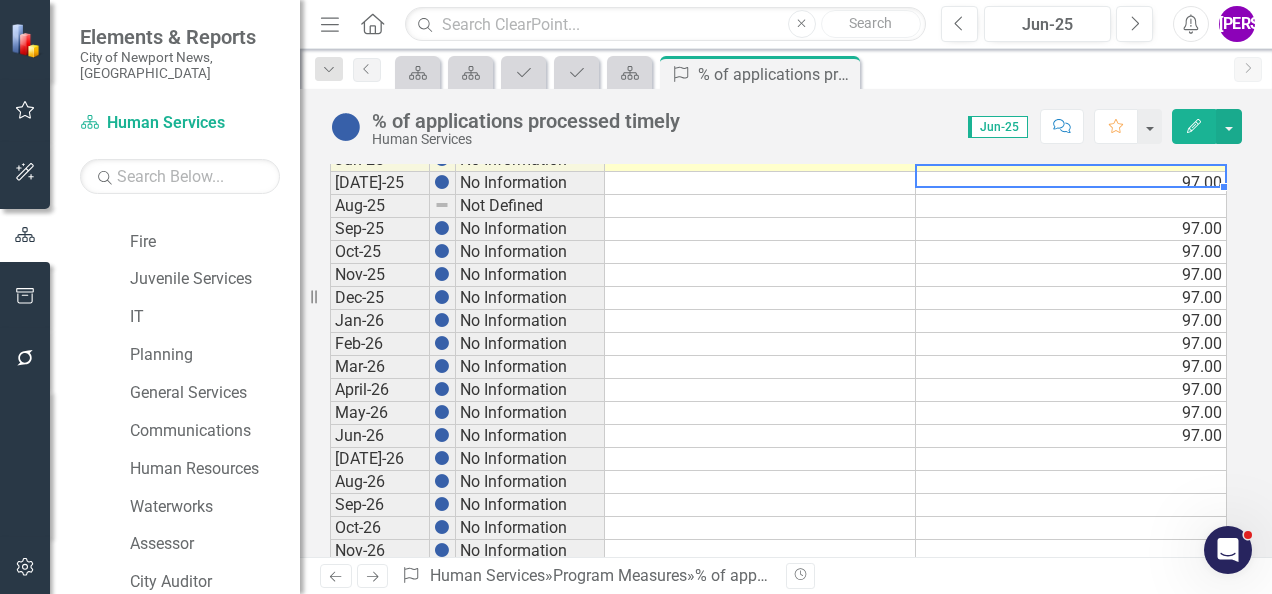 click on "97.00" at bounding box center [1071, 183] 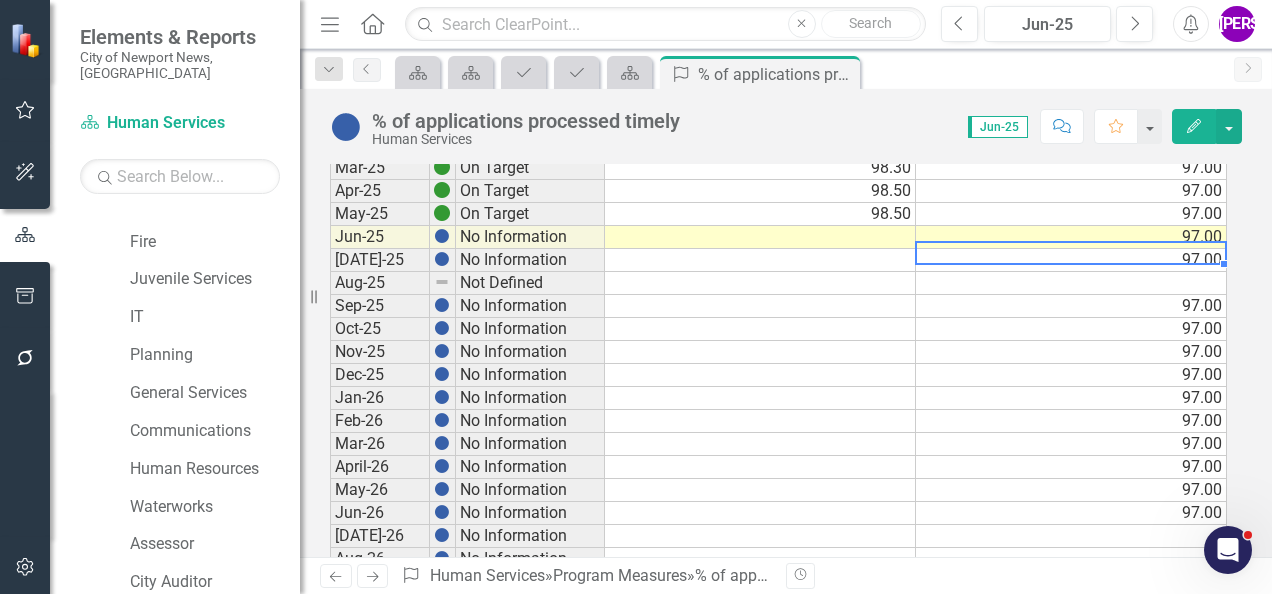 scroll, scrollTop: 600, scrollLeft: 0, axis: vertical 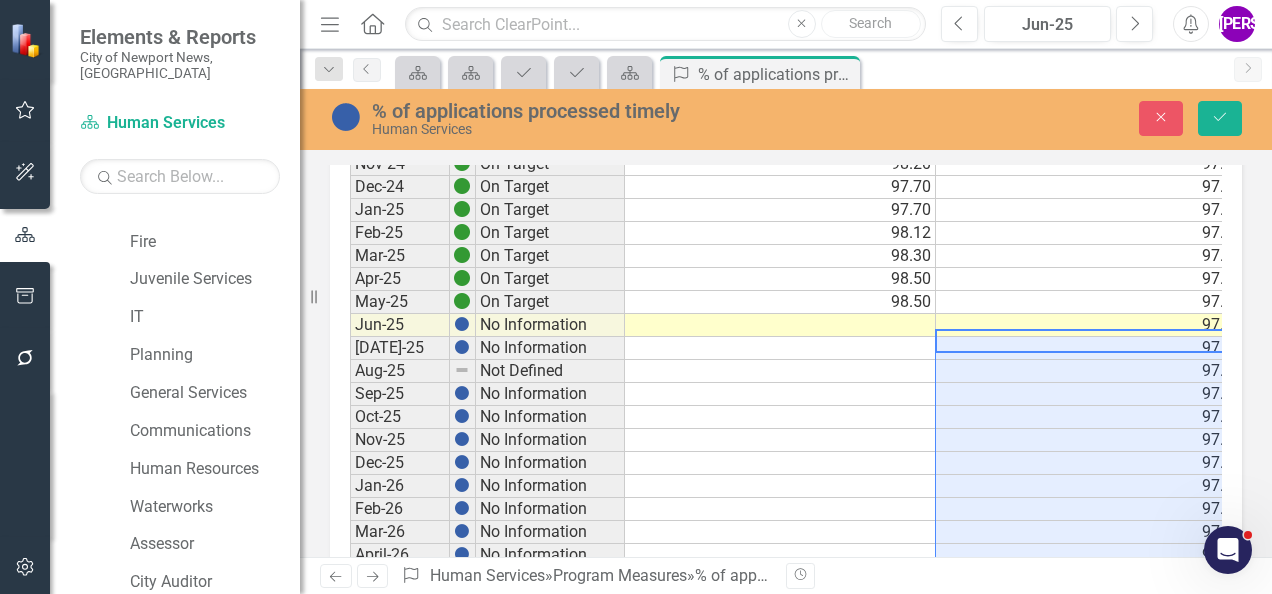 type on "97" 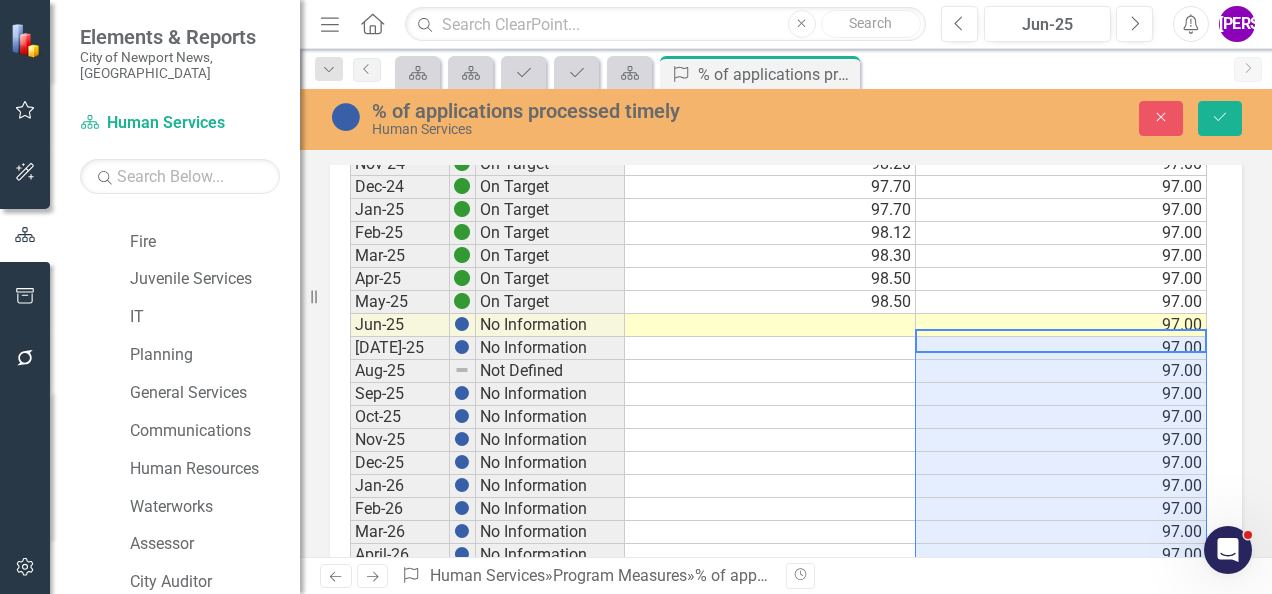 scroll, scrollTop: 800, scrollLeft: 0, axis: vertical 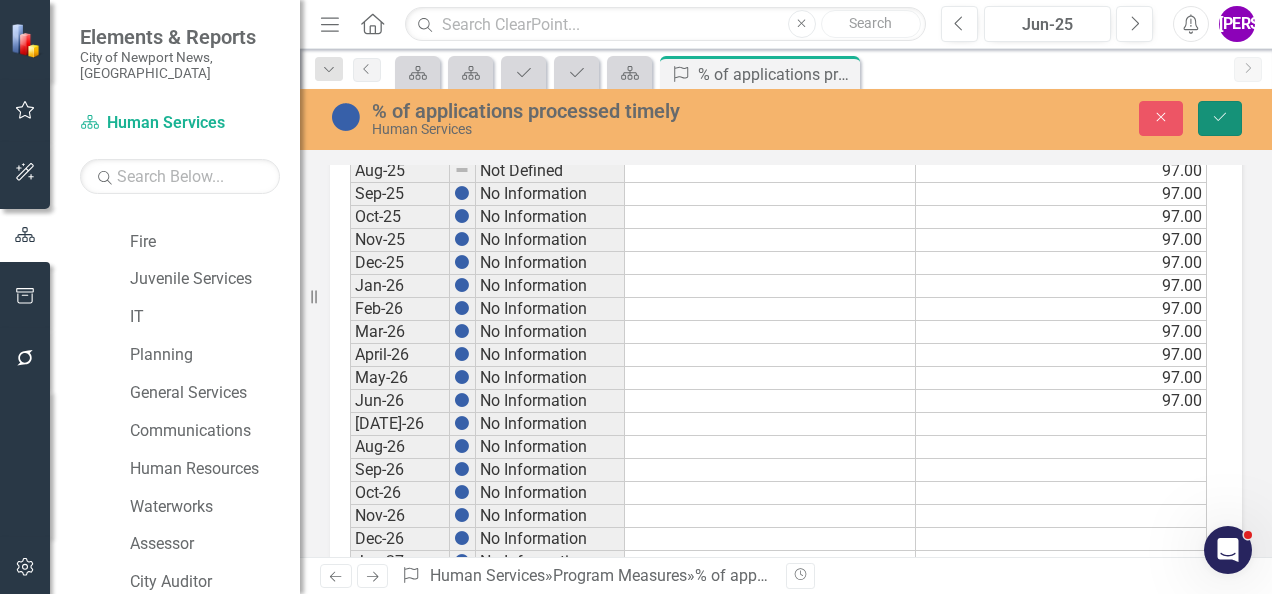 click on "Save" at bounding box center (1220, 118) 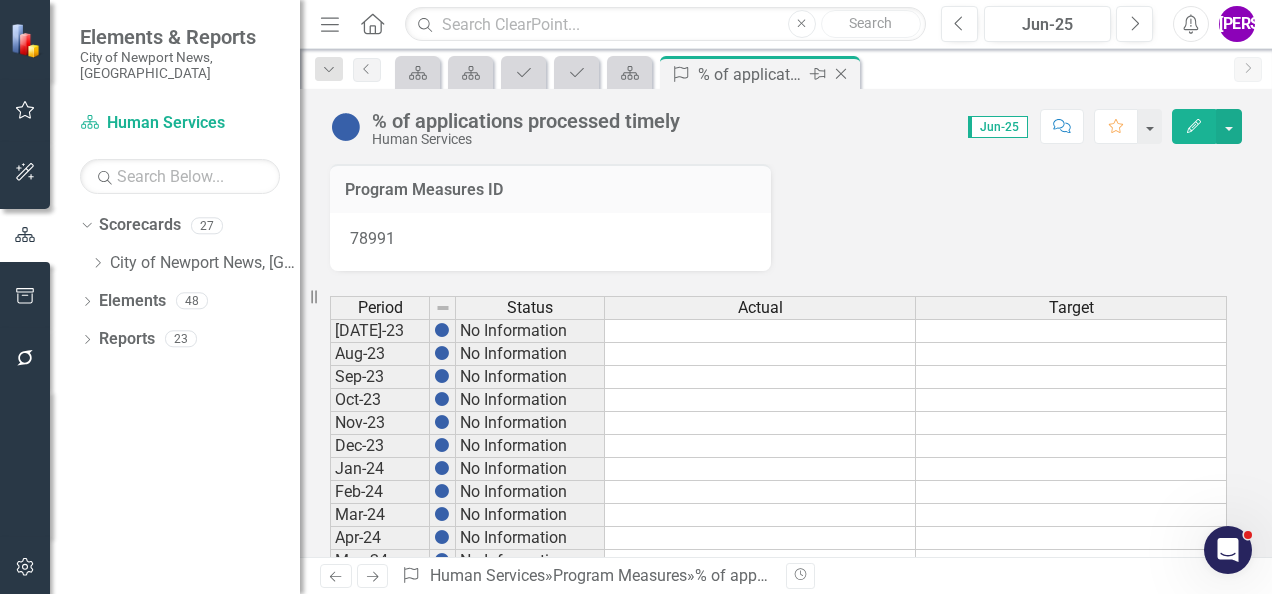 scroll, scrollTop: 0, scrollLeft: 0, axis: both 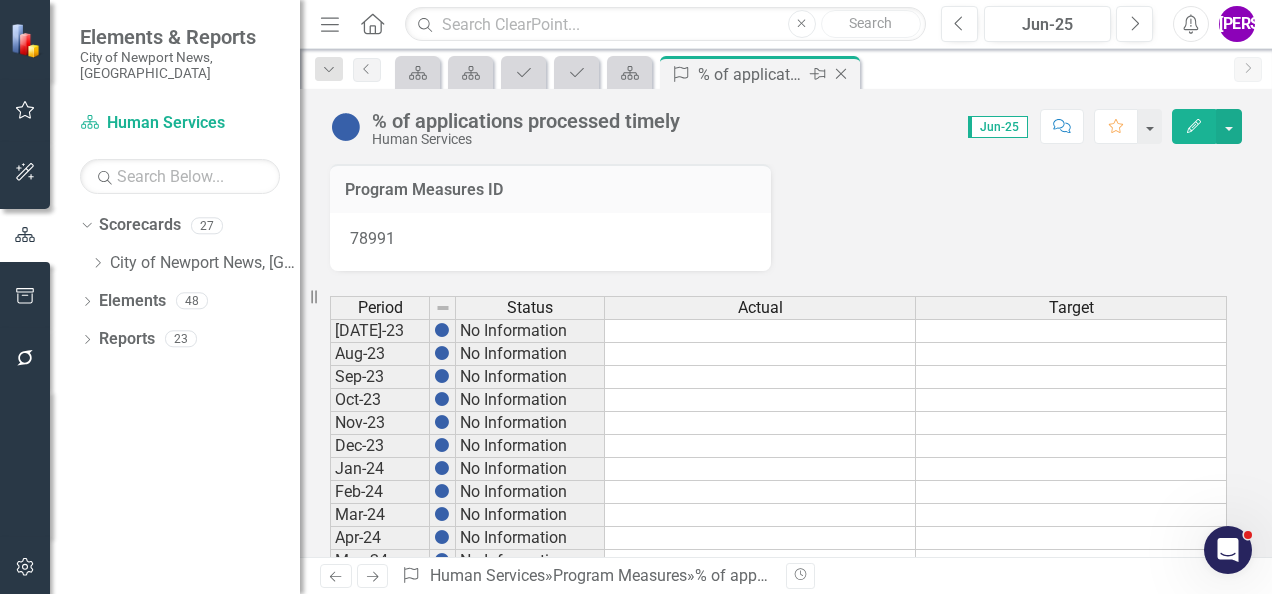 click on "Close" 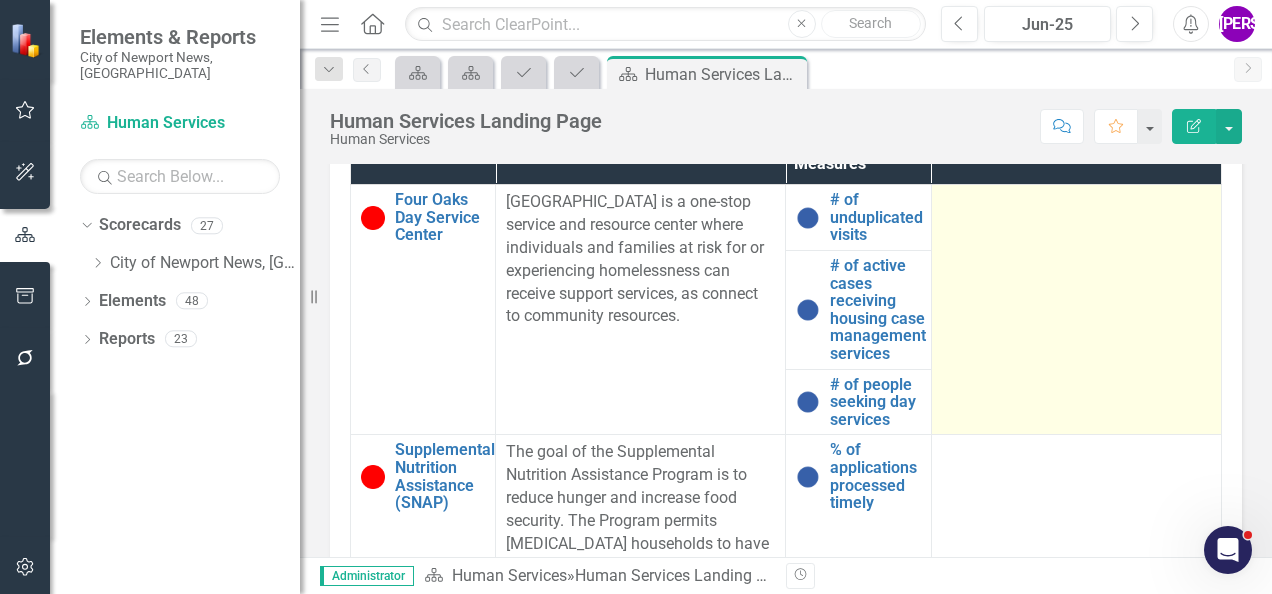 scroll, scrollTop: 1164, scrollLeft: 0, axis: vertical 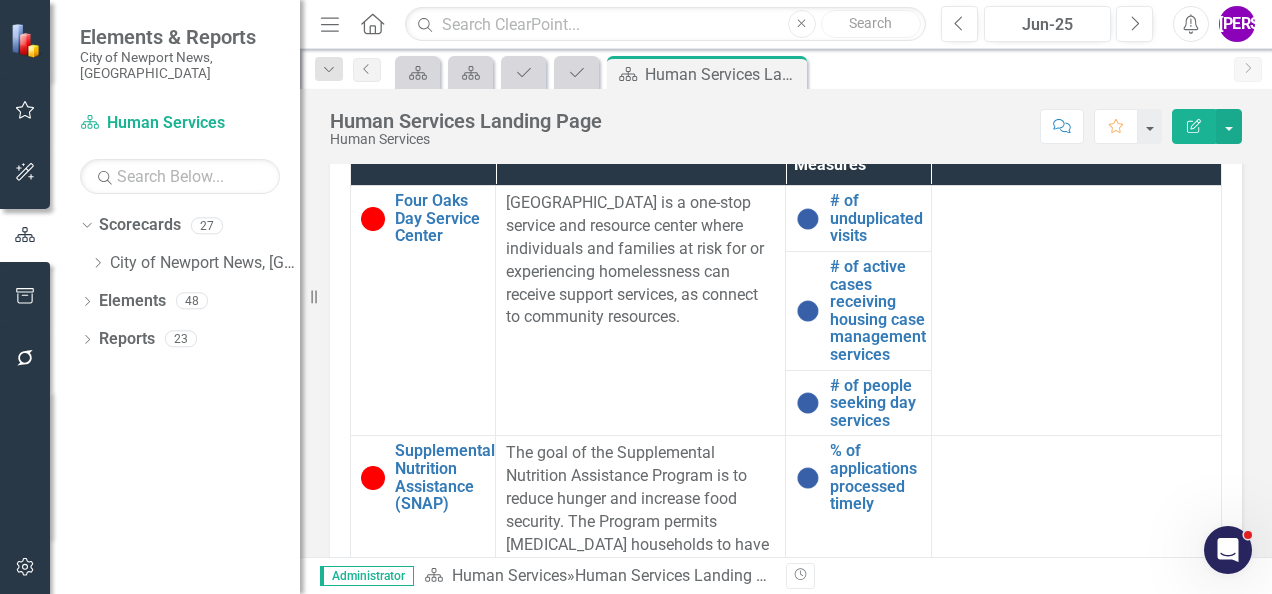 click on "Score: N/A Jun-25 Completed  Comment Favorite Edit Report" at bounding box center (927, 126) 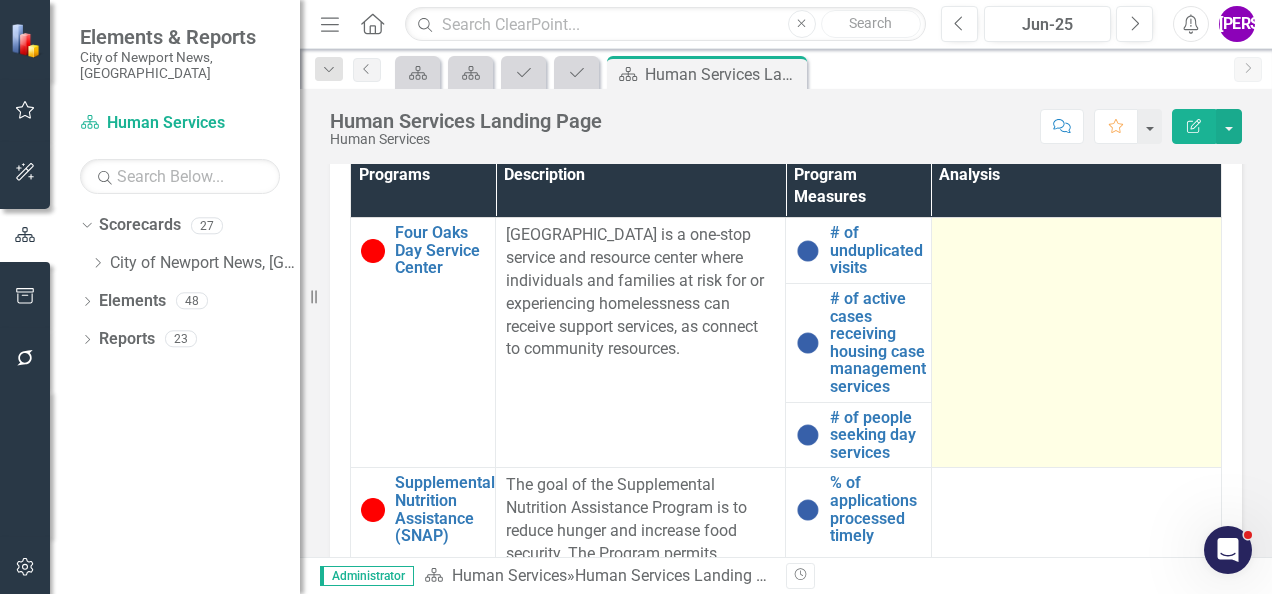 scroll, scrollTop: 1133, scrollLeft: 0, axis: vertical 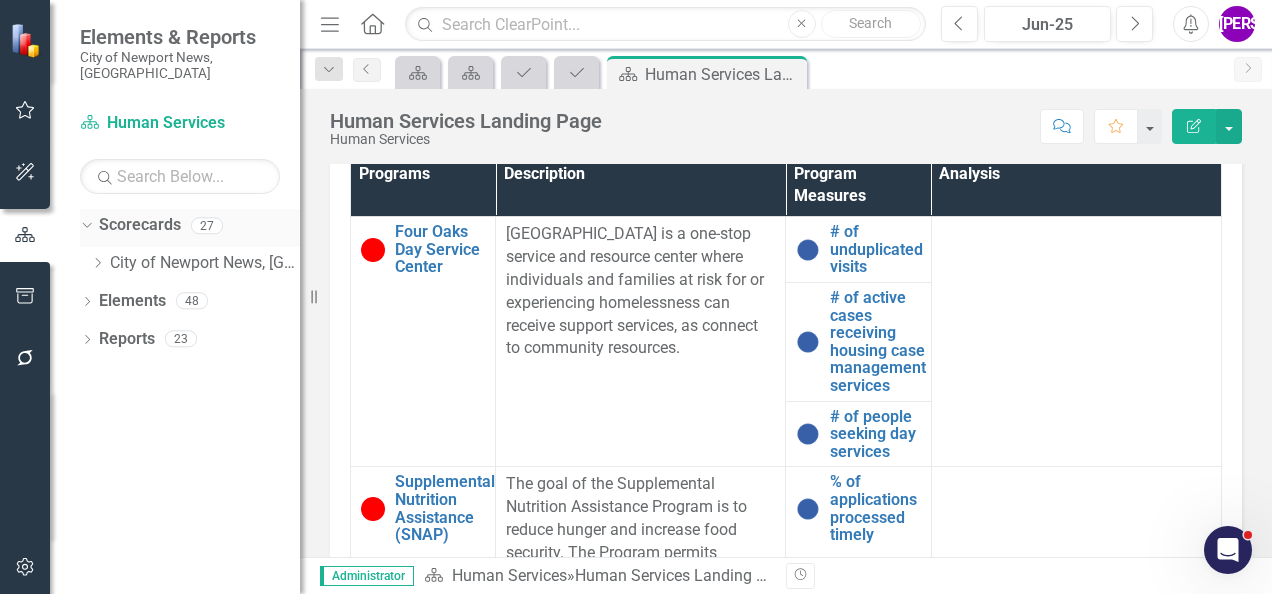 click on "Scorecards" at bounding box center (140, 225) 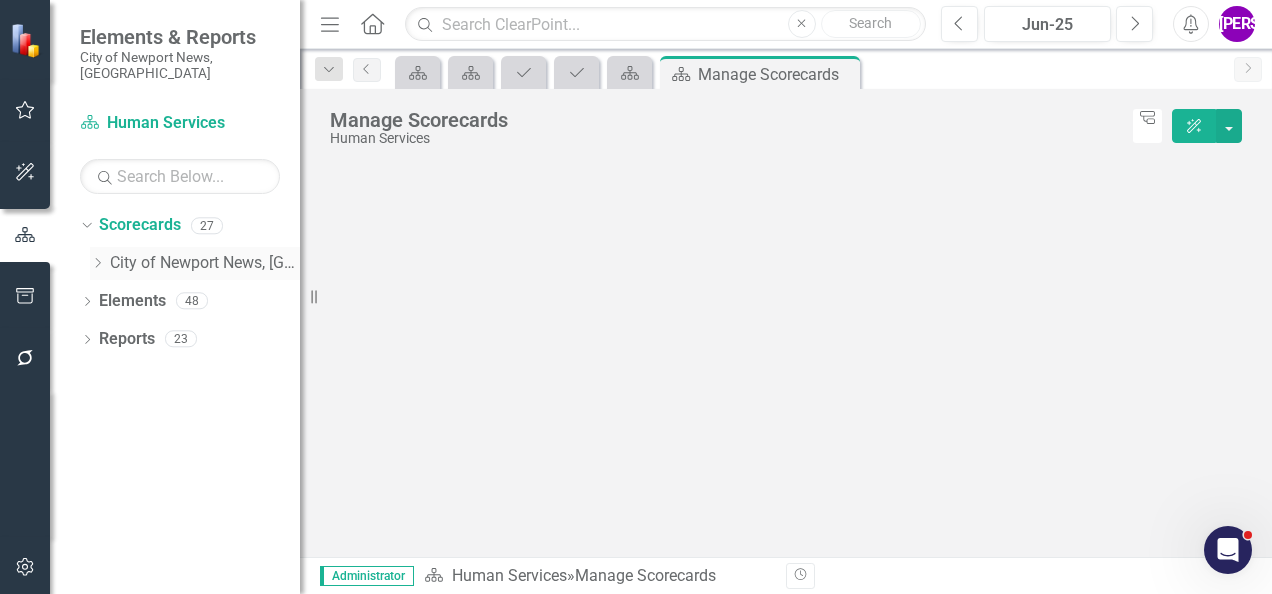 click on "City of Newport News, [GEOGRAPHIC_DATA]" at bounding box center [205, 263] 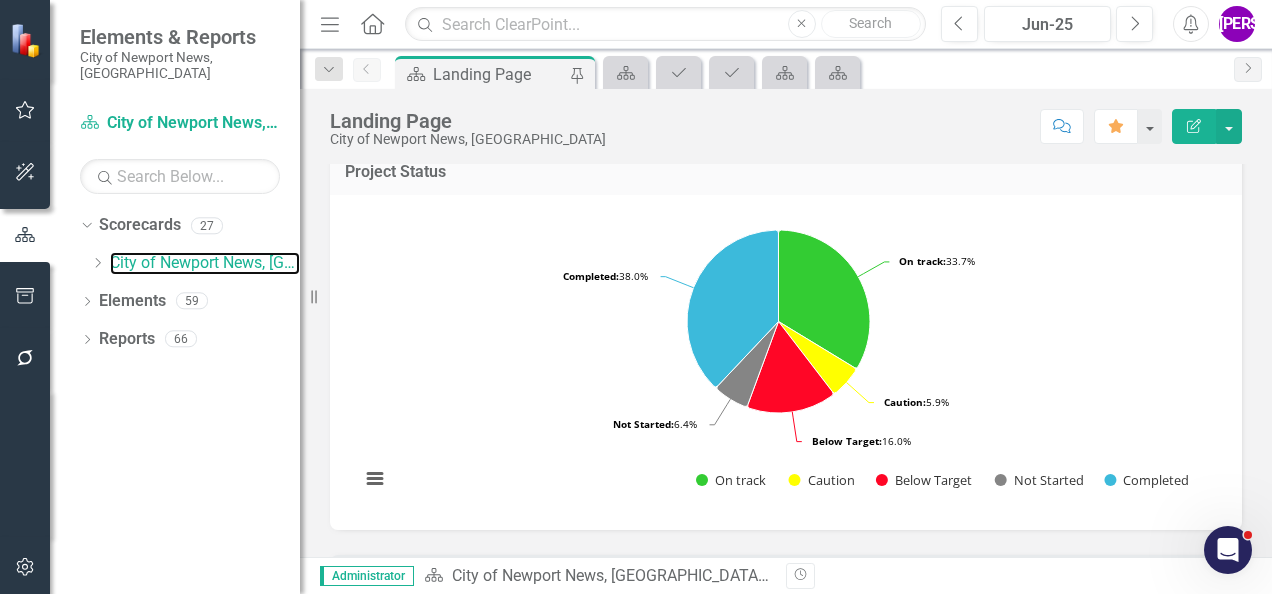 scroll, scrollTop: 461, scrollLeft: 0, axis: vertical 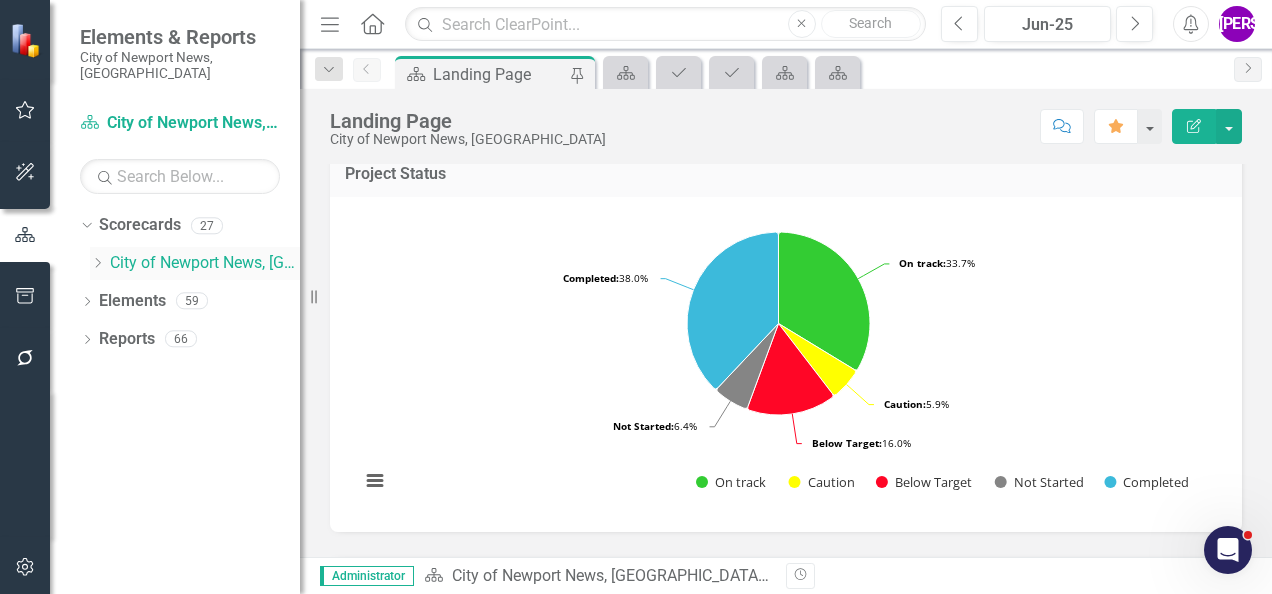 click on "Dropdown" 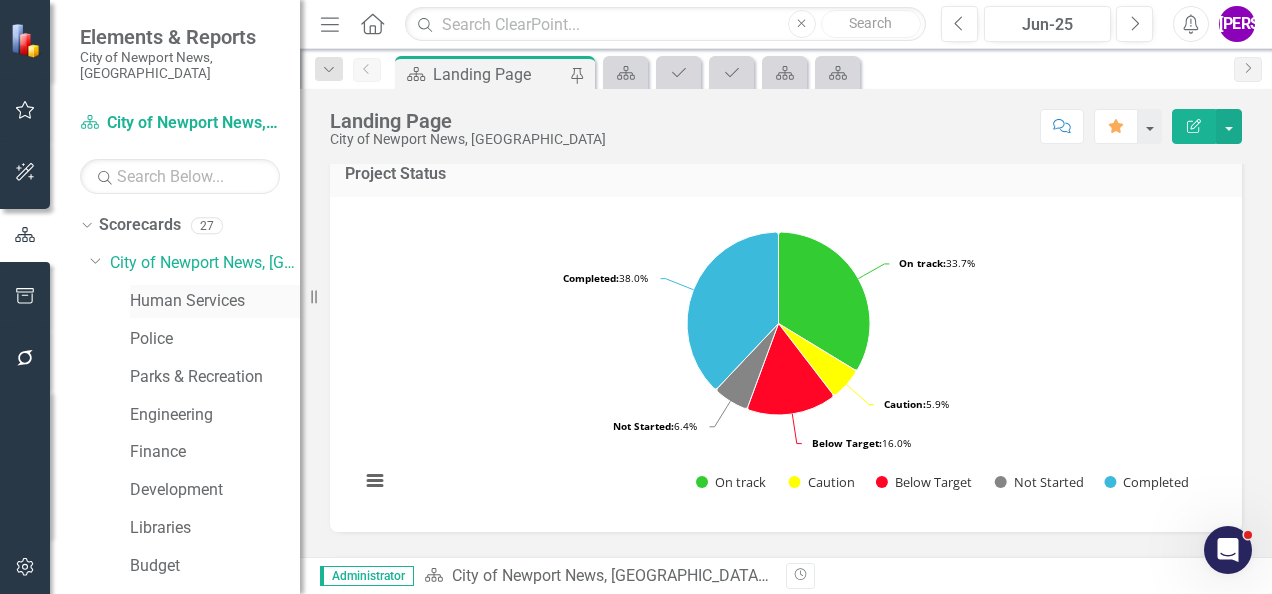 click on "Human Services" at bounding box center [215, 301] 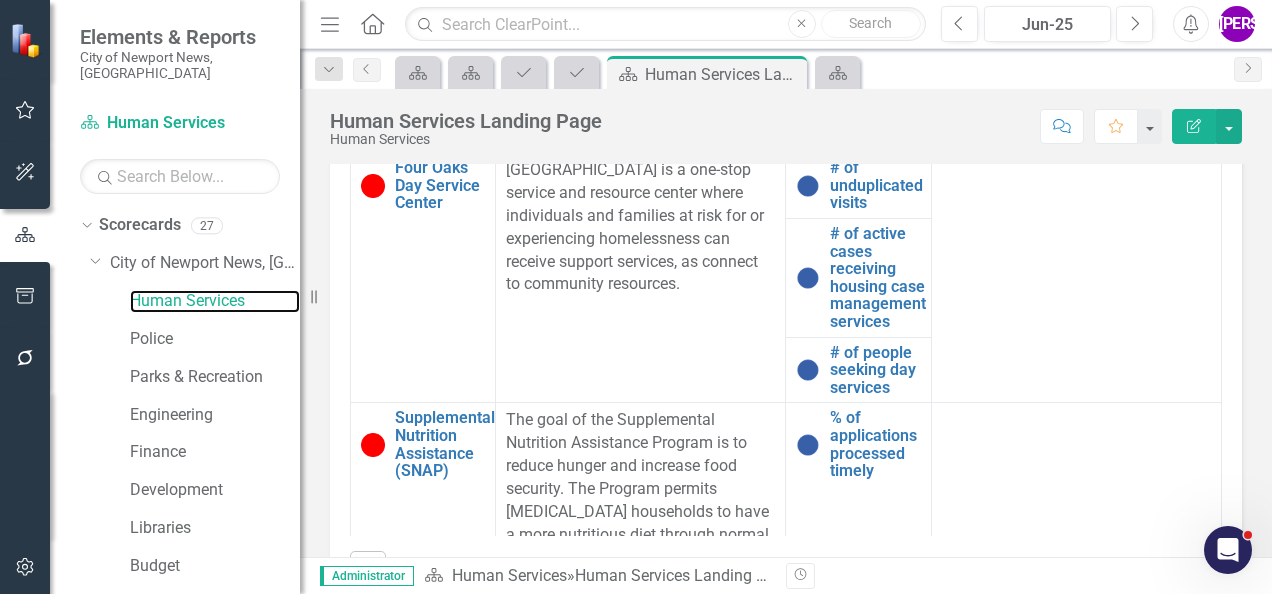 scroll, scrollTop: 1203, scrollLeft: 0, axis: vertical 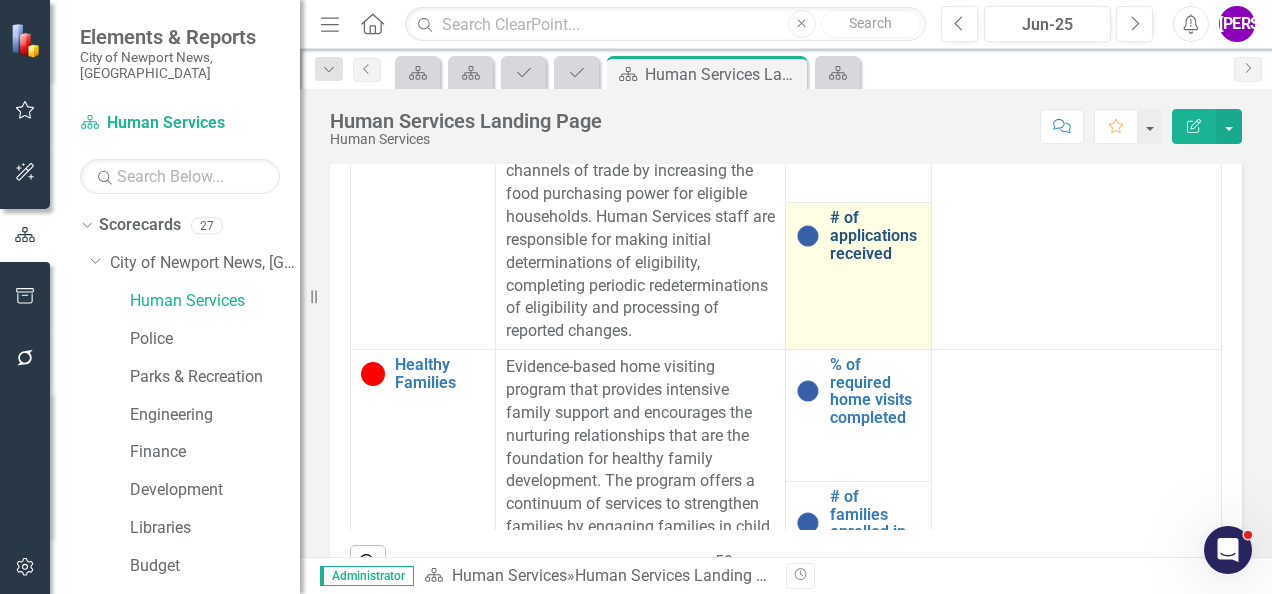 click on "# of applications received" at bounding box center [875, 235] 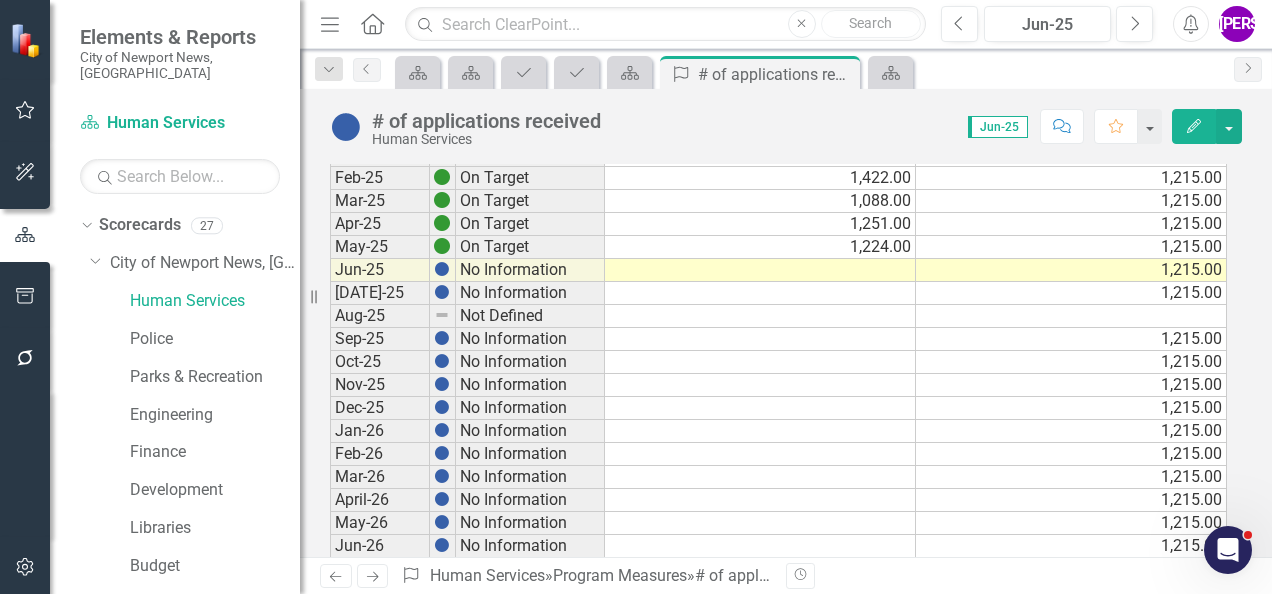 scroll, scrollTop: 314, scrollLeft: 0, axis: vertical 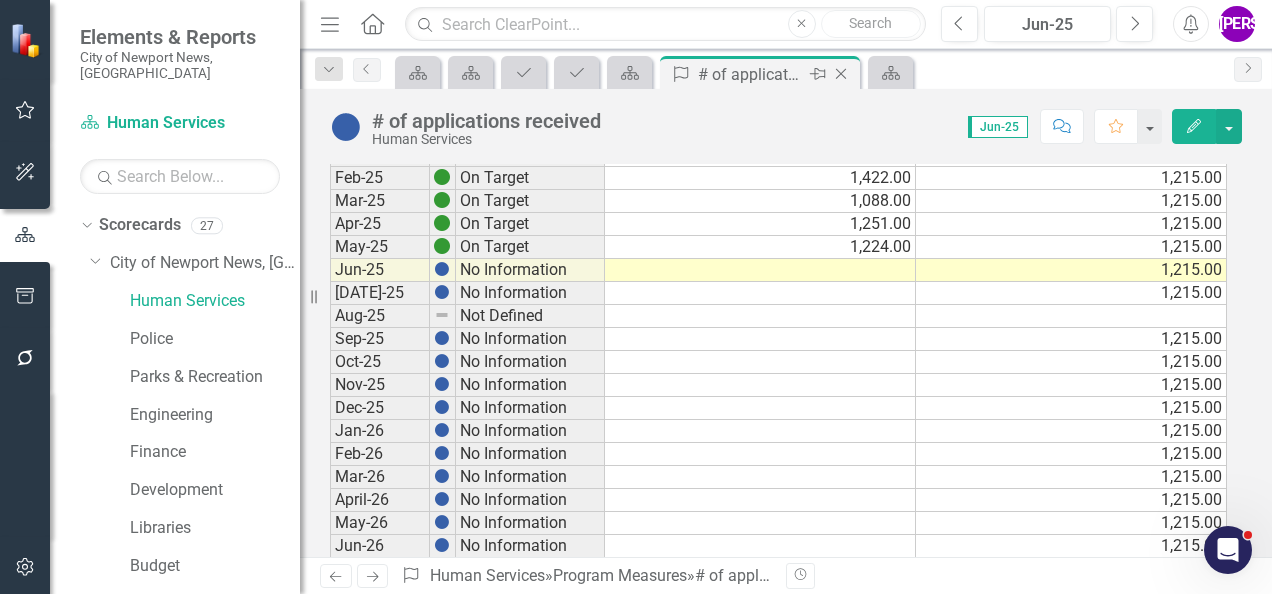 click on "Close" 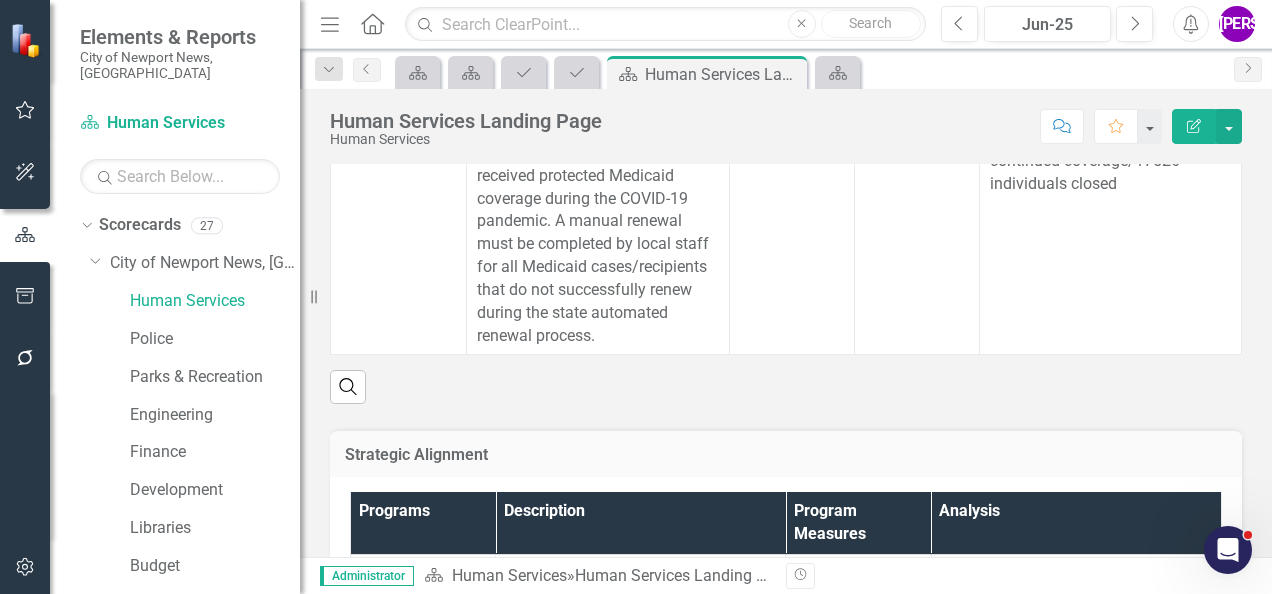scroll, scrollTop: 790, scrollLeft: 0, axis: vertical 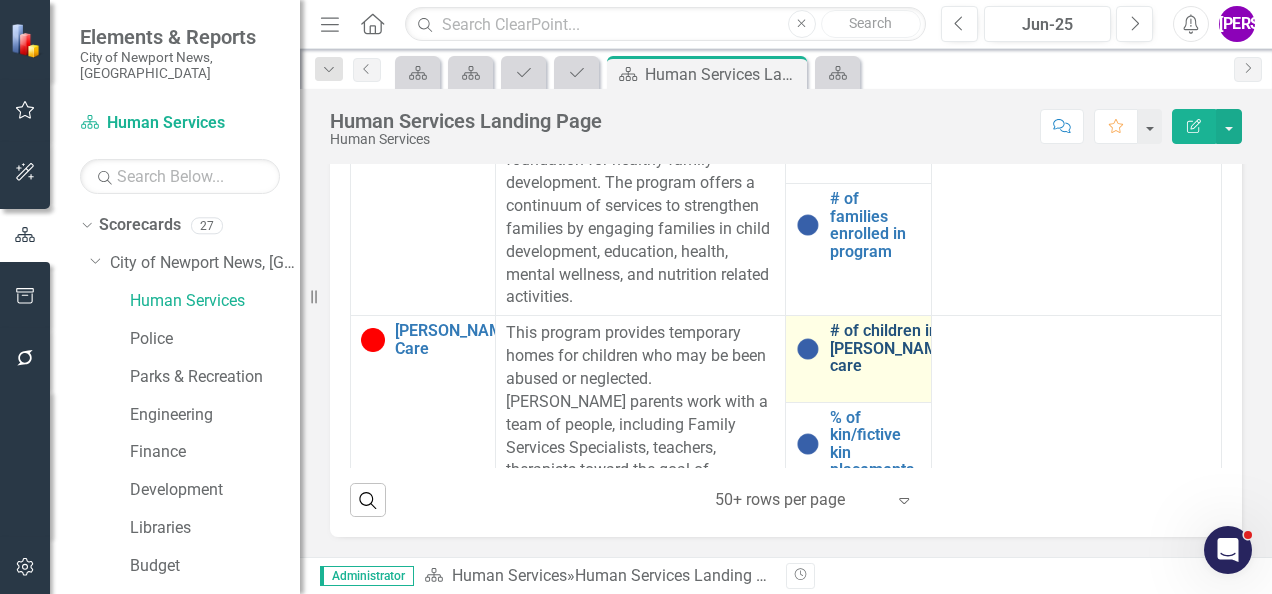click on "# of children in [PERSON_NAME] care" at bounding box center [890, 348] 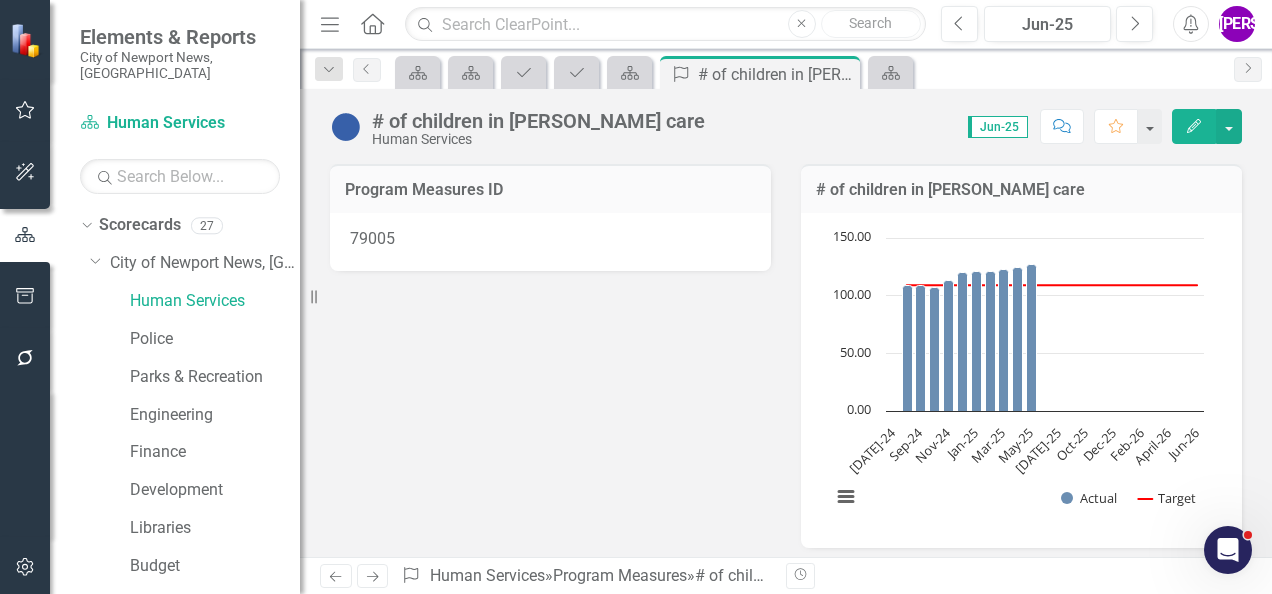 scroll, scrollTop: 402, scrollLeft: 0, axis: vertical 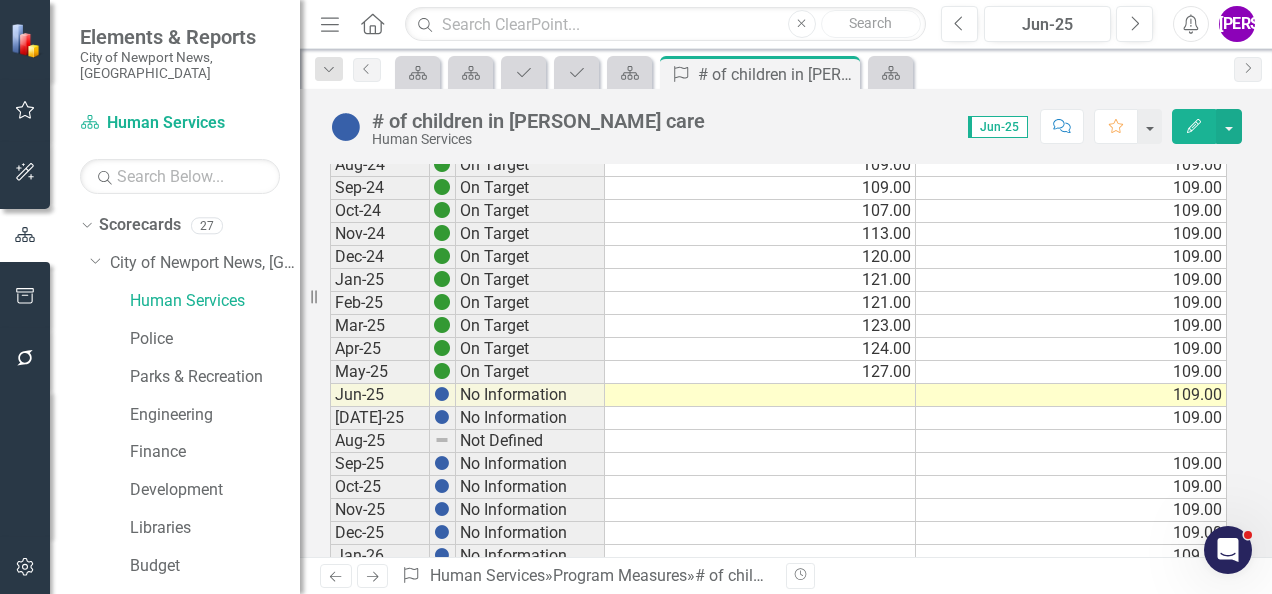 click on "109.00" at bounding box center [1071, 418] 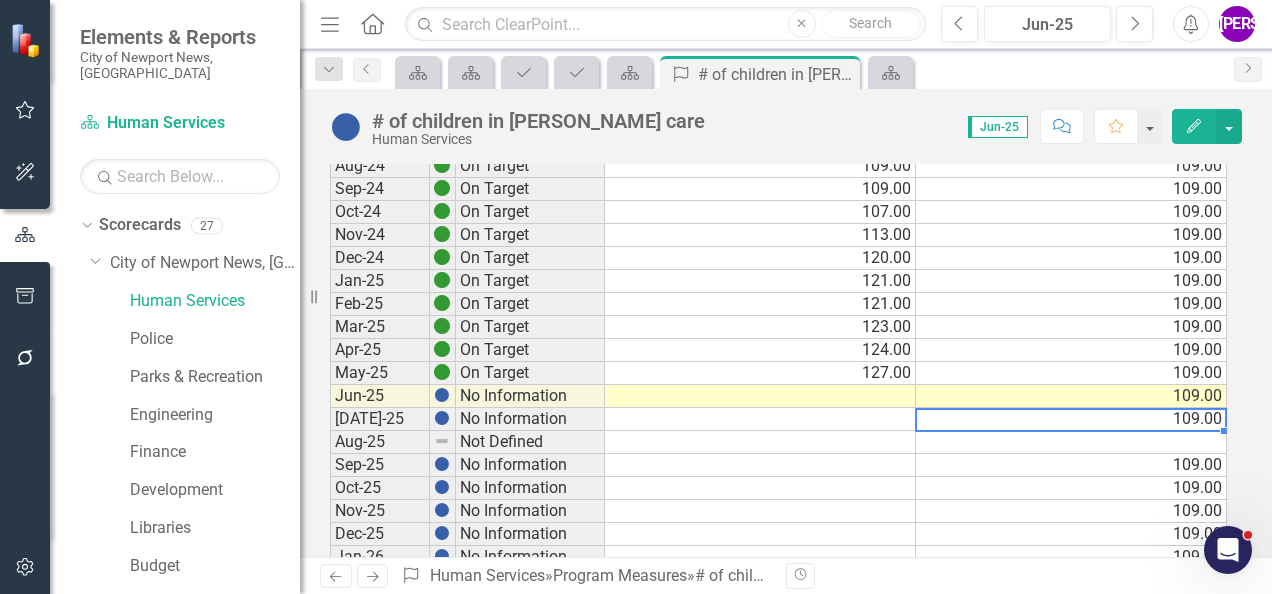 scroll, scrollTop: 0, scrollLeft: 0, axis: both 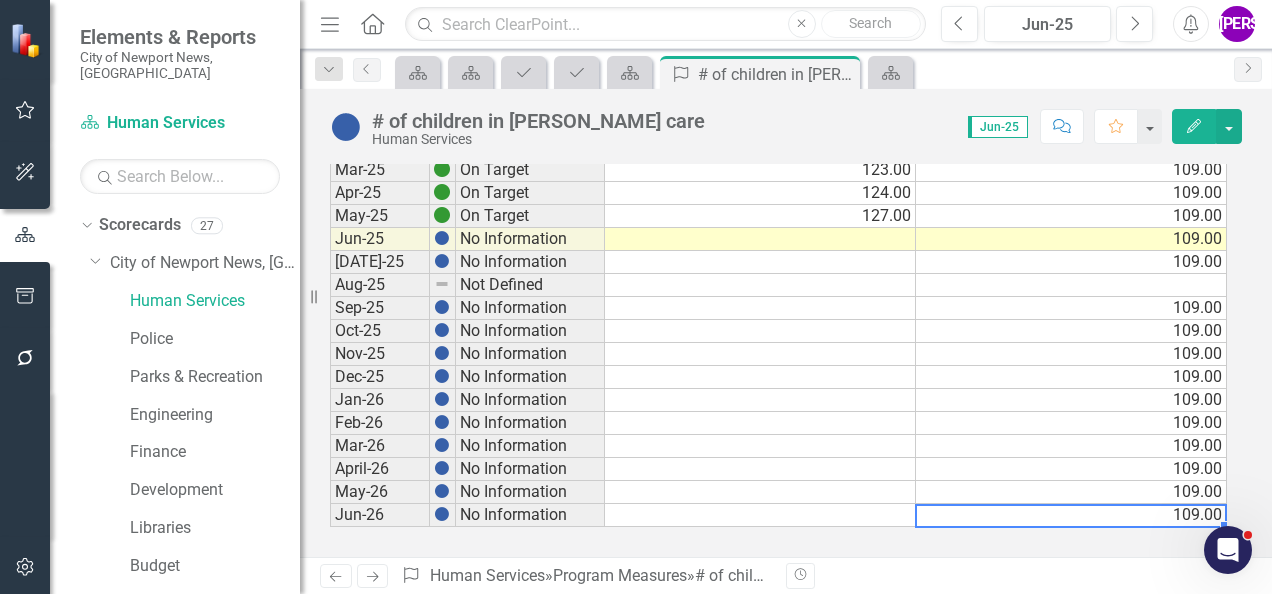 click on "109.00" at bounding box center (1071, 515) 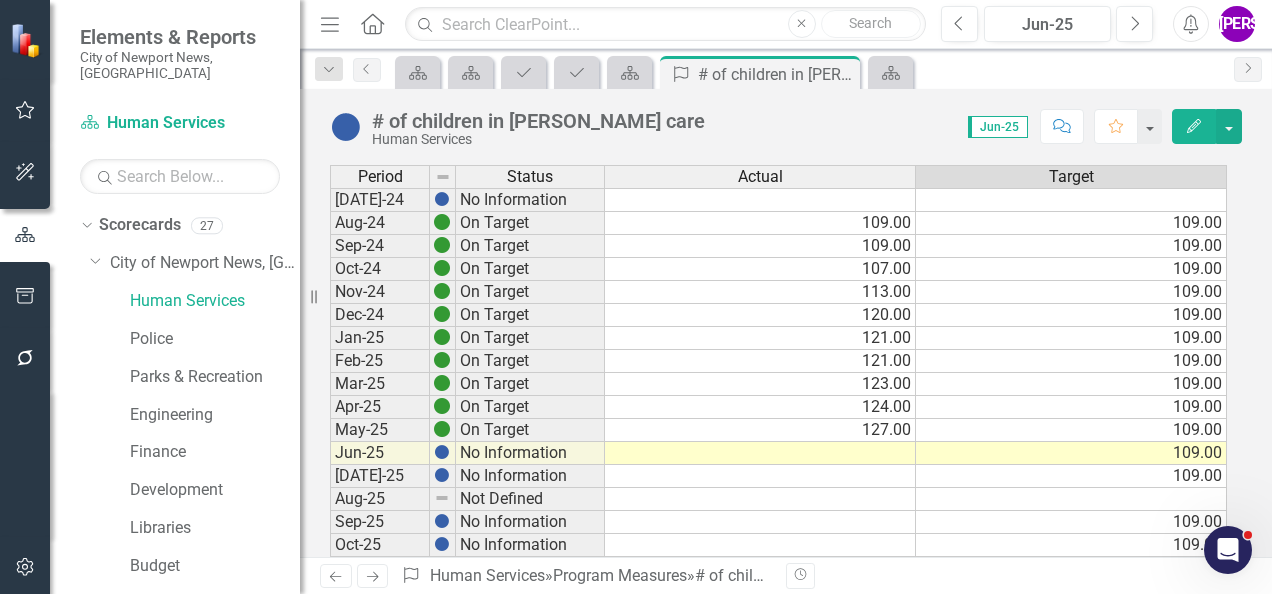 scroll, scrollTop: 407, scrollLeft: 0, axis: vertical 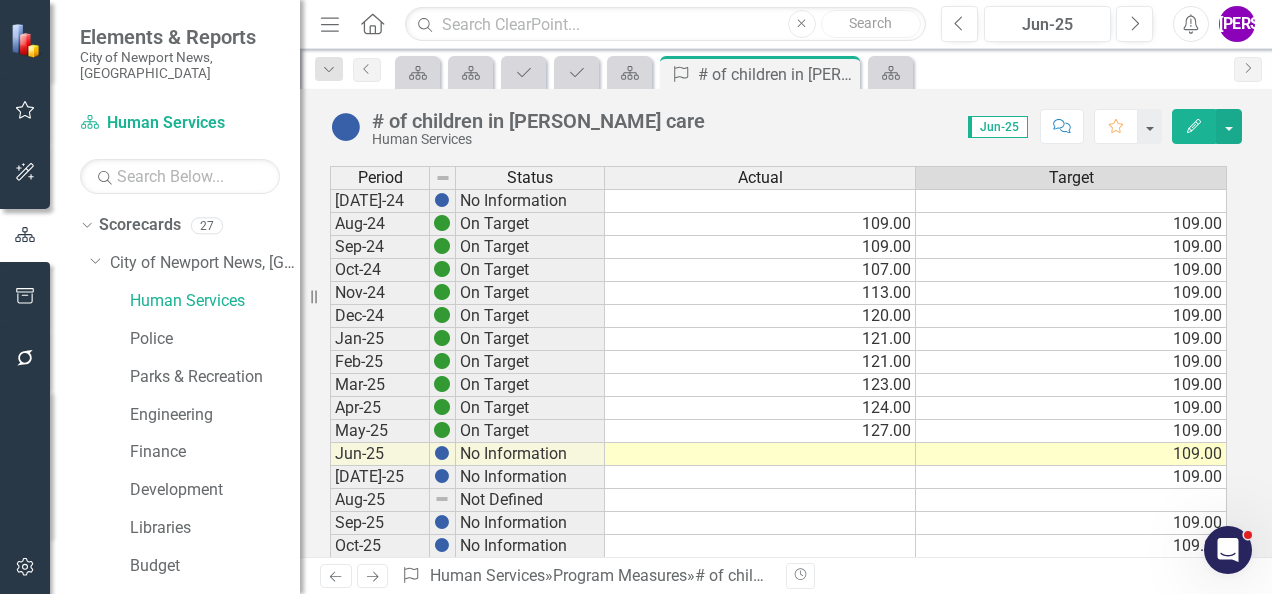 click at bounding box center [1071, 201] 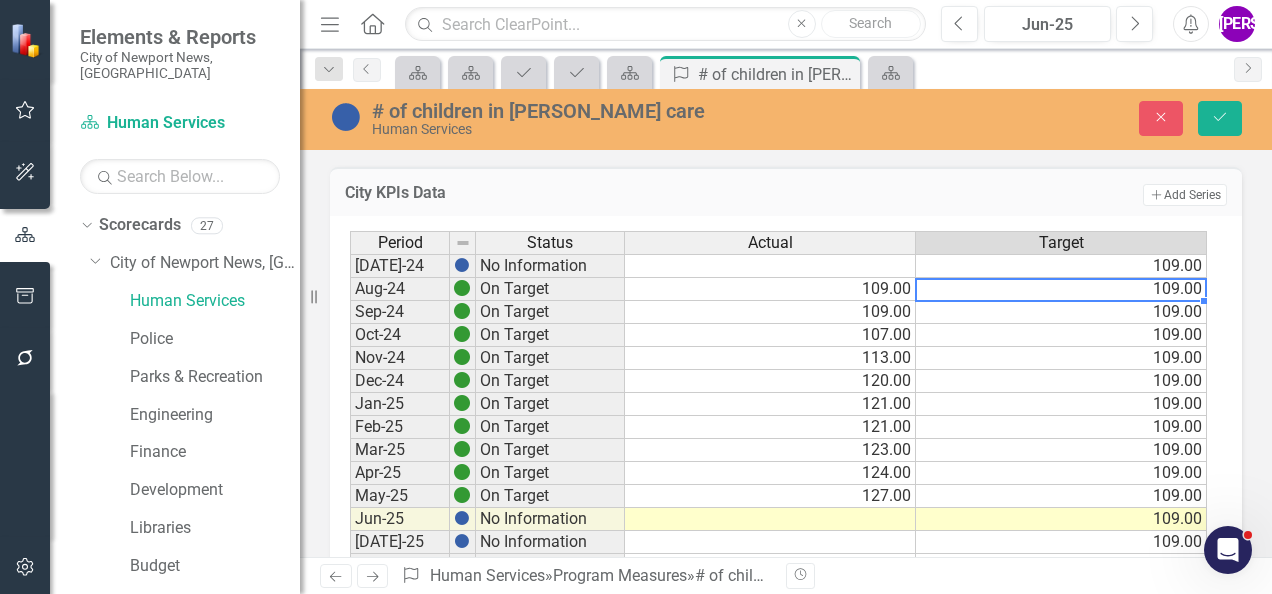 scroll, scrollTop: 0, scrollLeft: 0, axis: both 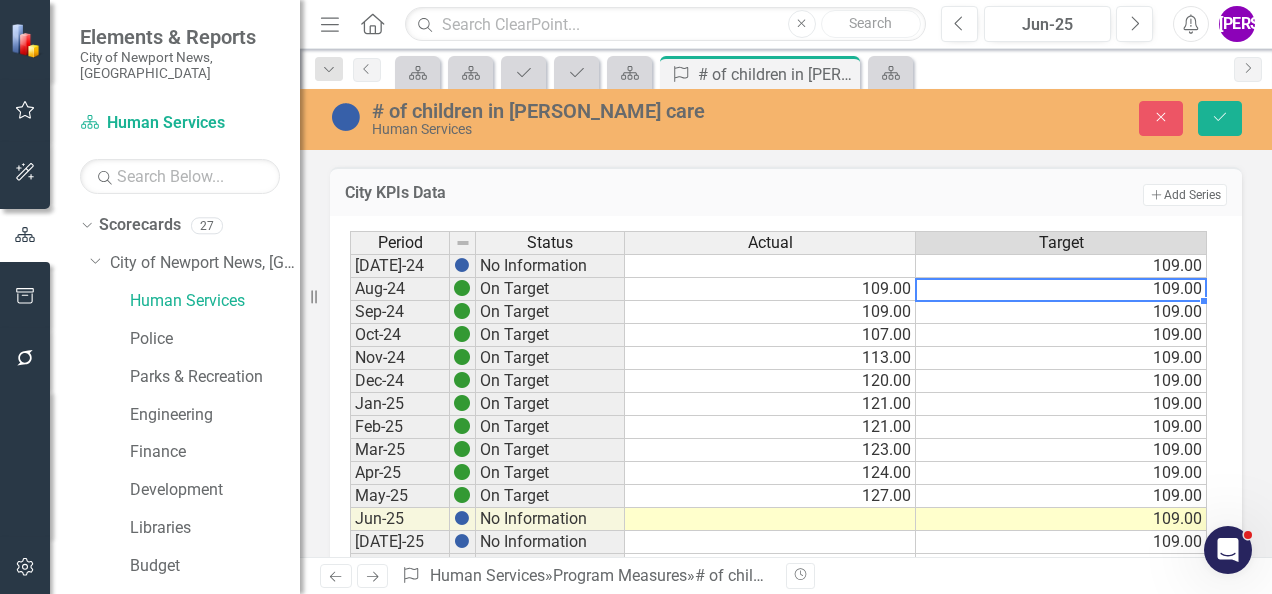 type on "109" 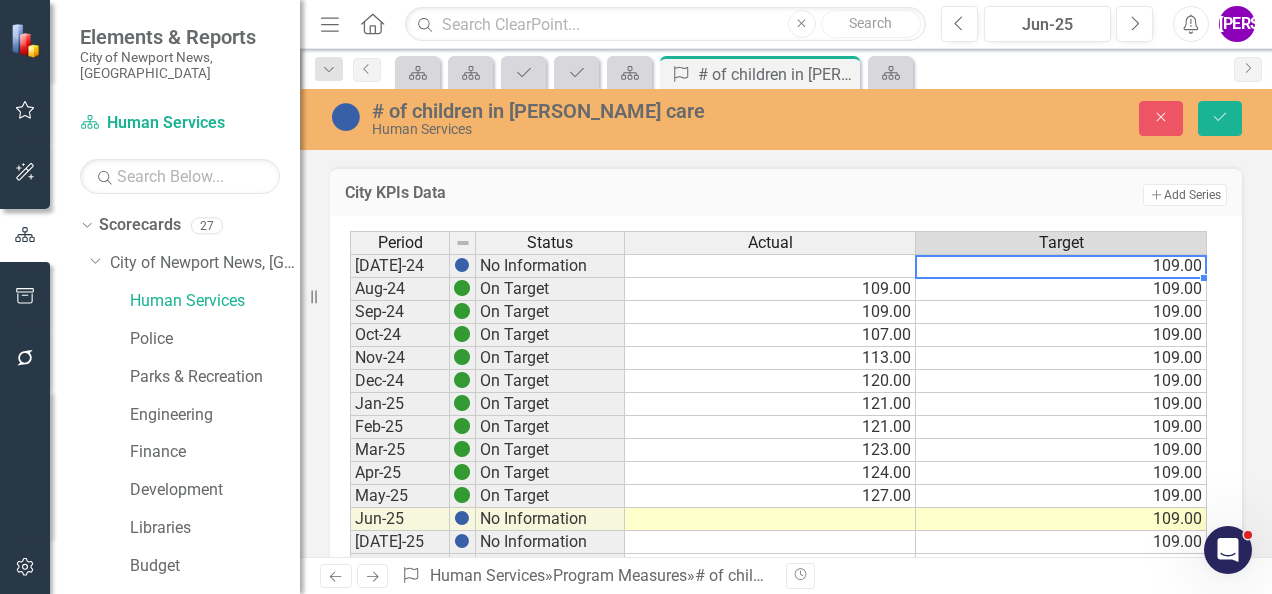 scroll, scrollTop: 0, scrollLeft: 15, axis: horizontal 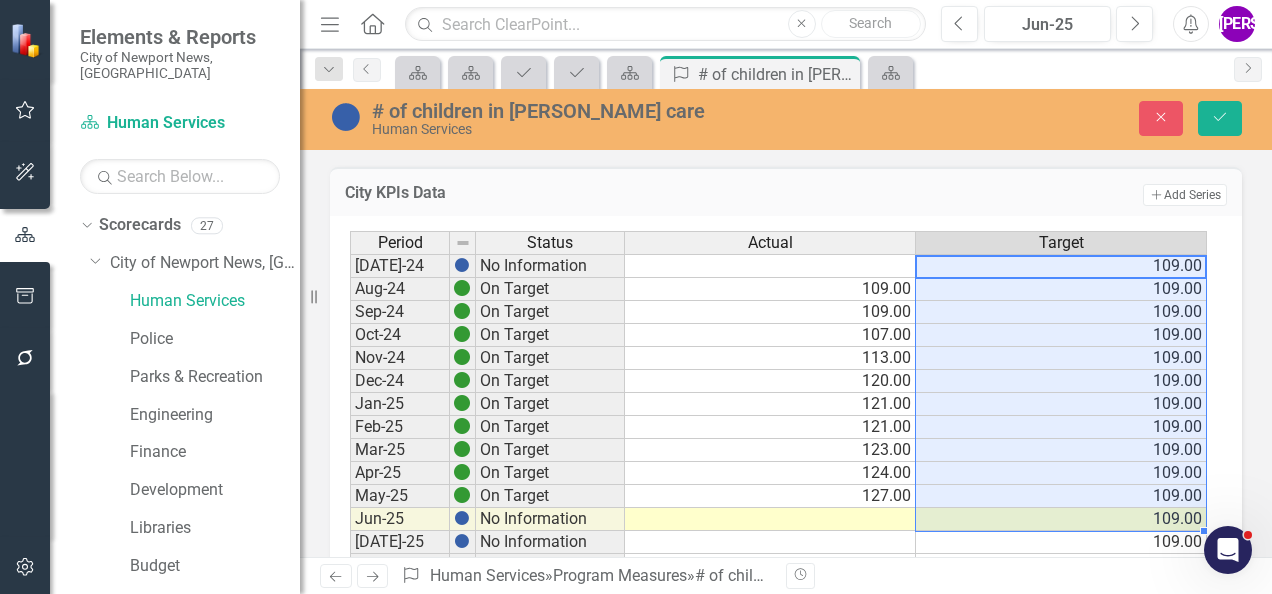 drag, startPoint x: 1158, startPoint y: 268, endPoint x: 1123, endPoint y: 522, distance: 256.4001 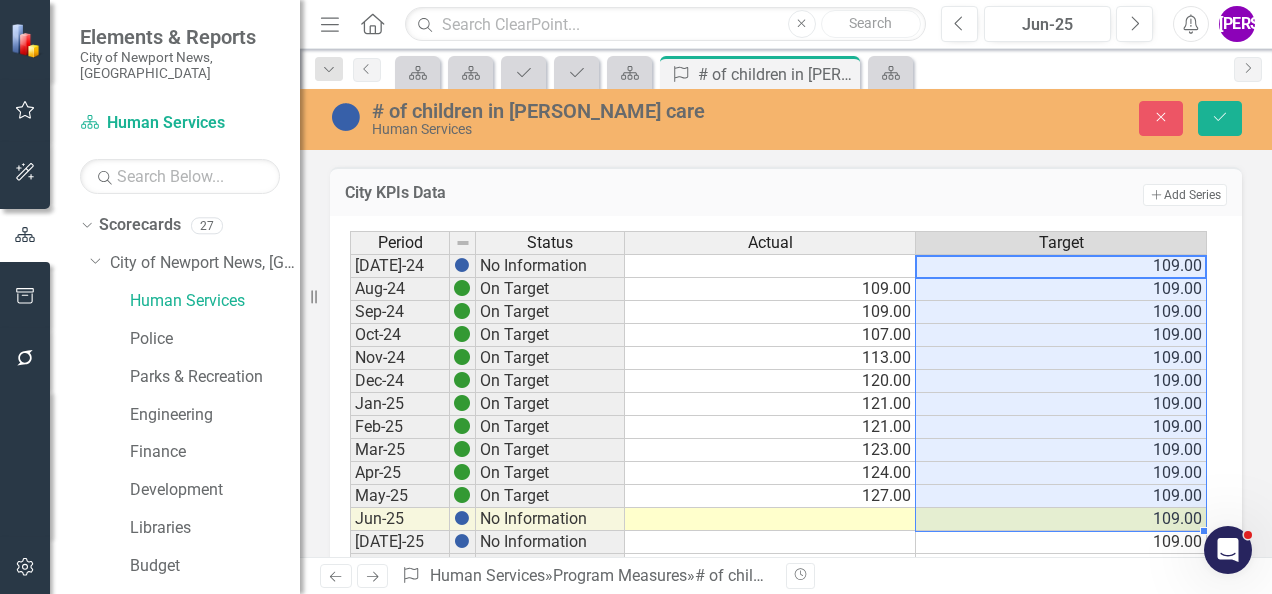 click on "[DATE]-24 No Information 109.00 Aug-24 On Target 109.00 109.00 Sep-24 On Target 109.00 109.00 Oct-24 On Target 107.00 109.00 Nov-24 On Target 113.00 109.00 Dec-24 On Target 120.00 109.00 Jan-25 On Target 121.00 109.00 Feb-25 On Target 121.00 109.00 Mar-25 On Target 123.00 109.00 Apr-25 On Target 124.00 109.00 May-25 On Target 127.00 109.00 Jun-25 No Information 109.00 [DATE]-25 No Information 109.00 Aug-25 Not Defined Sep-25 No Information 109.00 Oct-25 No Information 109.00 Nov-25 No Information 109.00 Dec-25 No Information 109.00 Jan-26 No Information 109.00 Feb-26 No Information 109.00 Mar-26 No Information 109.00 April-26 No Information 109.00 May-26 No Information 109.00 Jun-26 No Information 109.00" at bounding box center (778, 530) 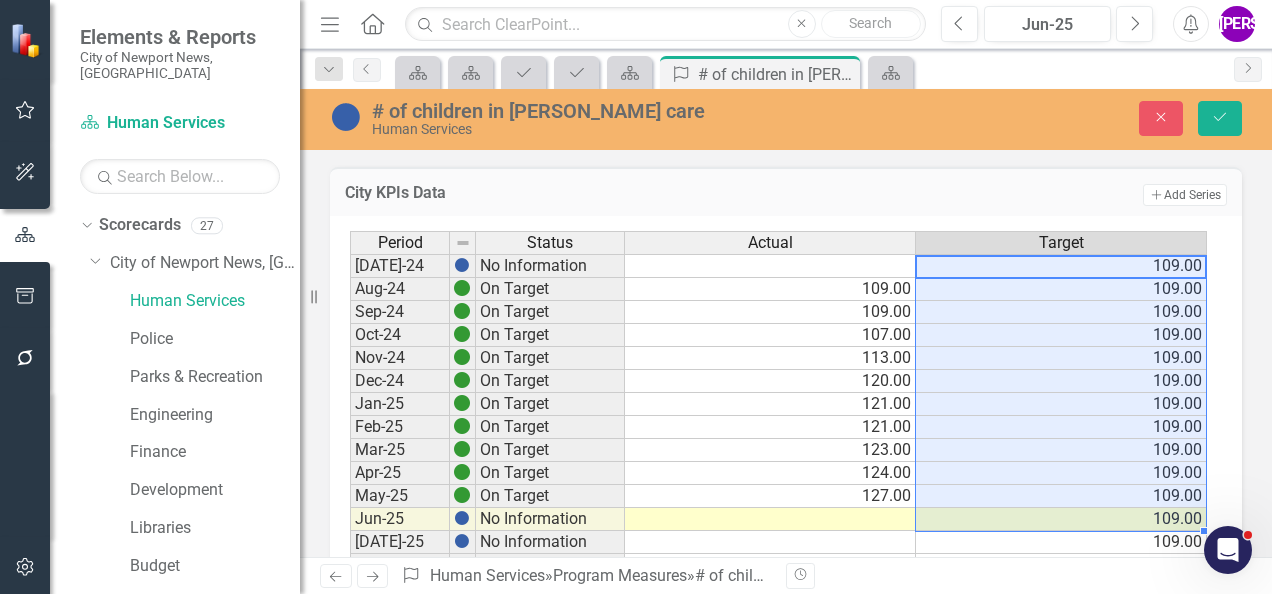 scroll, scrollTop: 0, scrollLeft: 0, axis: both 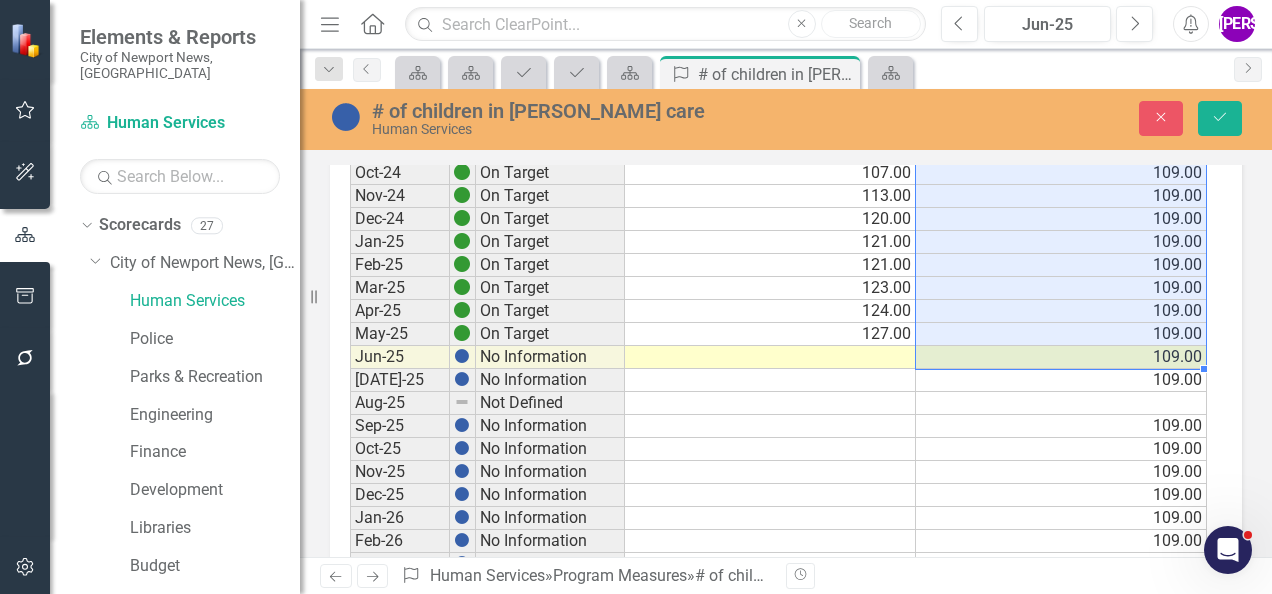 click on "109.00" at bounding box center [1061, 380] 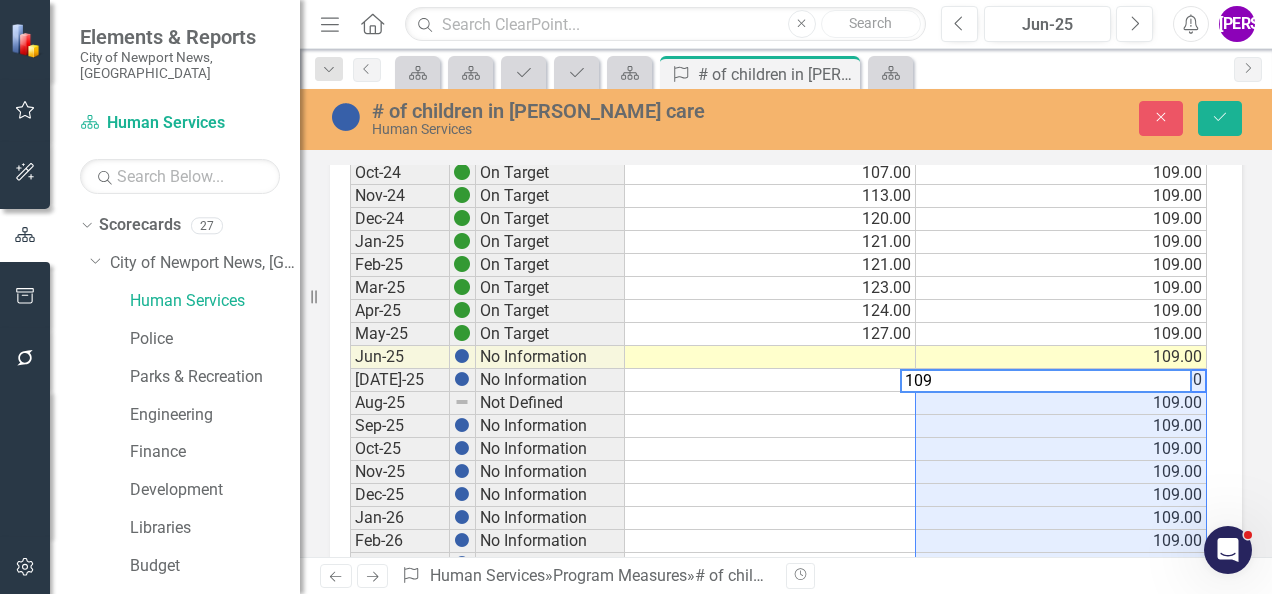 click on "109.00" at bounding box center [1061, 449] 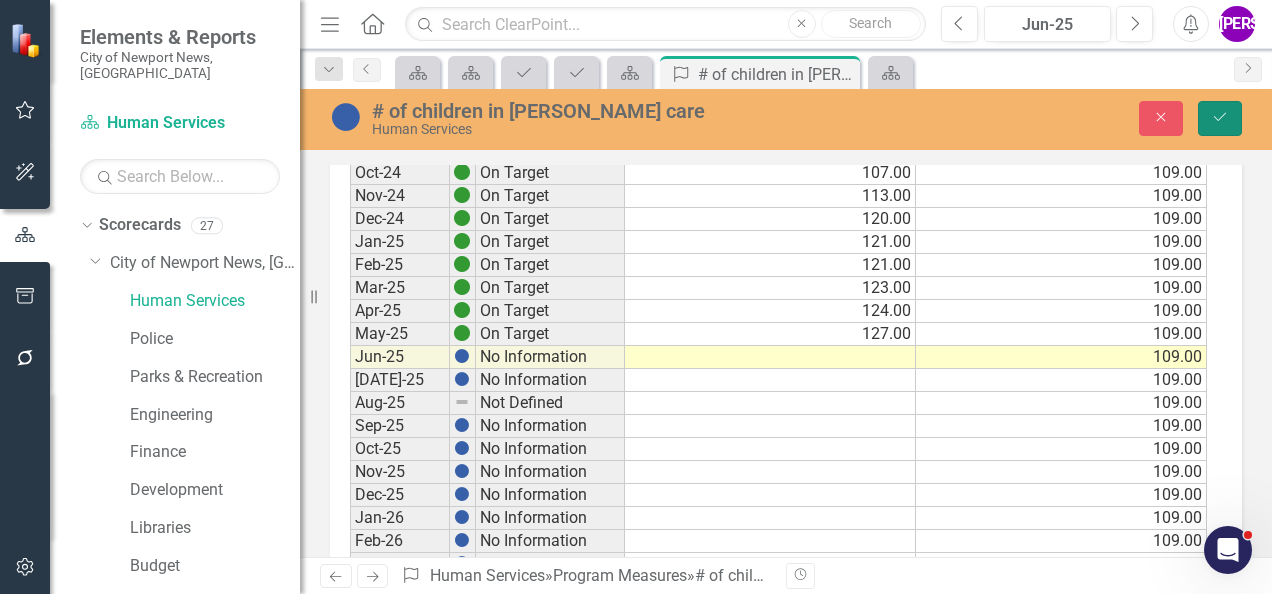 click on "Save" at bounding box center [1220, 118] 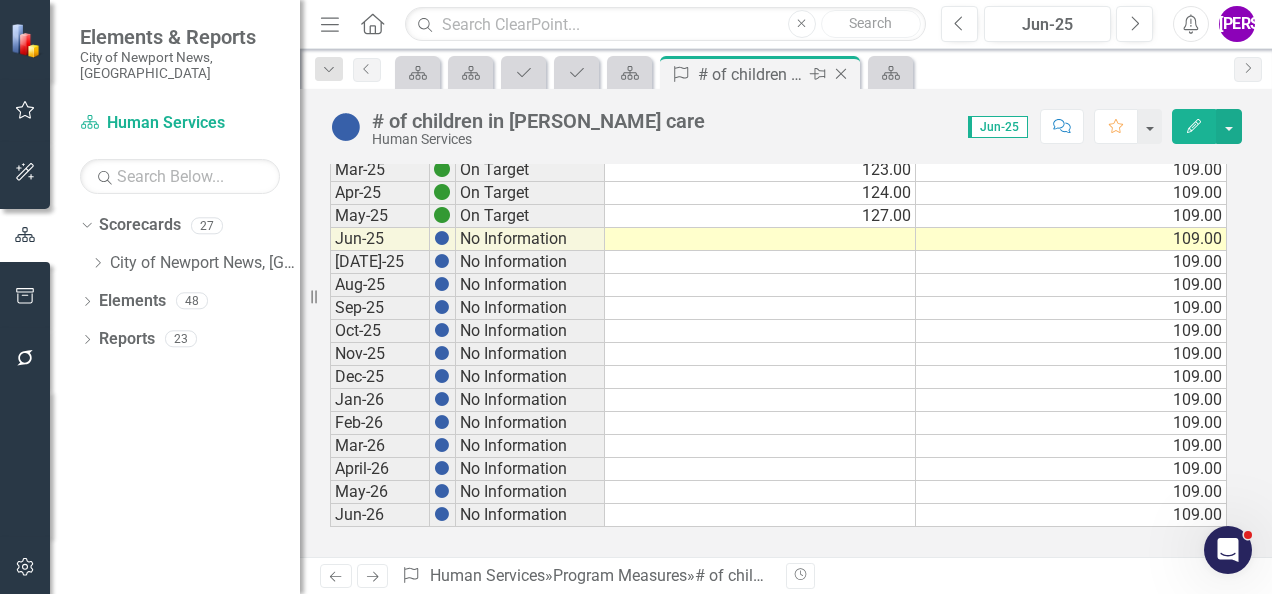 click on "Close" 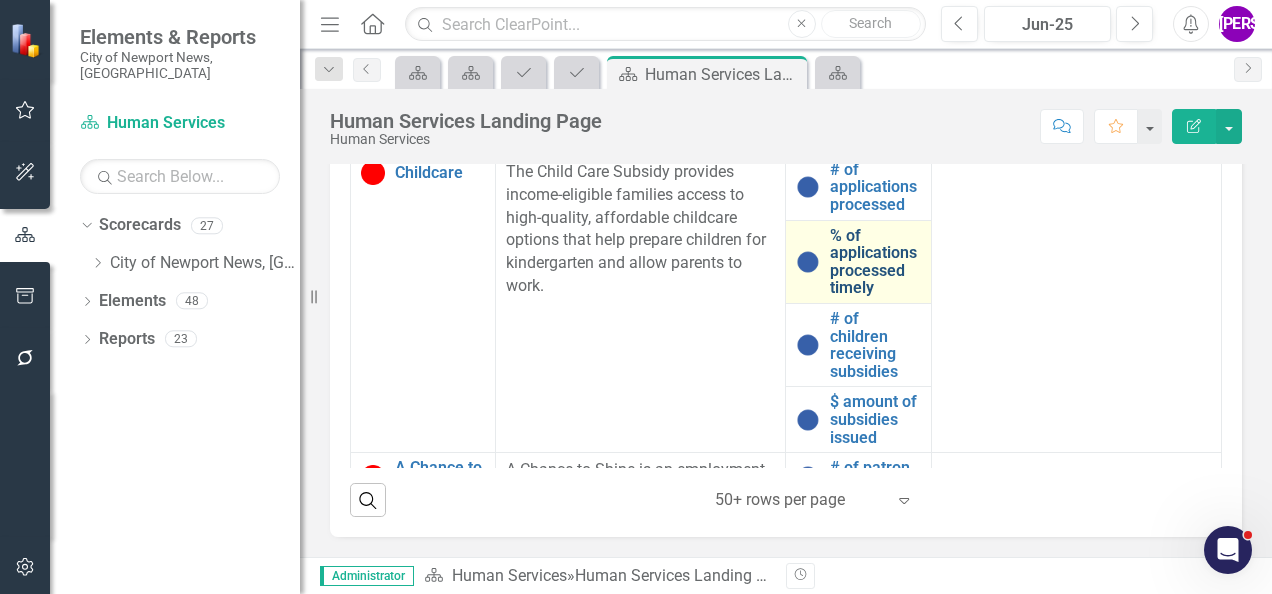 click on "% of applications processed timely" at bounding box center (875, 262) 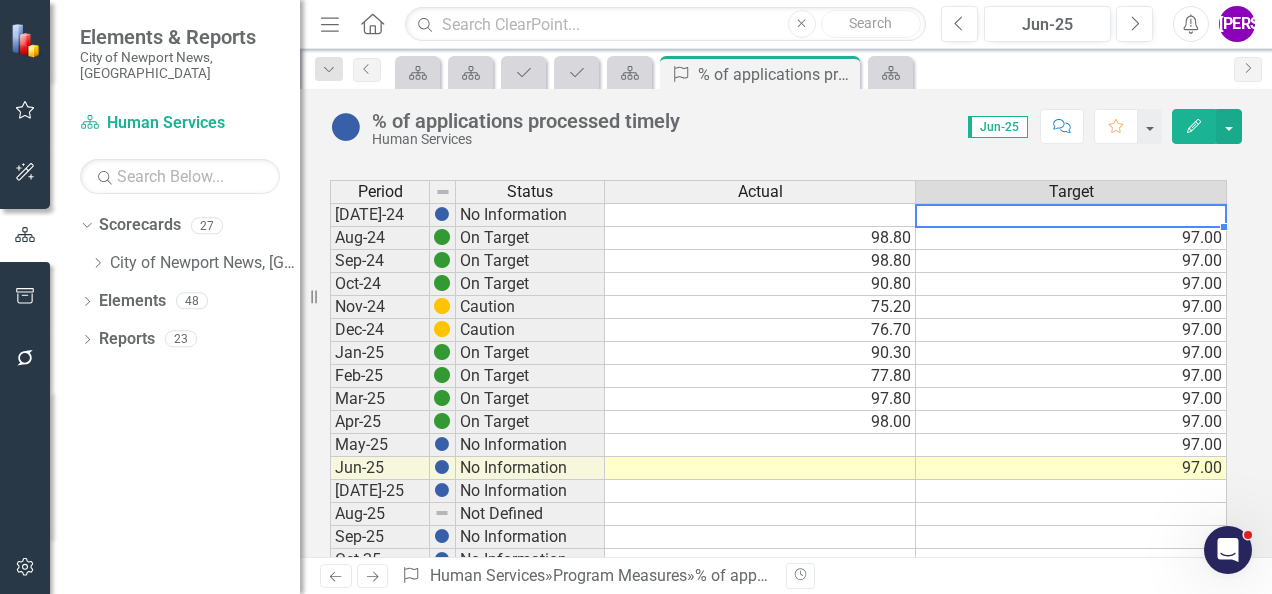 click at bounding box center (1071, 215) 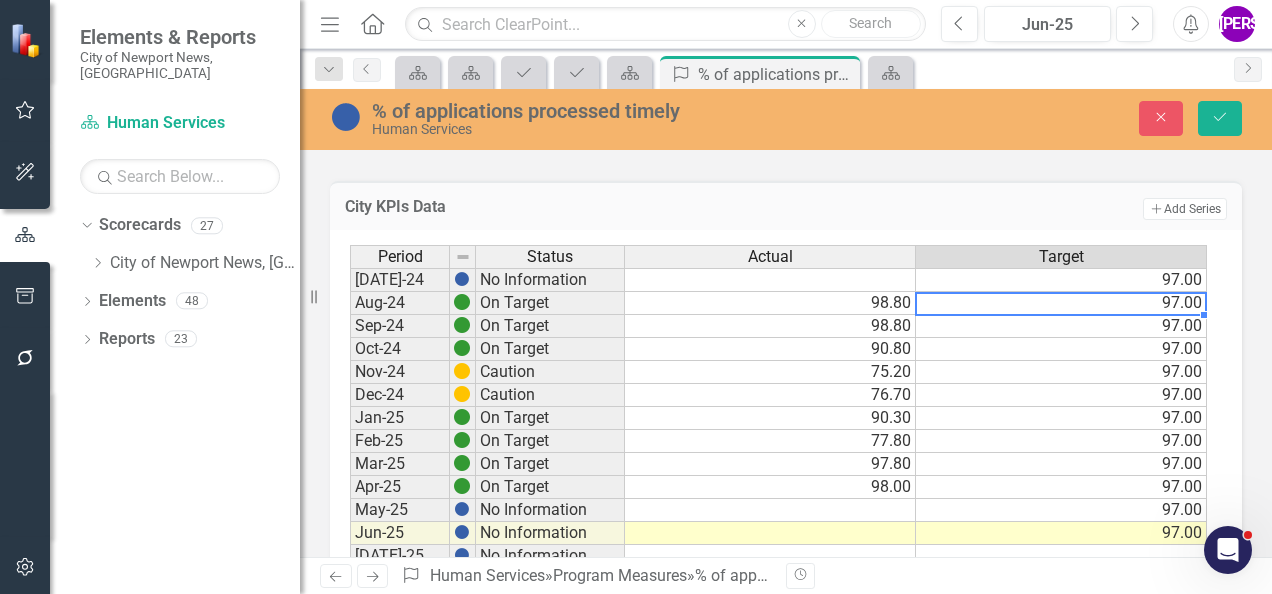 type on "97" 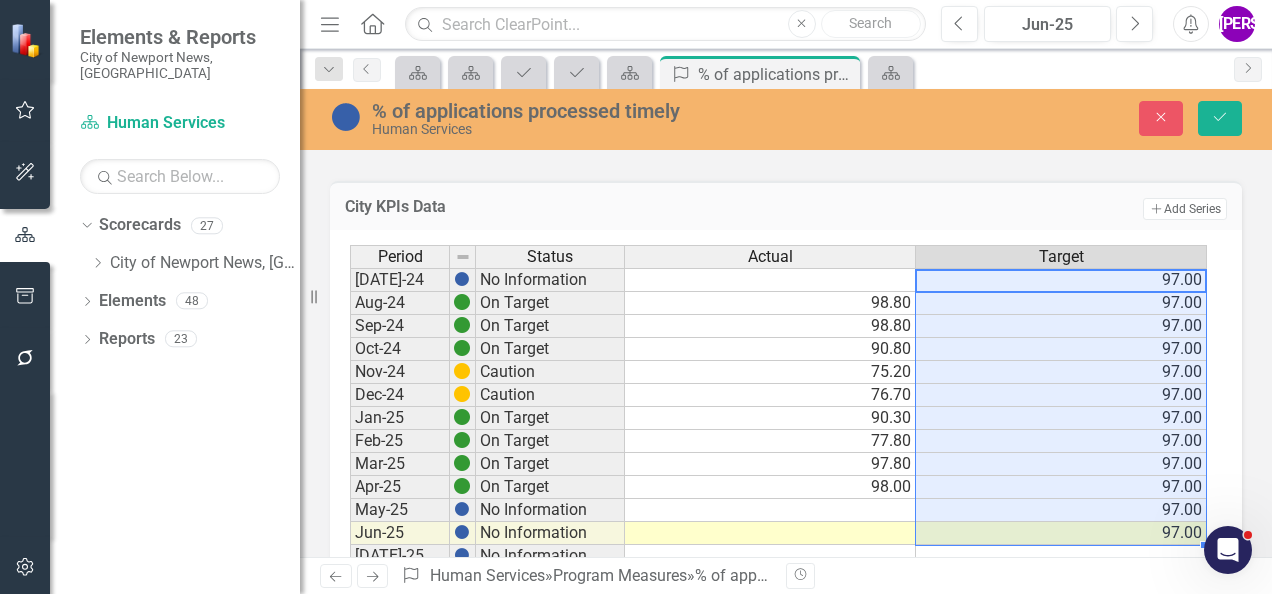 drag, startPoint x: 1123, startPoint y: 275, endPoint x: 1140, endPoint y: 529, distance: 254.56827 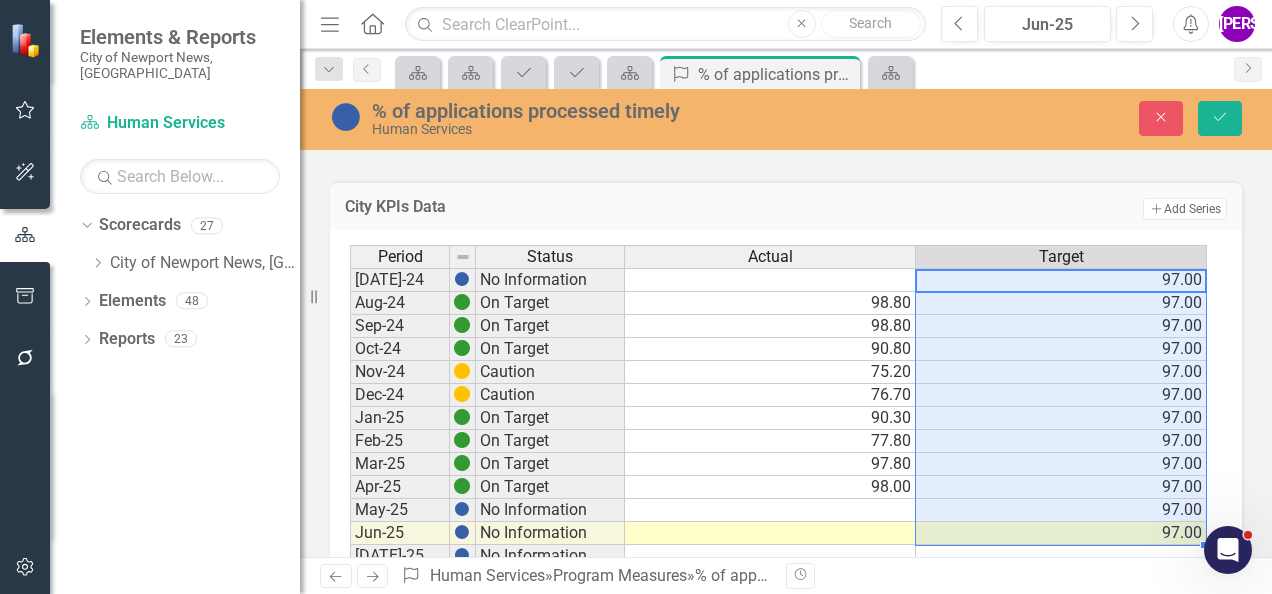 click on "[DATE]-24 No Information 97.00 Aug-24 On Target 98.80 97.00 Sep-24 On Target 98.80 97.00 Oct-24 On Target 90.80 97.00 Nov-24 Caution 75.20 97.00 Dec-24 Caution 76.70 97.00 Jan-25 On Target 90.30 97.00 Feb-25 On Target 77.80 97.00 Mar-25 On Target 97.80 97.00 Apr-25 On Target 98.00 97.00 May-25 No Information 97.00 Jun-25 No Information 97.00 [DATE]-25 No Information Aug-25 Not Defined Sep-25 No Information Oct-25 No Information Nov-25 No Information Dec-25 No Information Jan-26 No Information Feb-26 No Information Mar-26 No Information April-26 No Information May-26 No Information Jun-26 No Information [DATE]-26 No Information Aug-26 No Information Sep-26 No Information Oct-26 No Information Nov-26 No Information Dec-26 No Information Jan-27 No Information Feb-27 No Information Mar-27 No Information Apr-27 No Information May-27 No Information Jun-27 No Information [DATE]-27 No Information Aug-27 No Information Sep-27 No Information Oct-27 No Information Nov-27 No Information Dec-27 No Information" at bounding box center (778, 751) 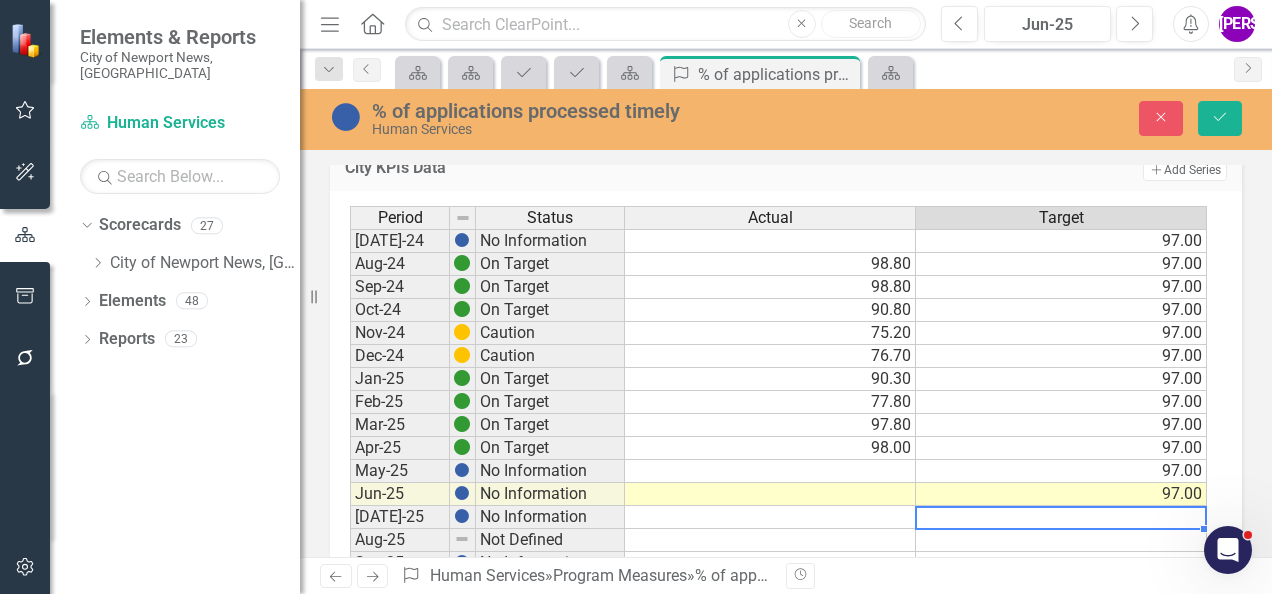 click at bounding box center (1061, 517) 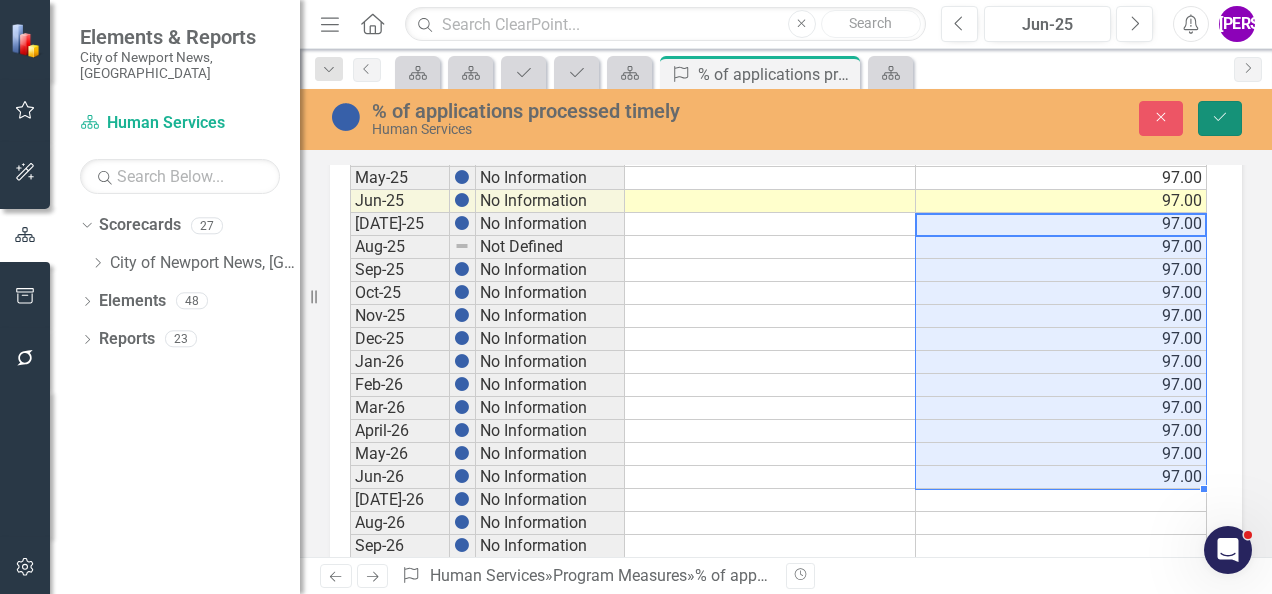 click on "Save" 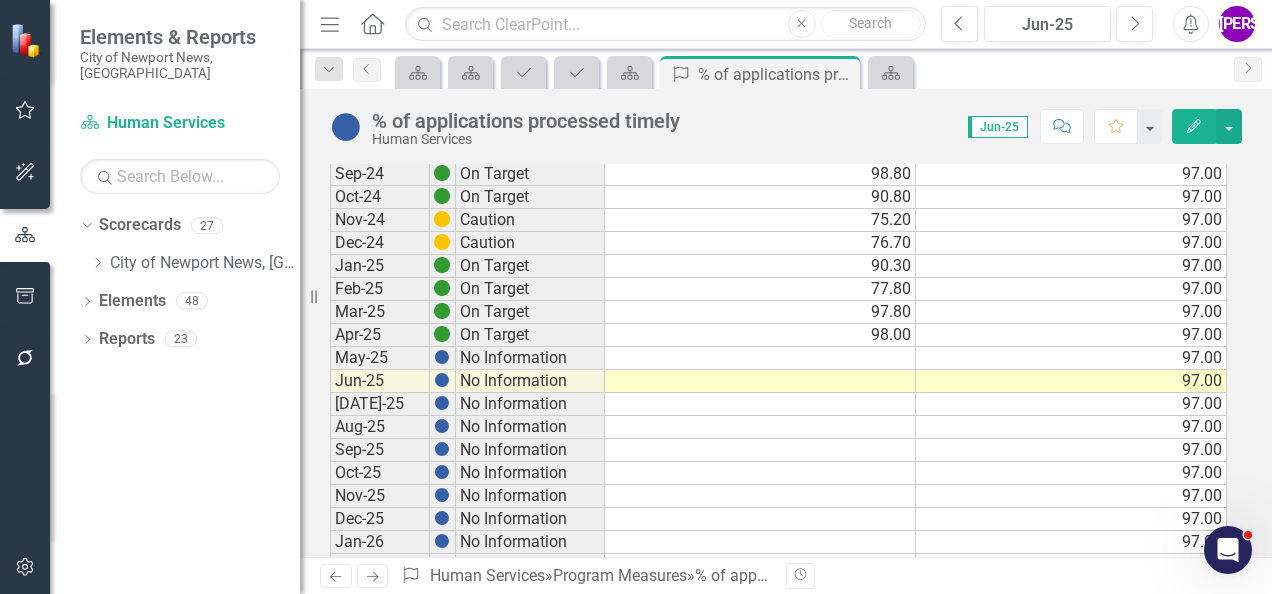 scroll, scrollTop: 0, scrollLeft: 0, axis: both 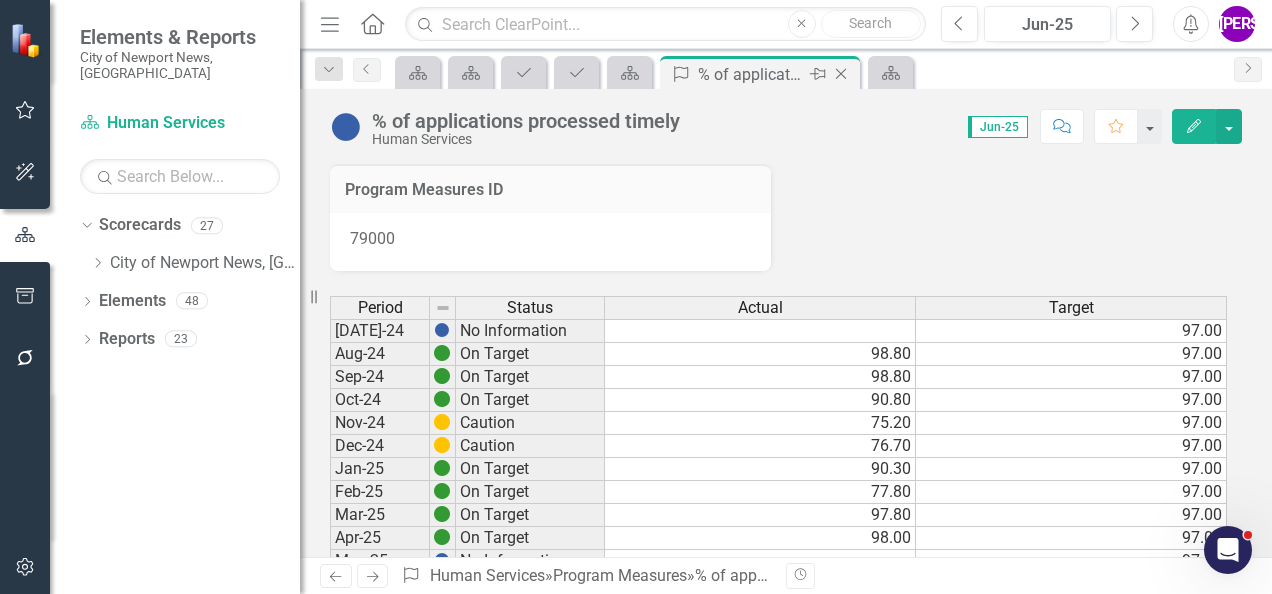 click 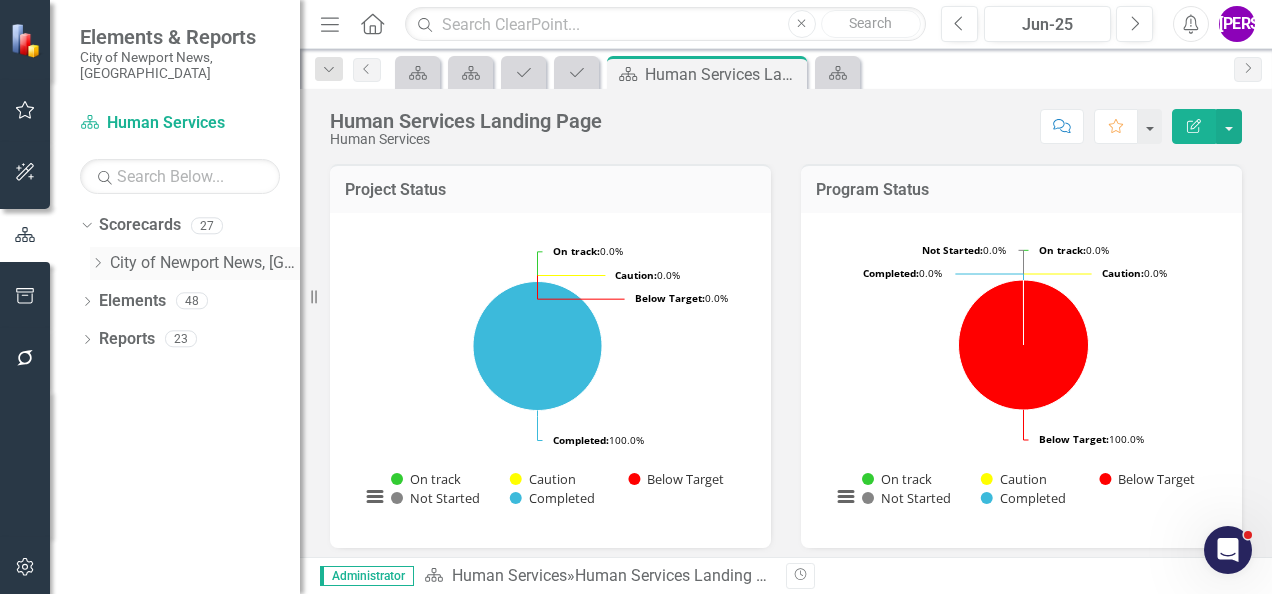 click 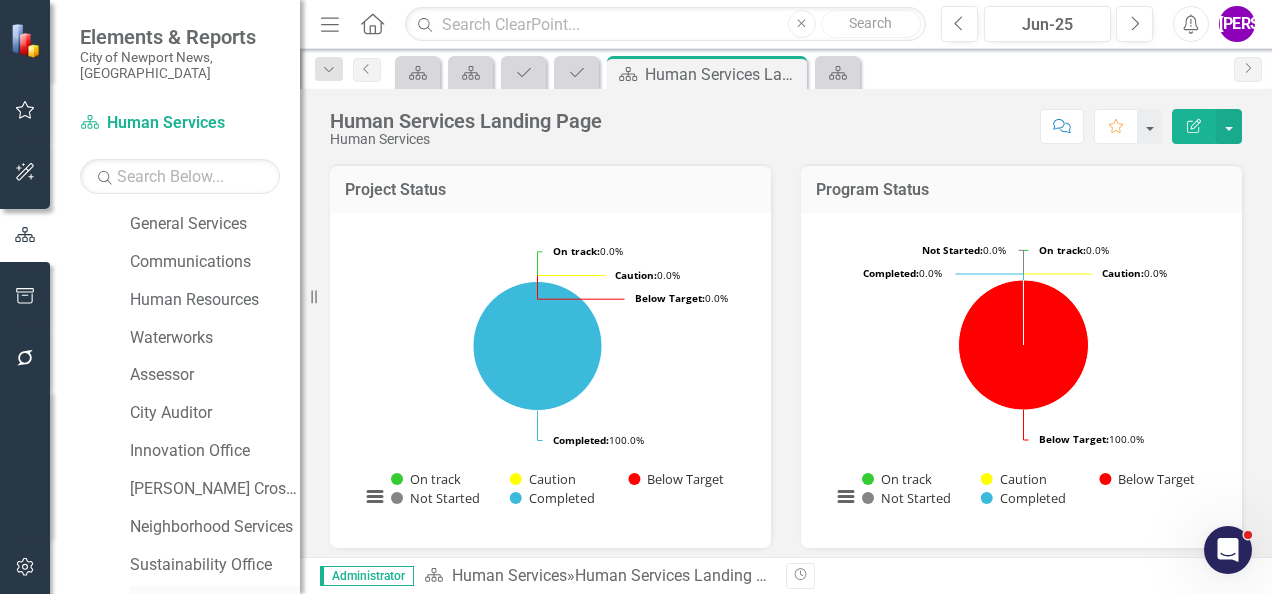 scroll, scrollTop: 569, scrollLeft: 0, axis: vertical 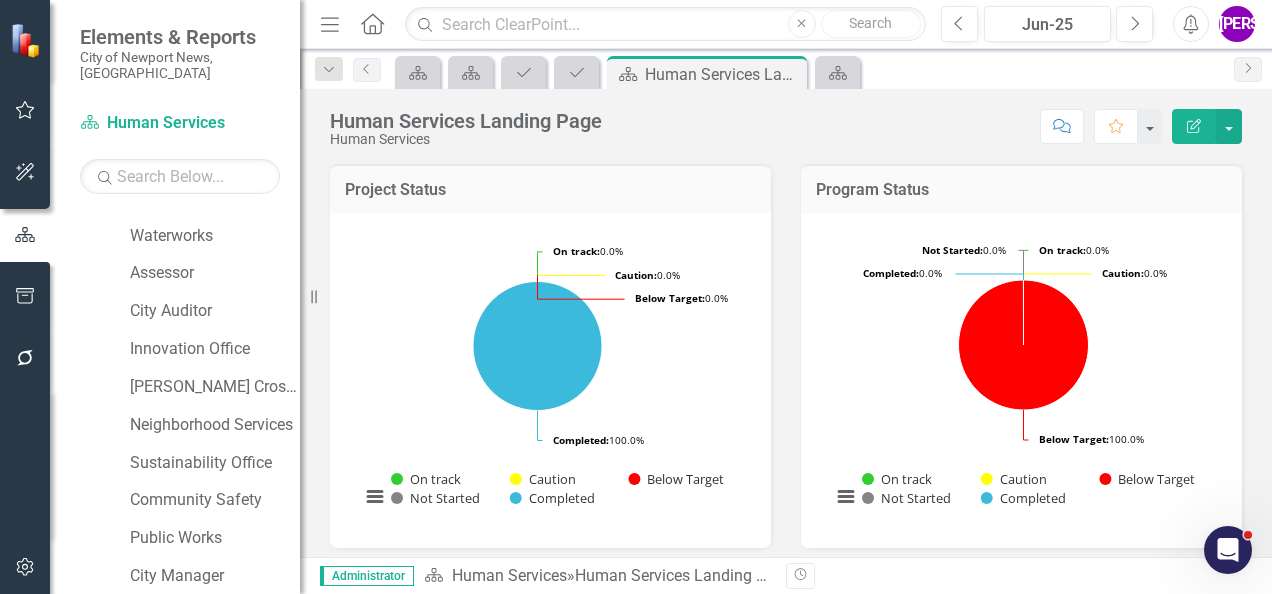 drag, startPoint x: 306, startPoint y: 294, endPoint x: 324, endPoint y: 296, distance: 18.110771 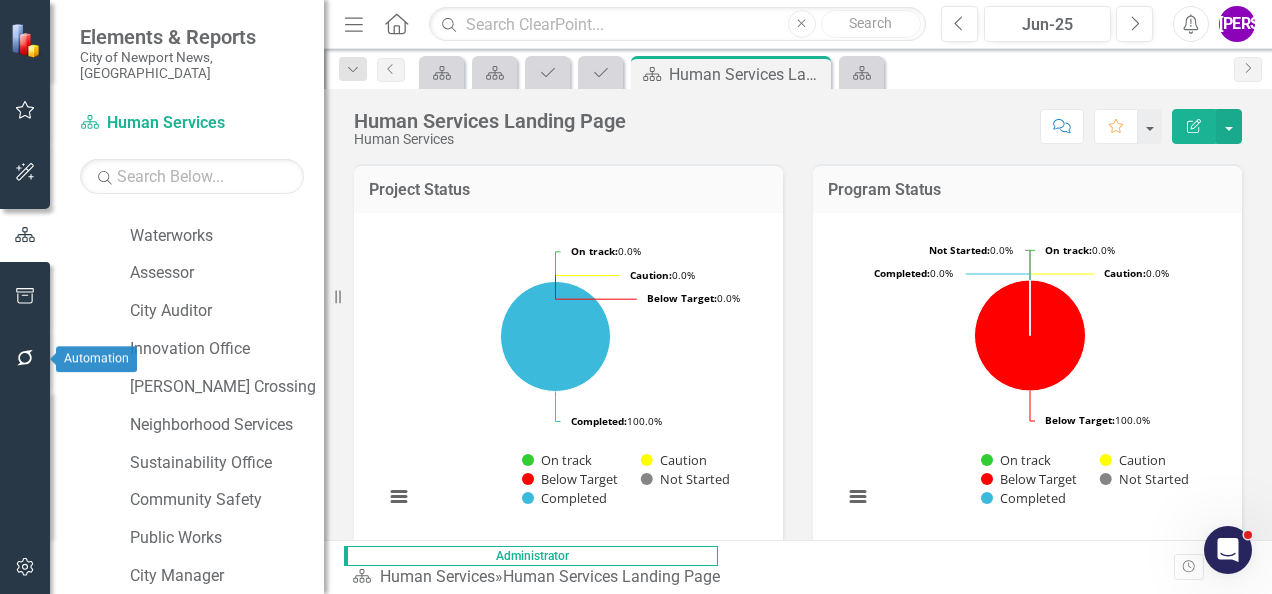 click at bounding box center [25, 359] 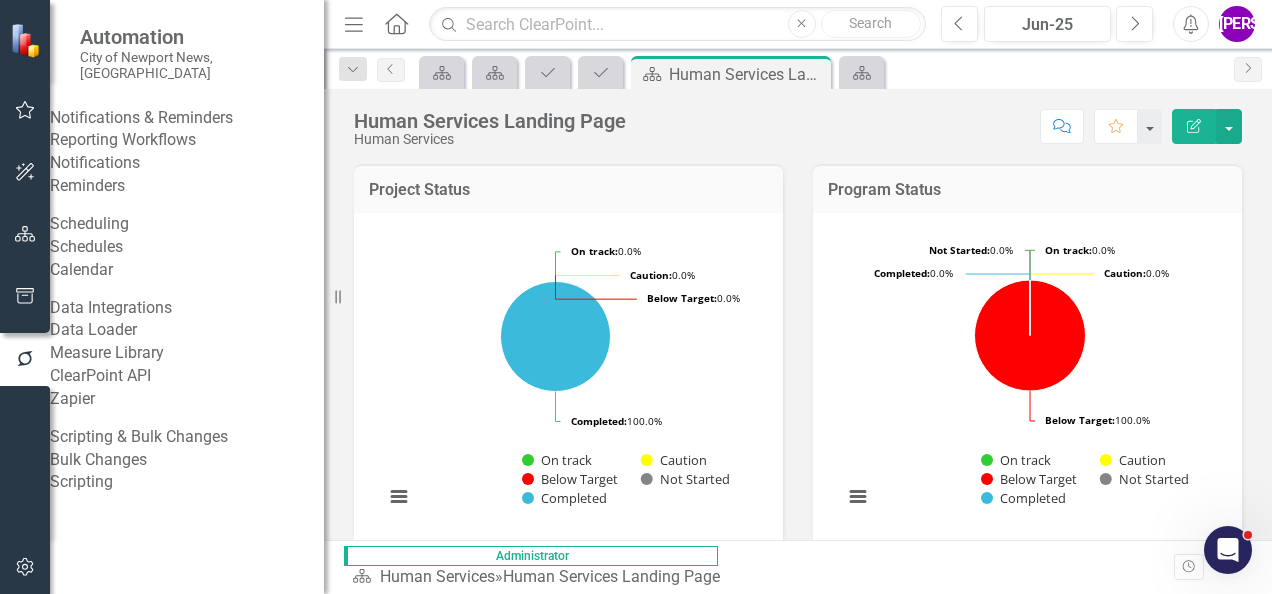 scroll, scrollTop: 66, scrollLeft: 0, axis: vertical 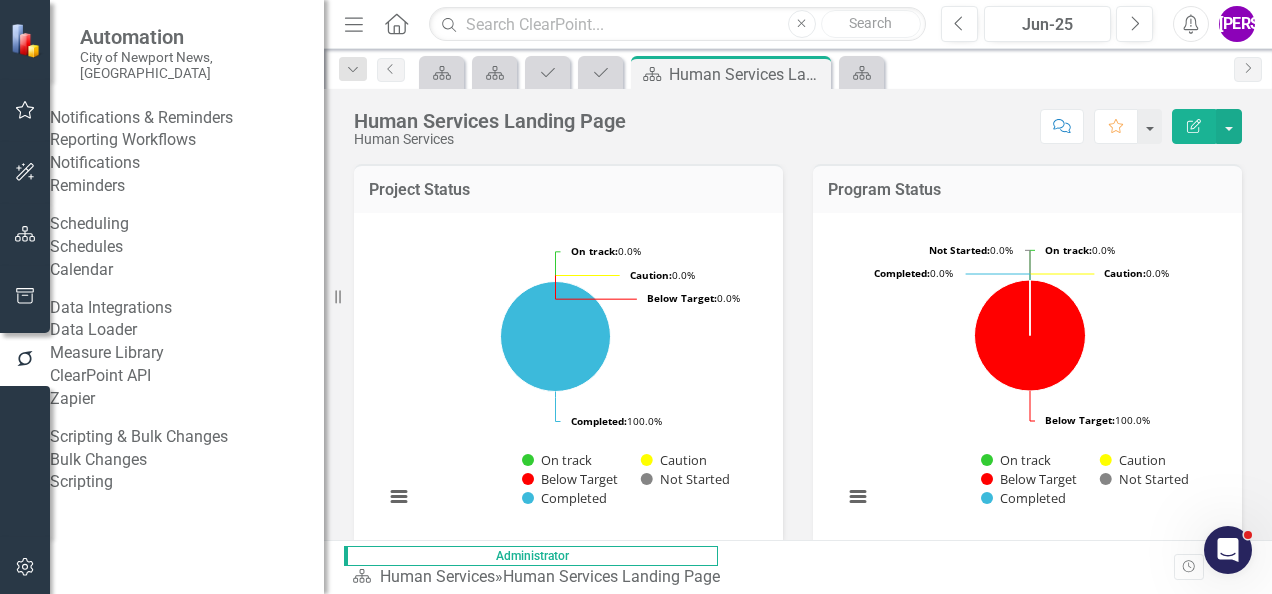 click on "Bulk Changes" at bounding box center [187, 460] 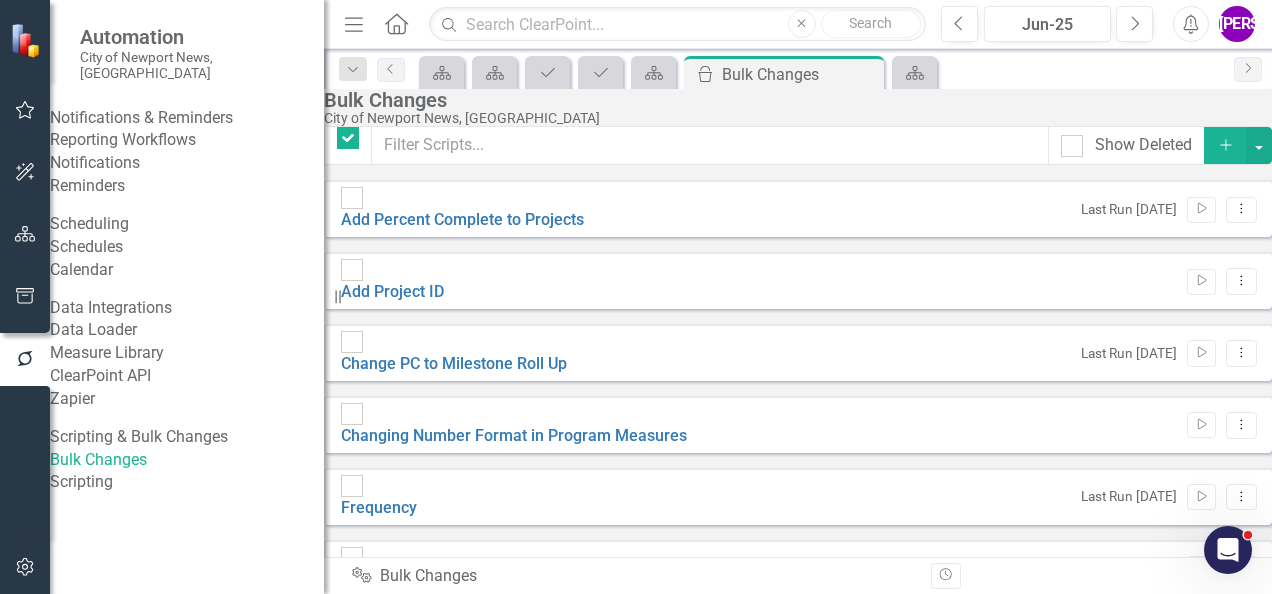 checkbox on "false" 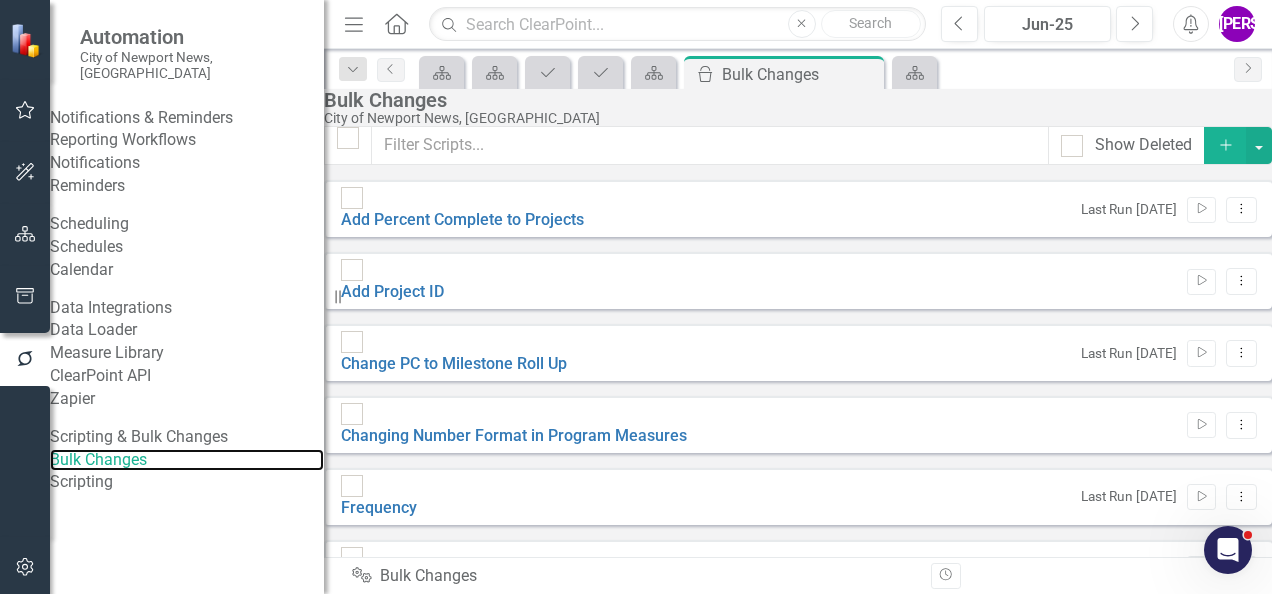 scroll, scrollTop: 0, scrollLeft: 0, axis: both 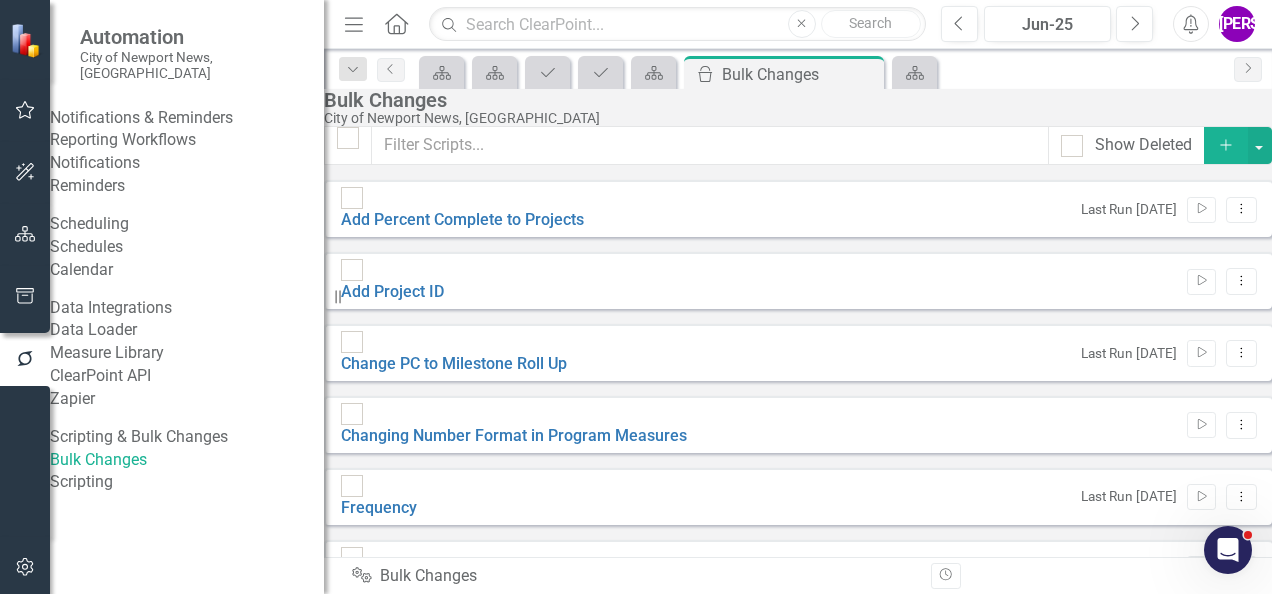click on "Add" 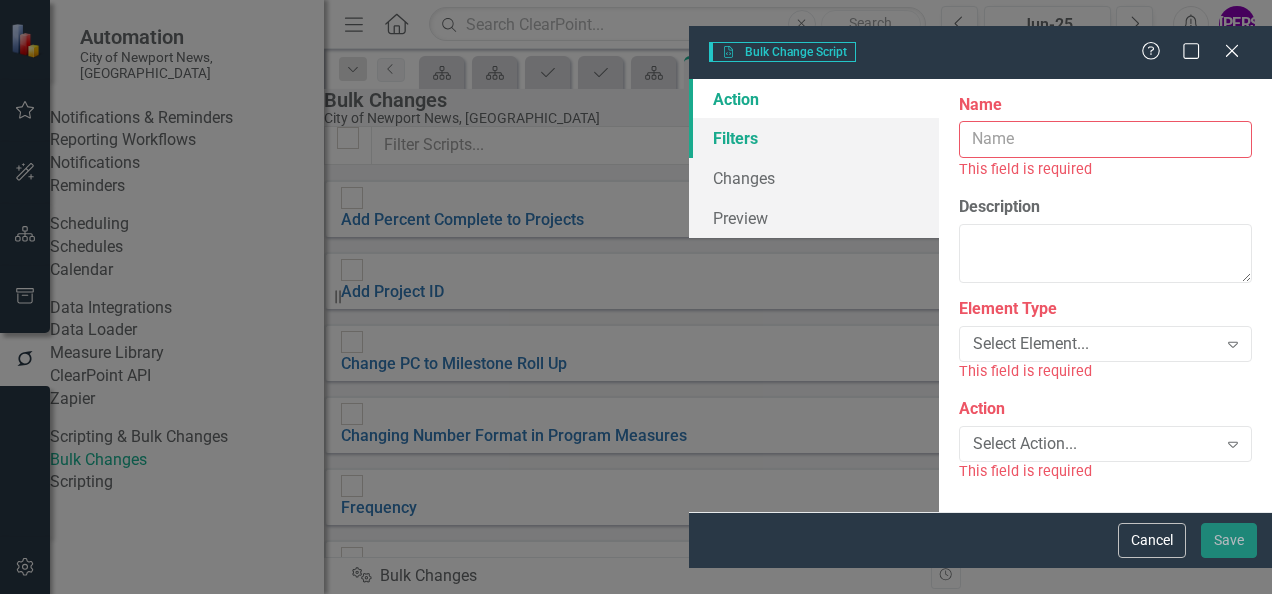 click on "Filters" at bounding box center [814, 138] 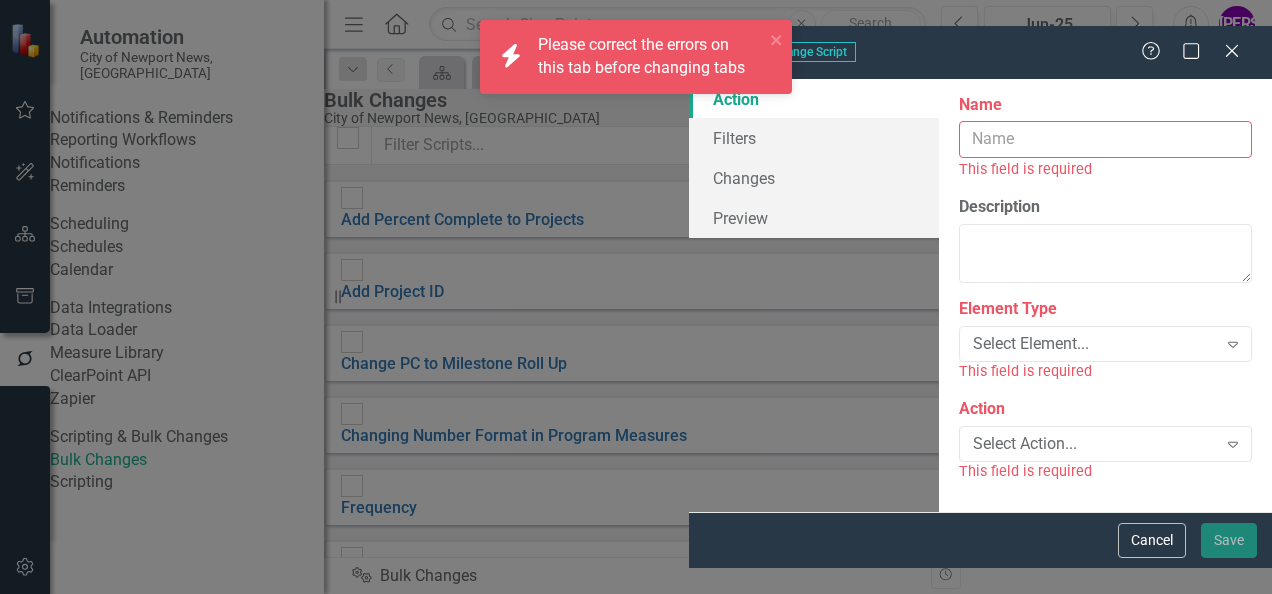 click on "Name" at bounding box center (1105, 139) 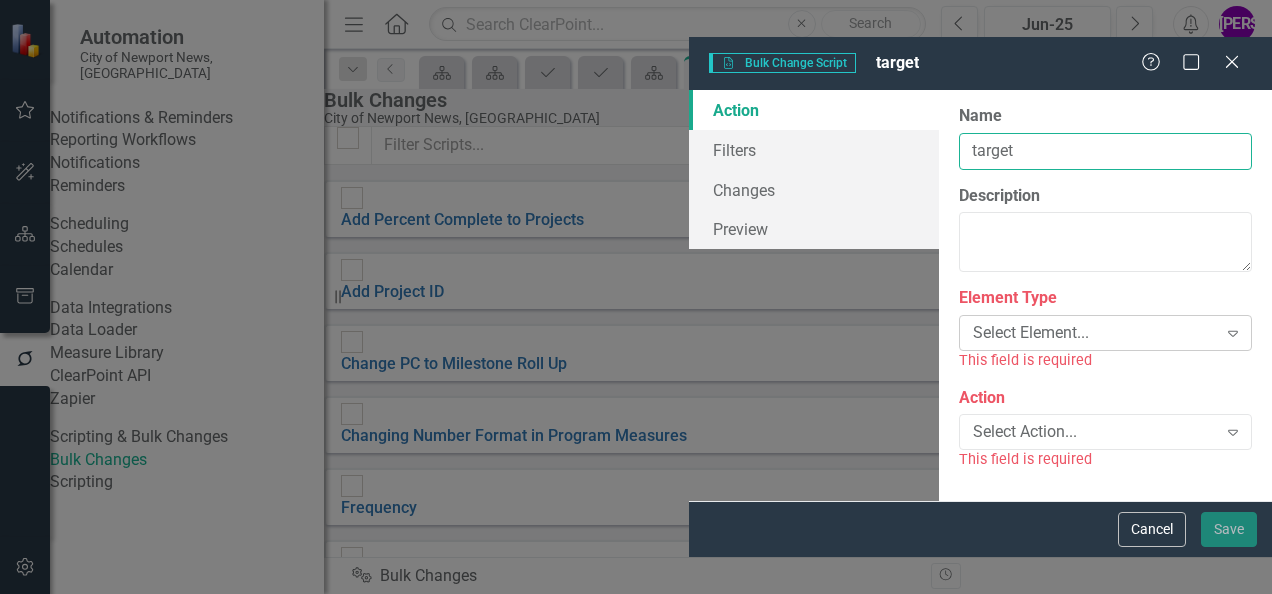 type on "target" 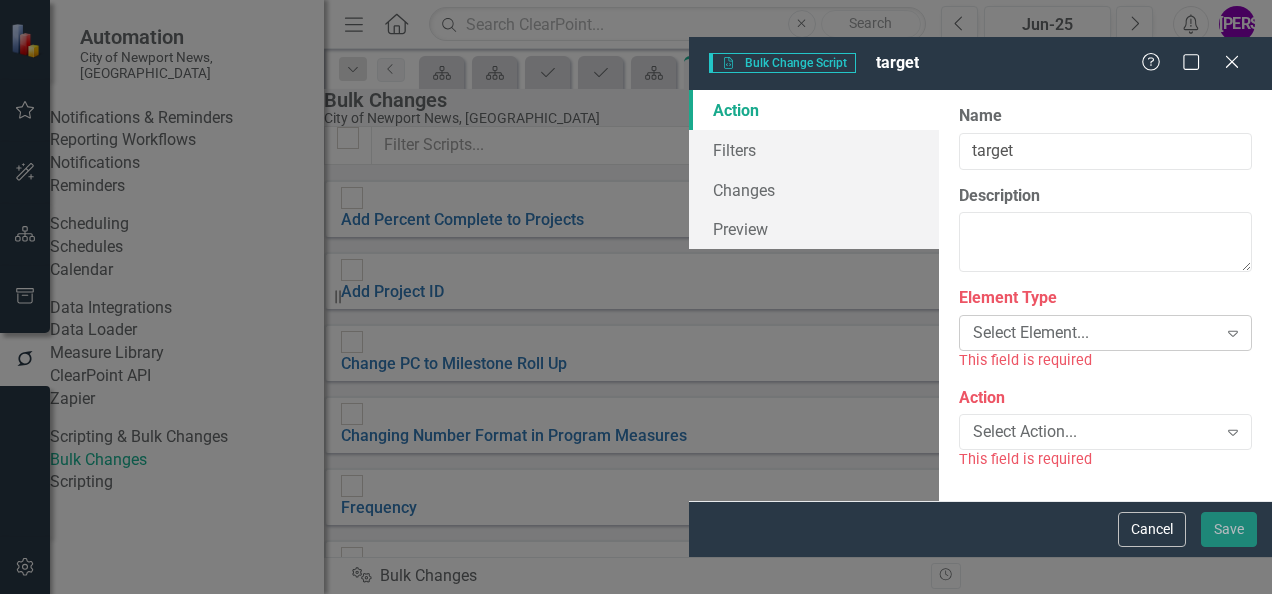 click on "Select Element..." at bounding box center [1095, 333] 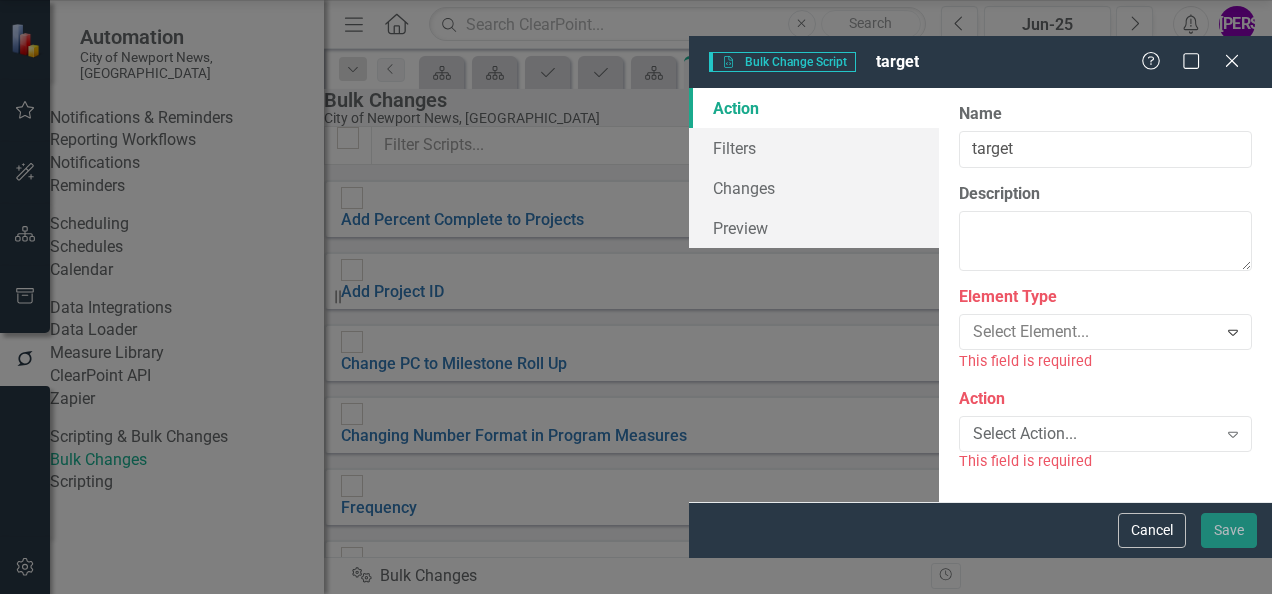 click on "Program Measures" at bounding box center (640, -115) 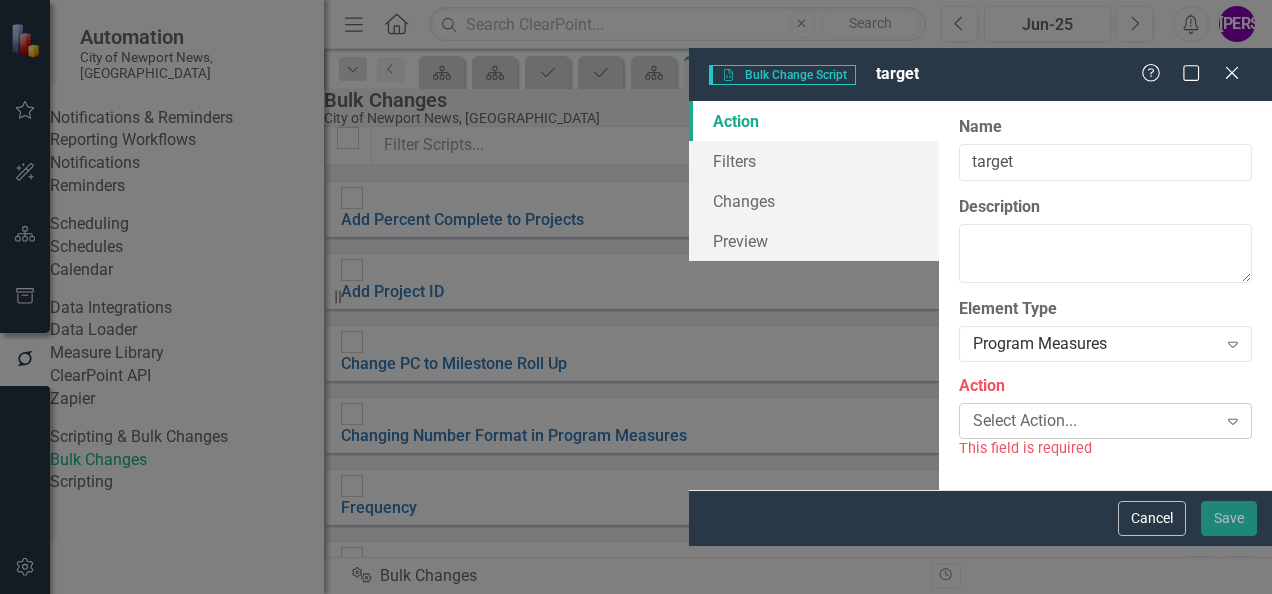 click on "Select Action..." at bounding box center (1095, 421) 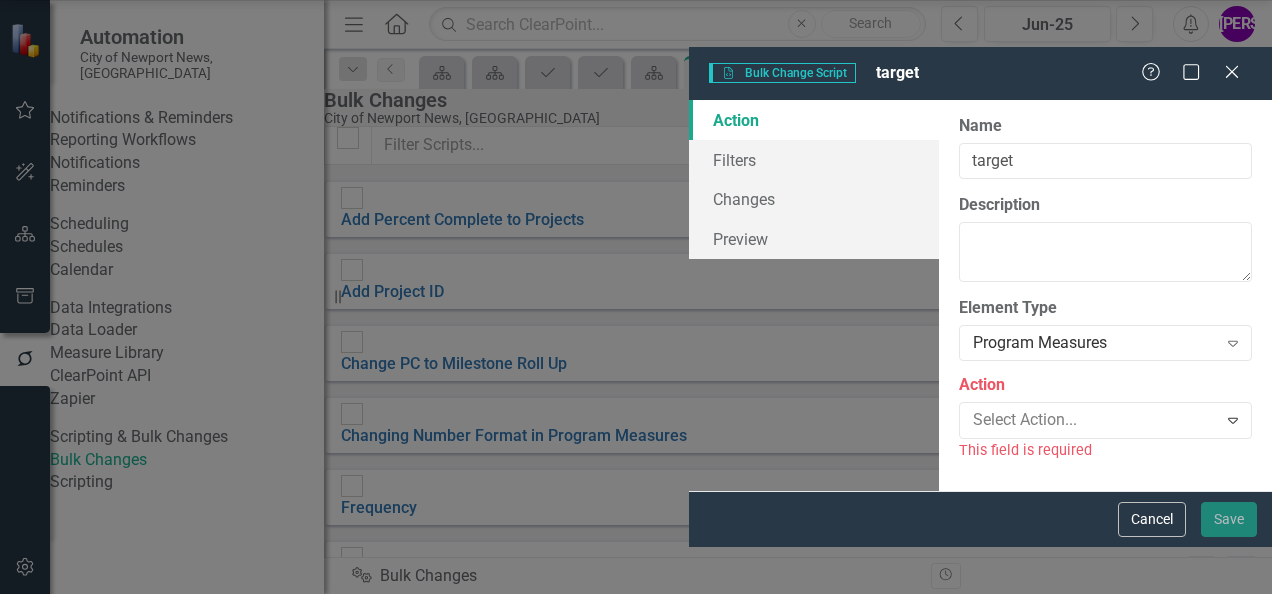 click on "Add" at bounding box center [640, -115] 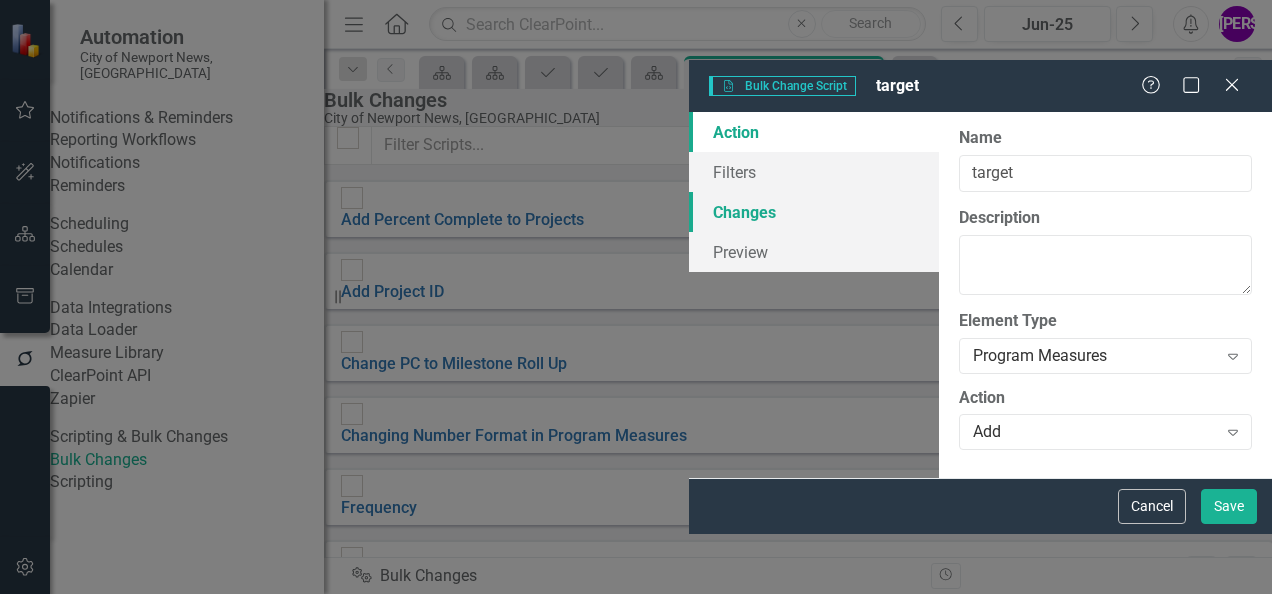 click on "Changes" at bounding box center (814, 212) 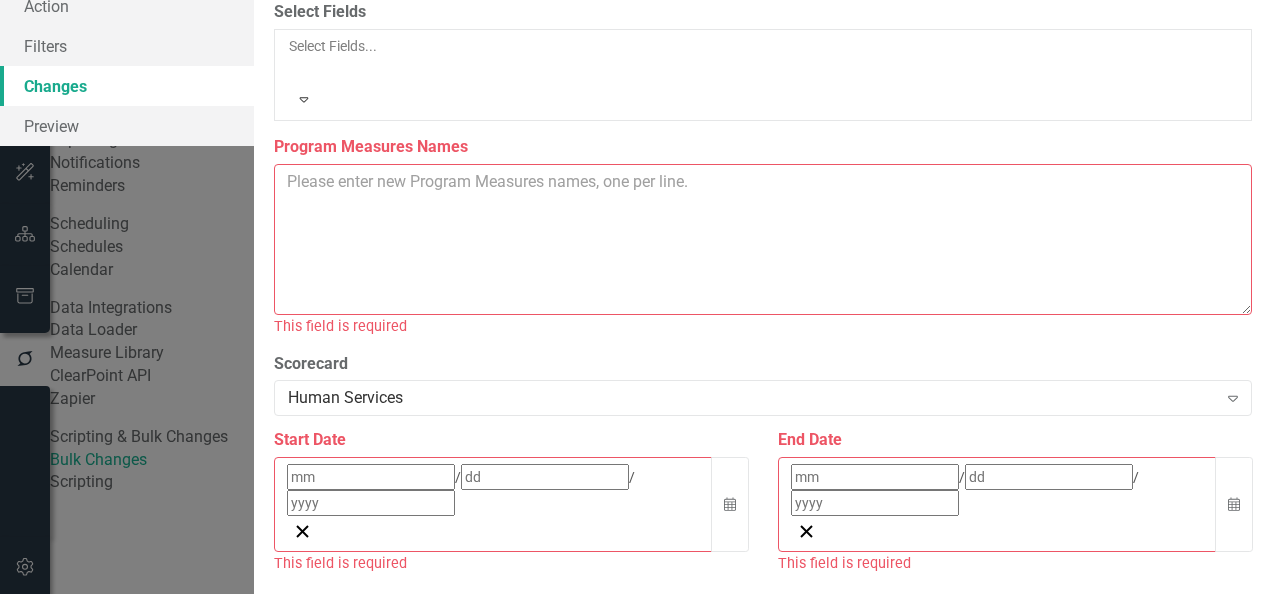 click at bounding box center (290, 70) 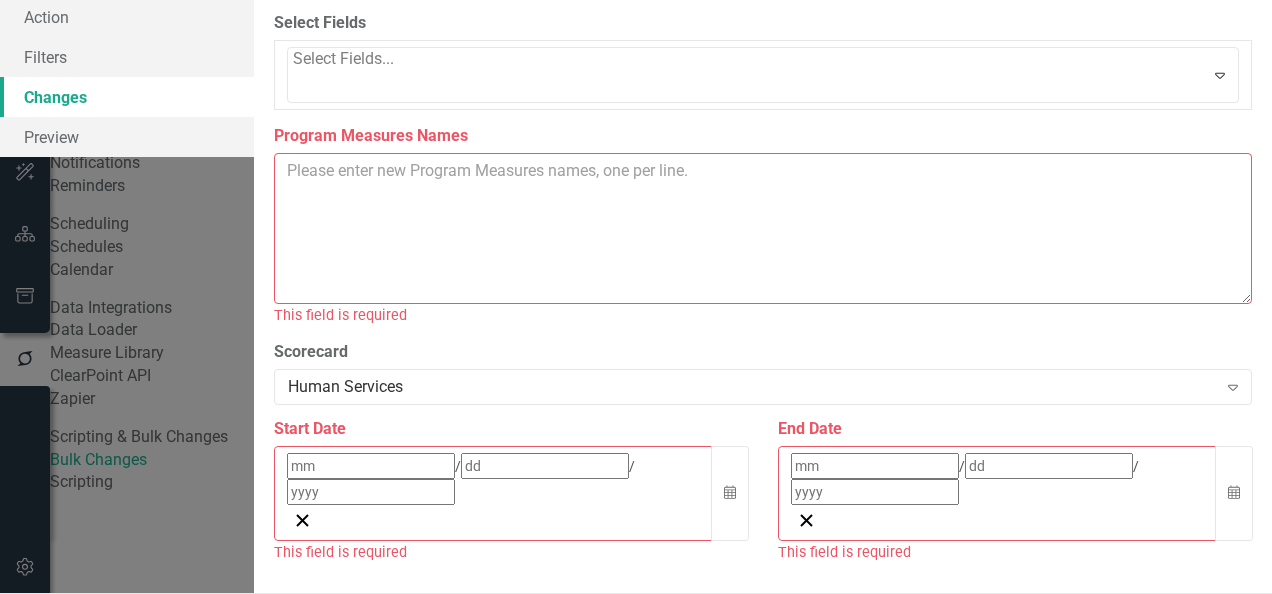 click on "Action Filters Changes Preview" at bounding box center (127, 76) 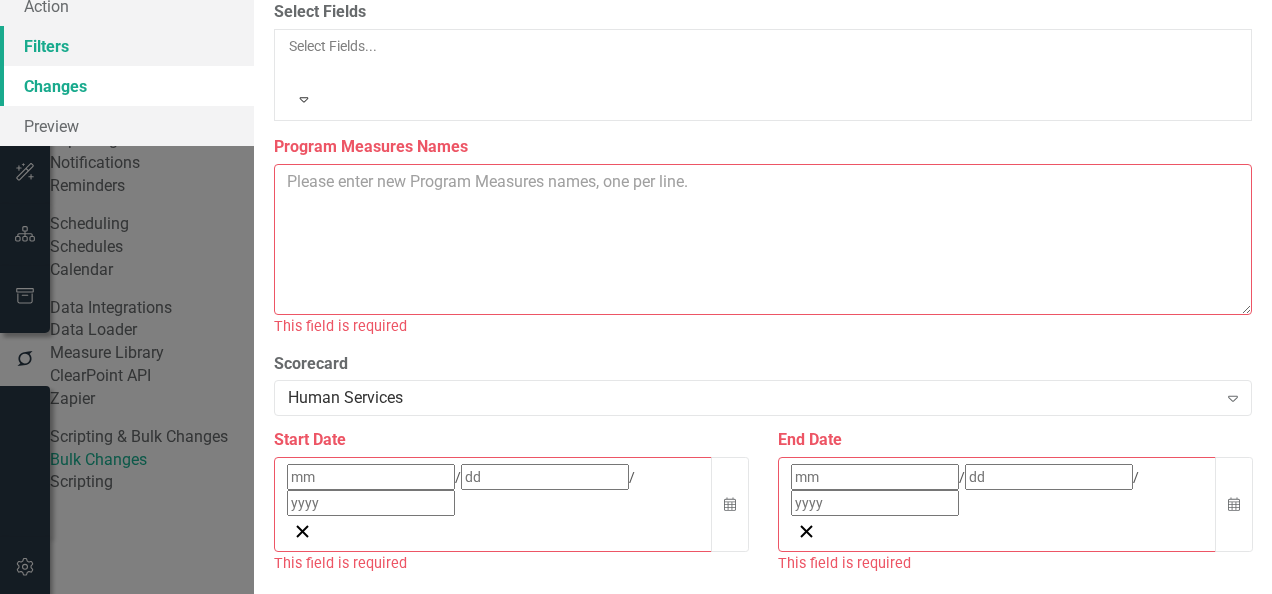 click on "Filters" at bounding box center (127, 46) 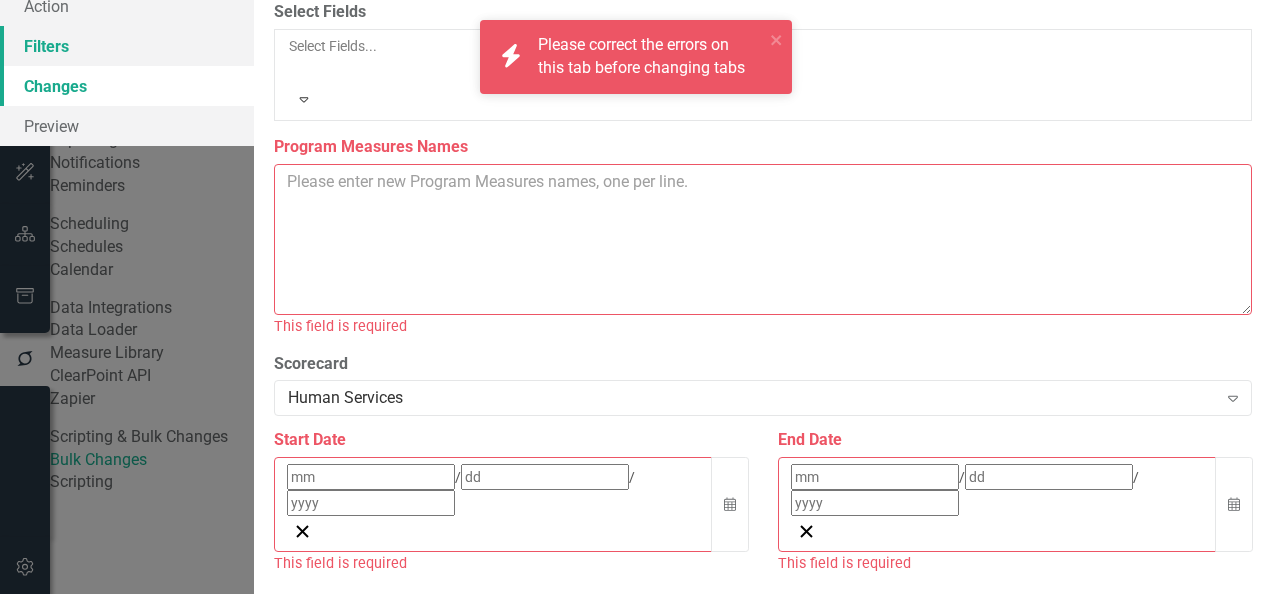 click on "Filters" at bounding box center (127, 46) 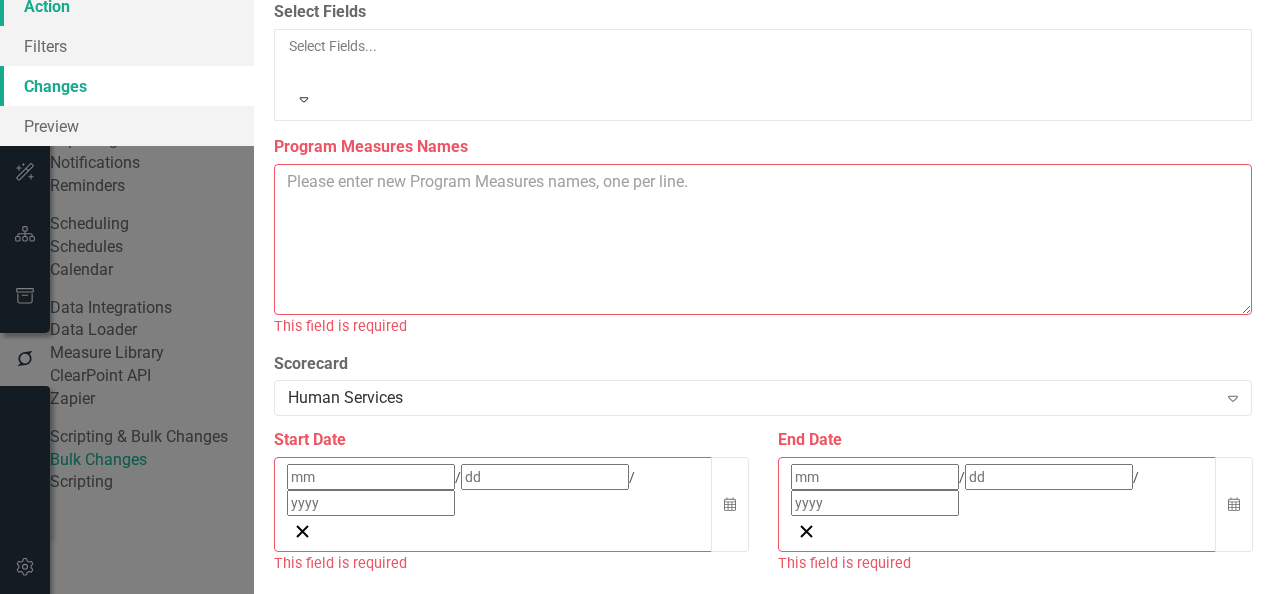 click on "Action" at bounding box center [127, 6] 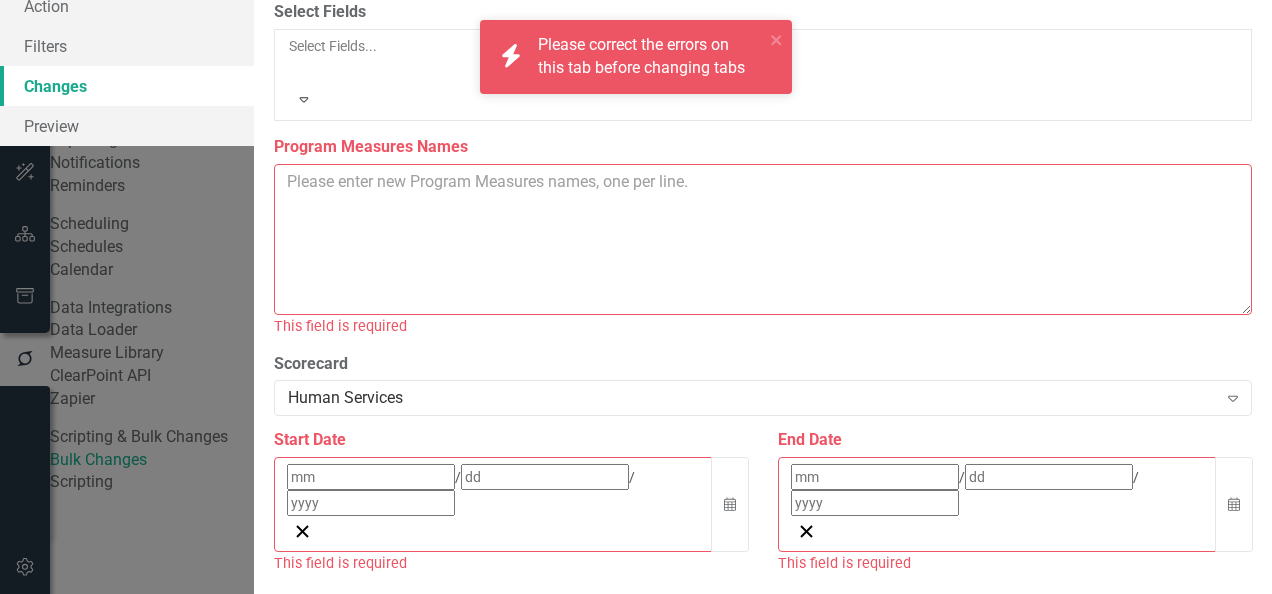 click on "Program Measures Names" at bounding box center (763, 239) 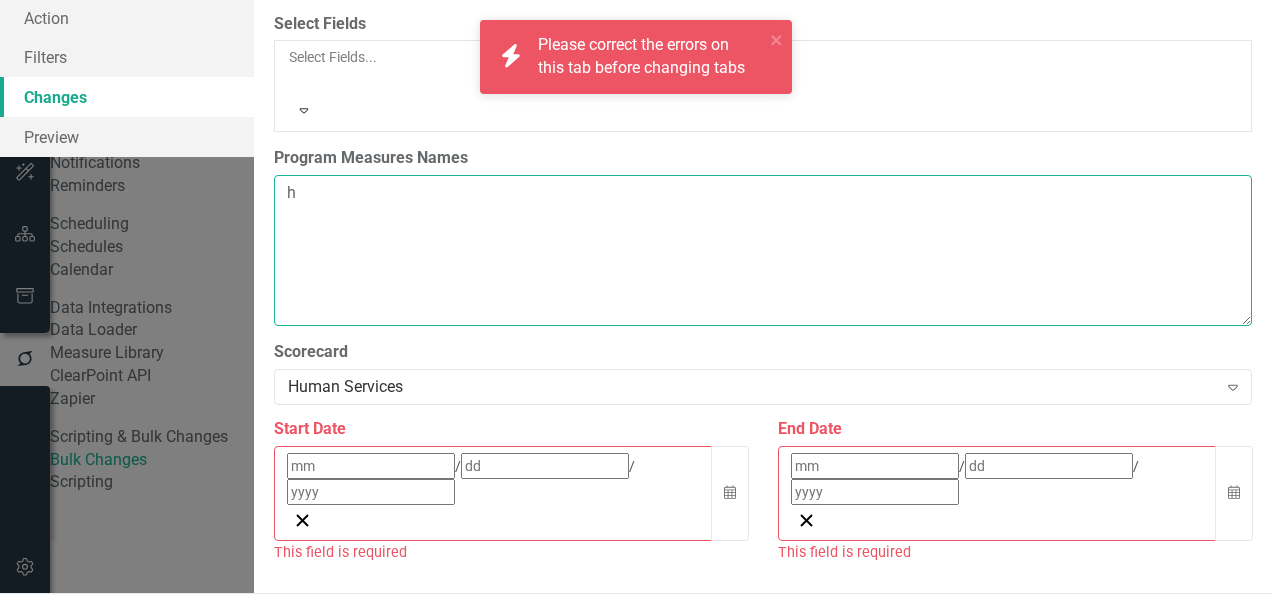 type 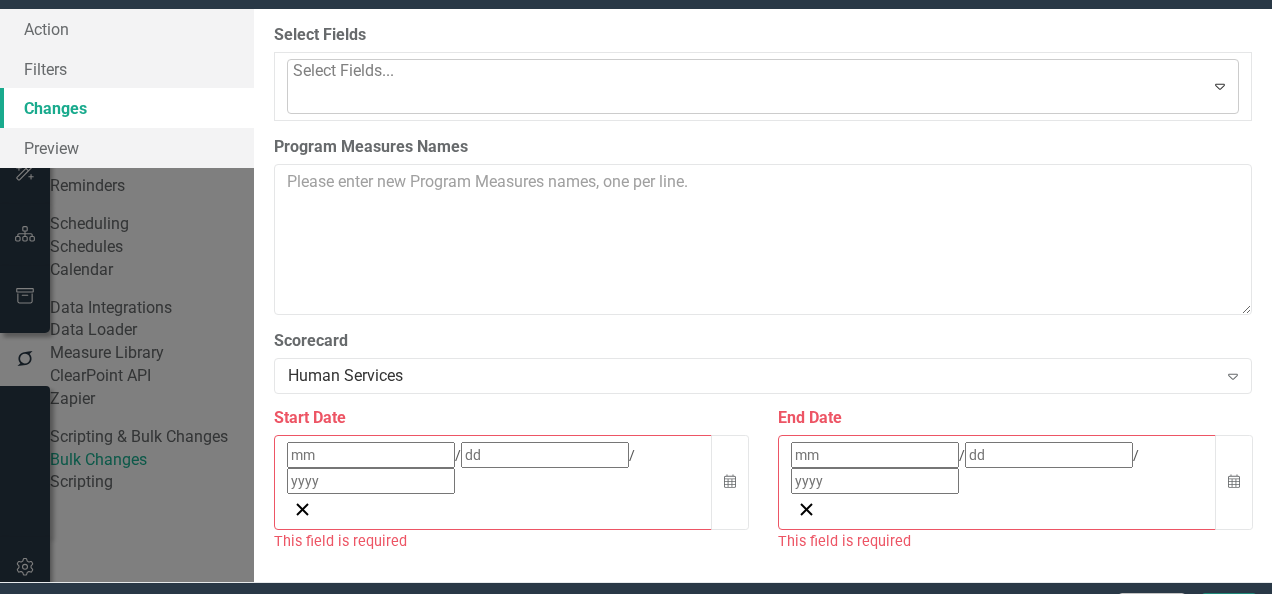 click at bounding box center [295, 97] 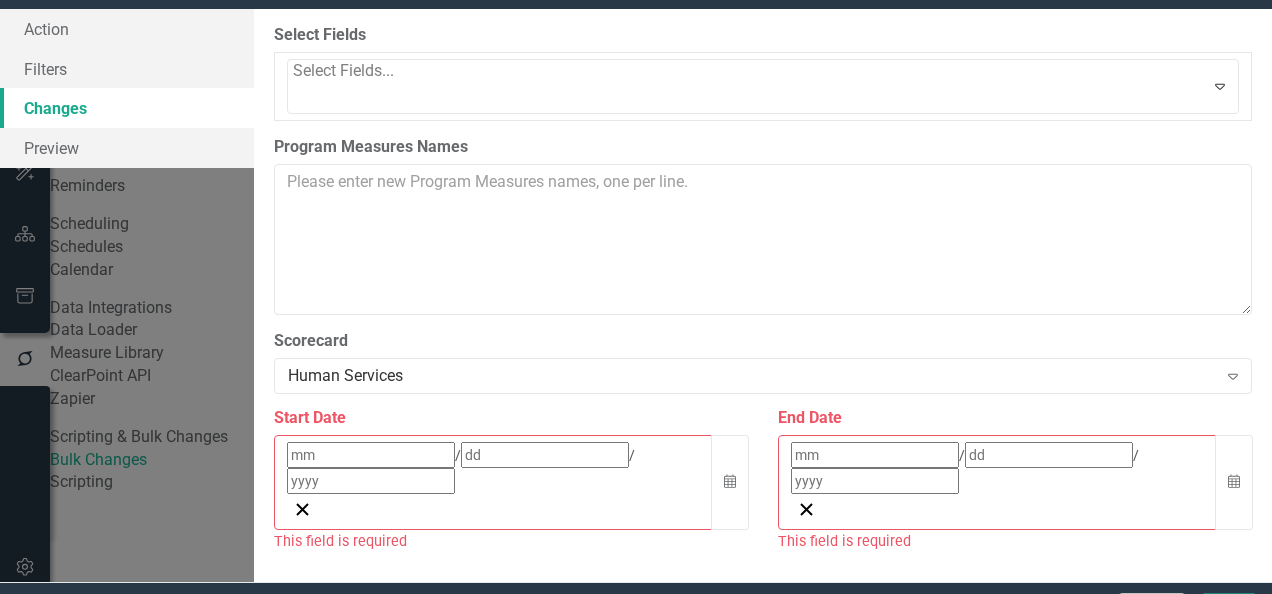 click on "Action Filters Changes Preview" at bounding box center [127, 88] 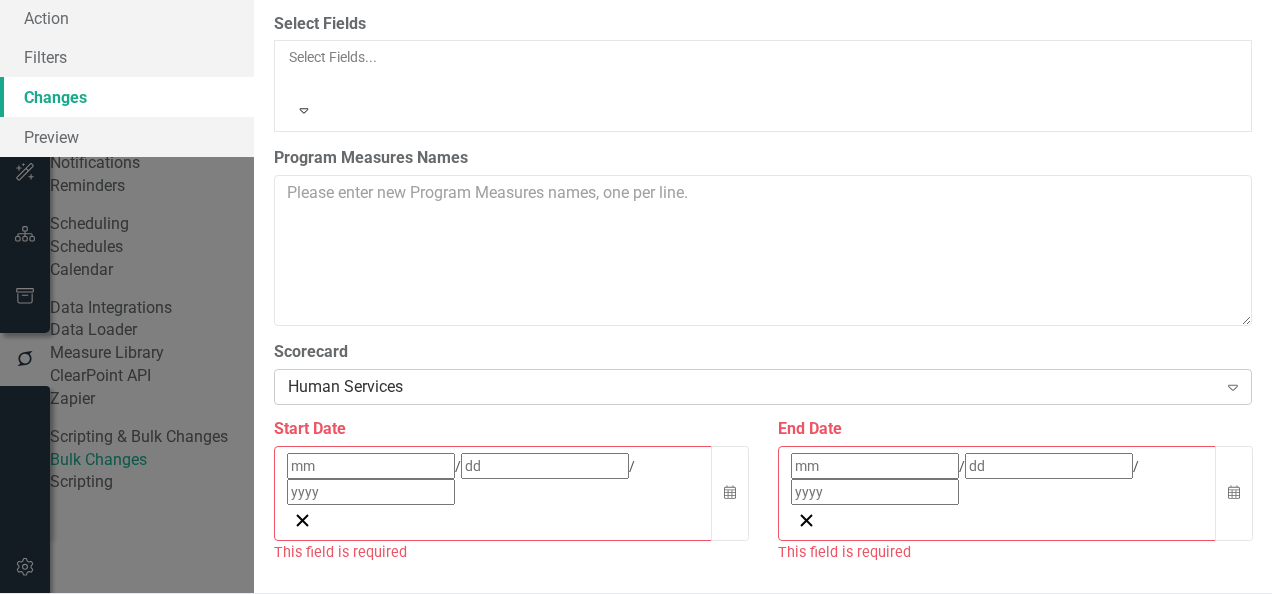click on "Human Services Expand" at bounding box center [763, 387] 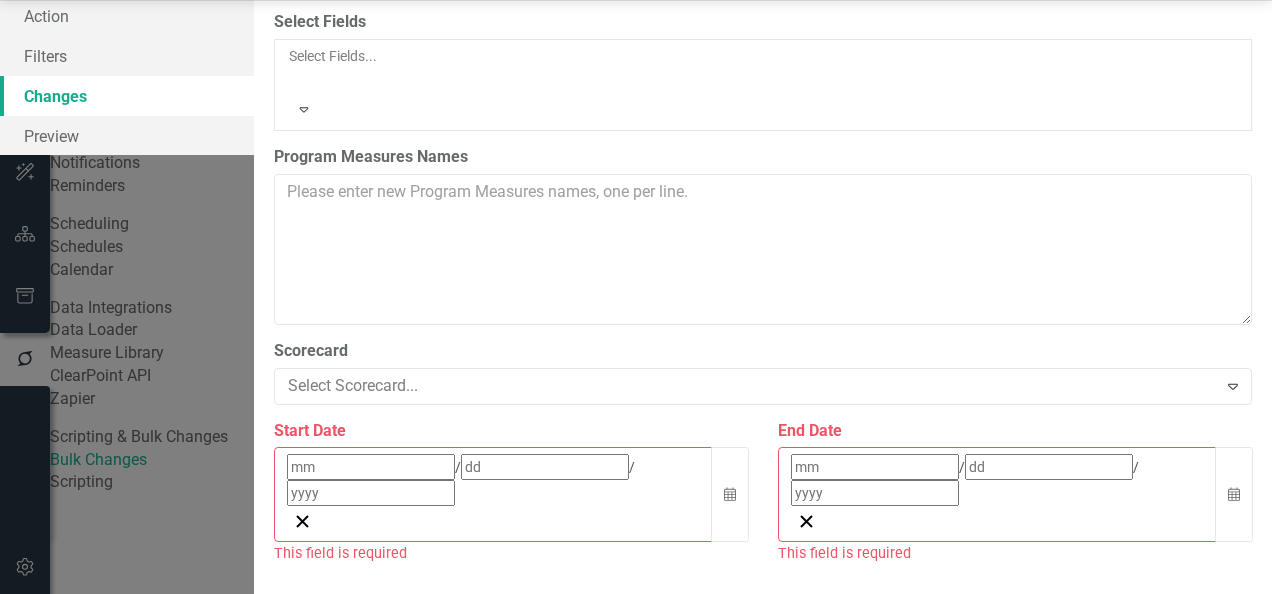 scroll, scrollTop: 33, scrollLeft: 0, axis: vertical 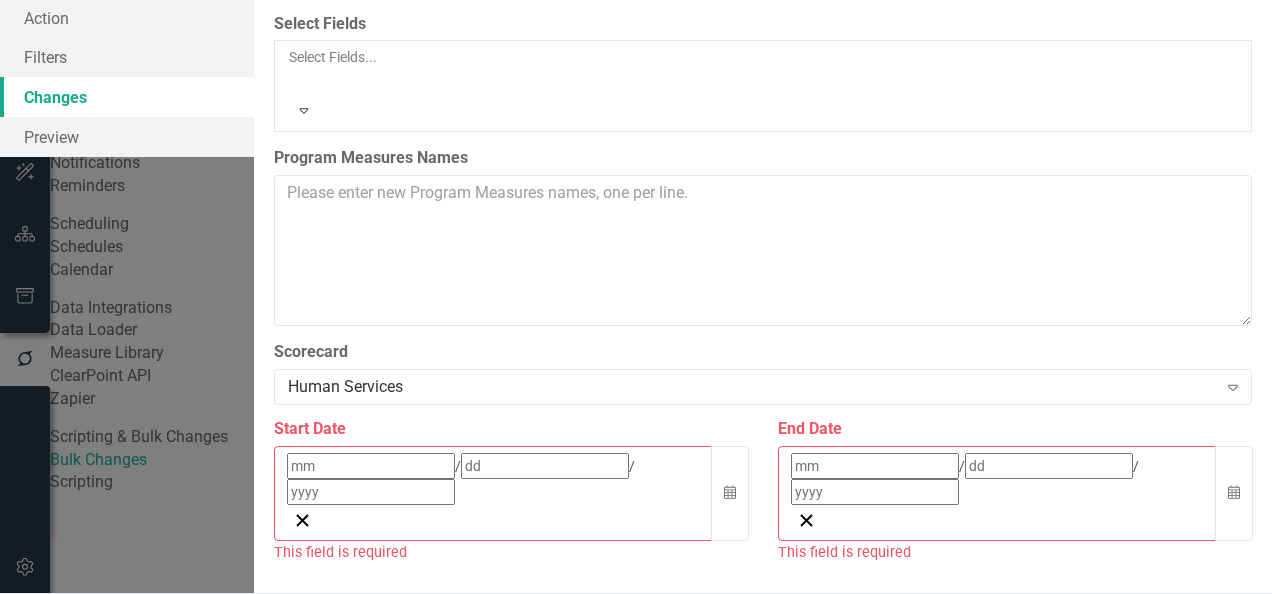 click on "Action Filters Changes Preview" at bounding box center [127, 77] 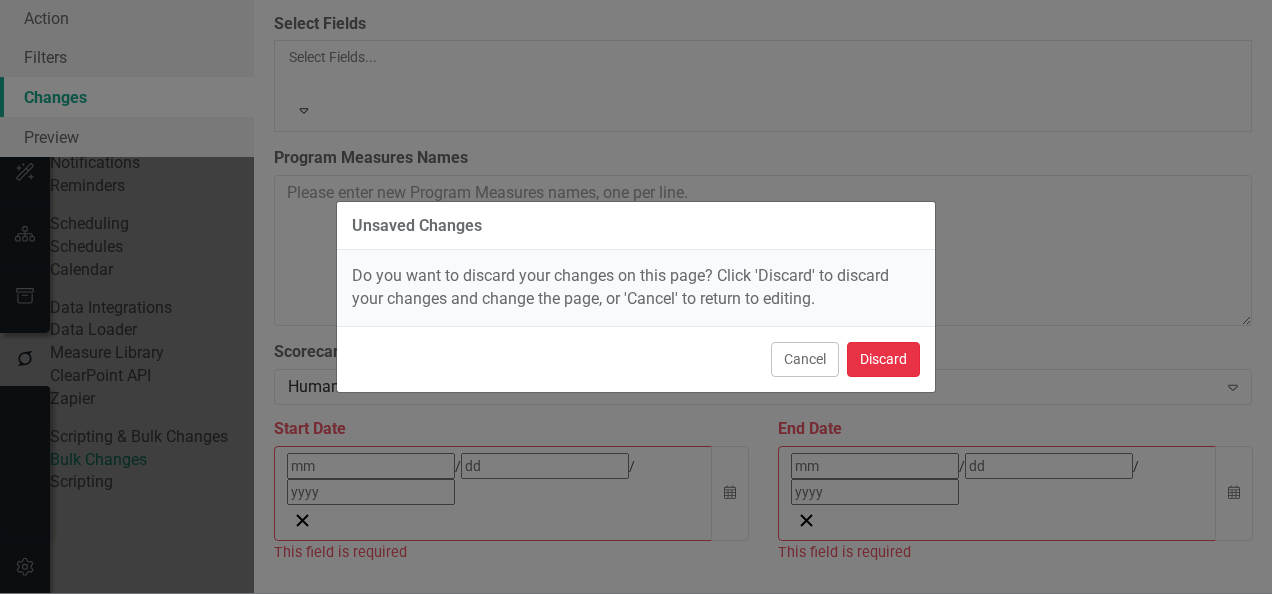 click on "Discard" at bounding box center (883, 359) 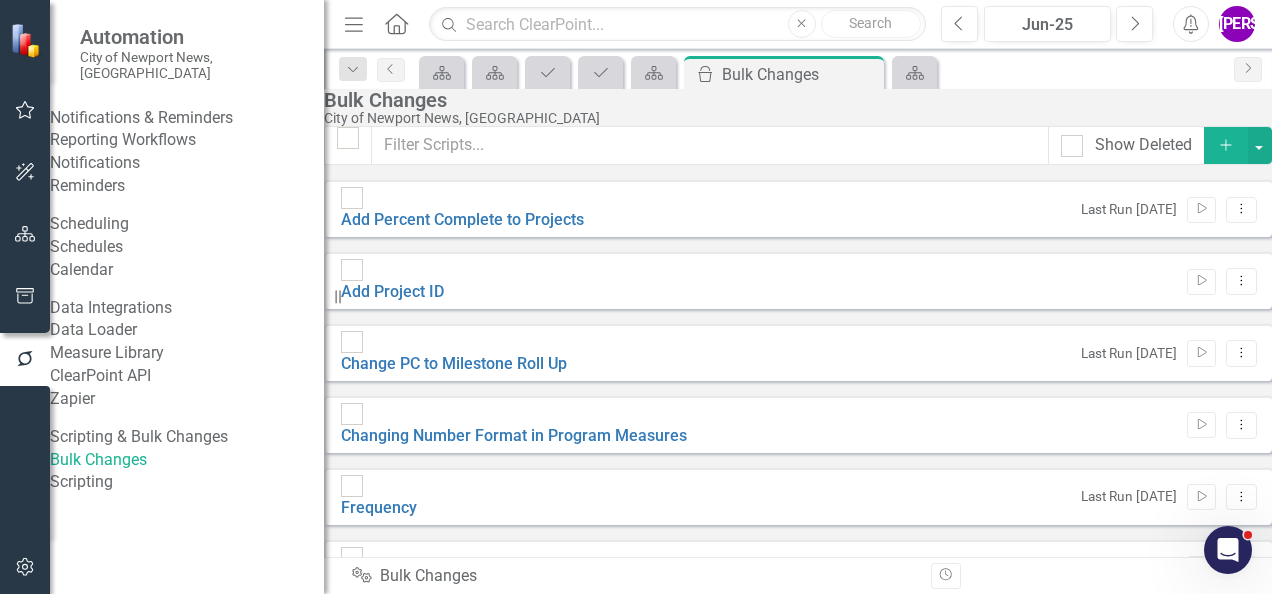 click on "Add" at bounding box center (1226, 145) 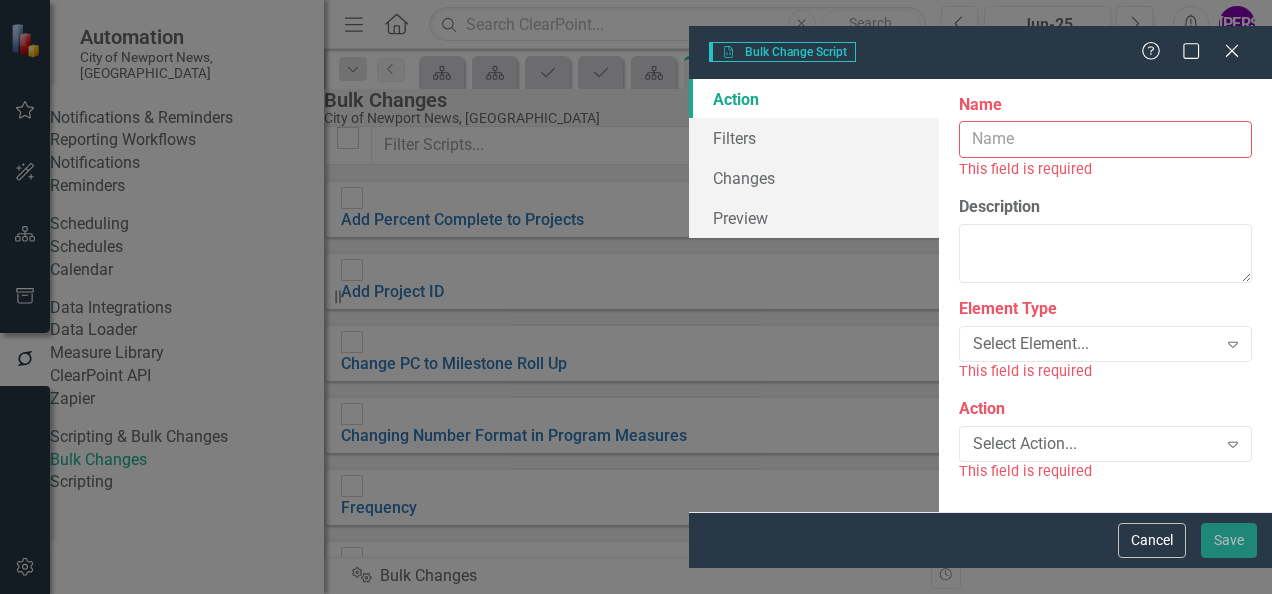 click on "Name" at bounding box center [1105, 139] 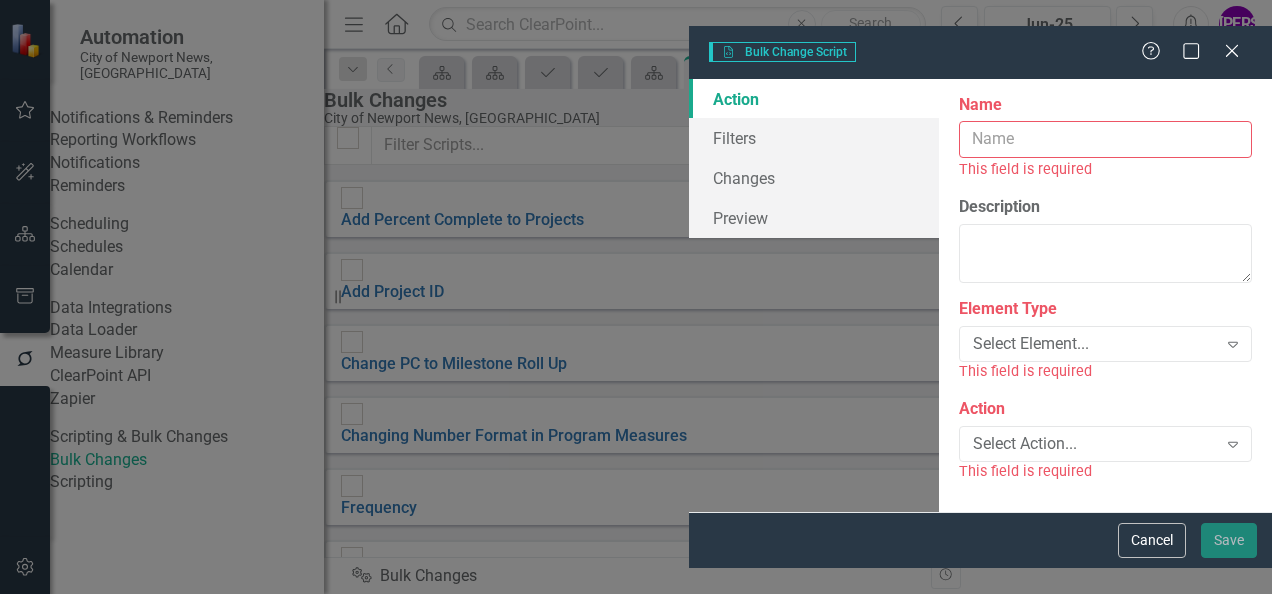 type on "Program Measure Updates" 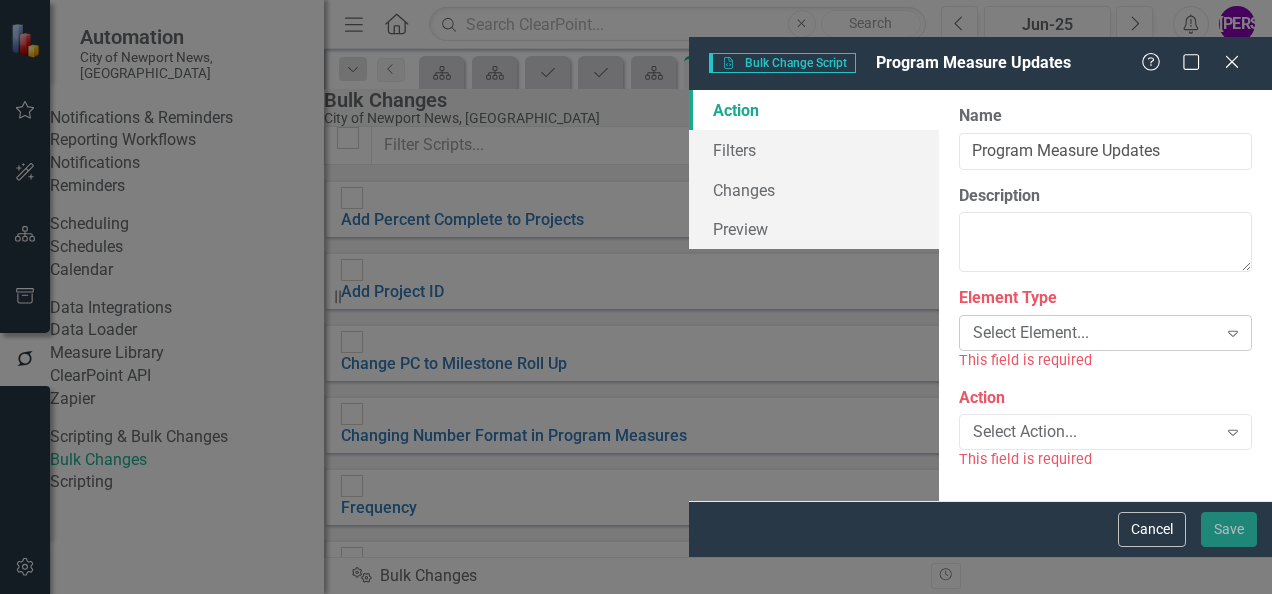 click on "Select Element..." at bounding box center [1095, 333] 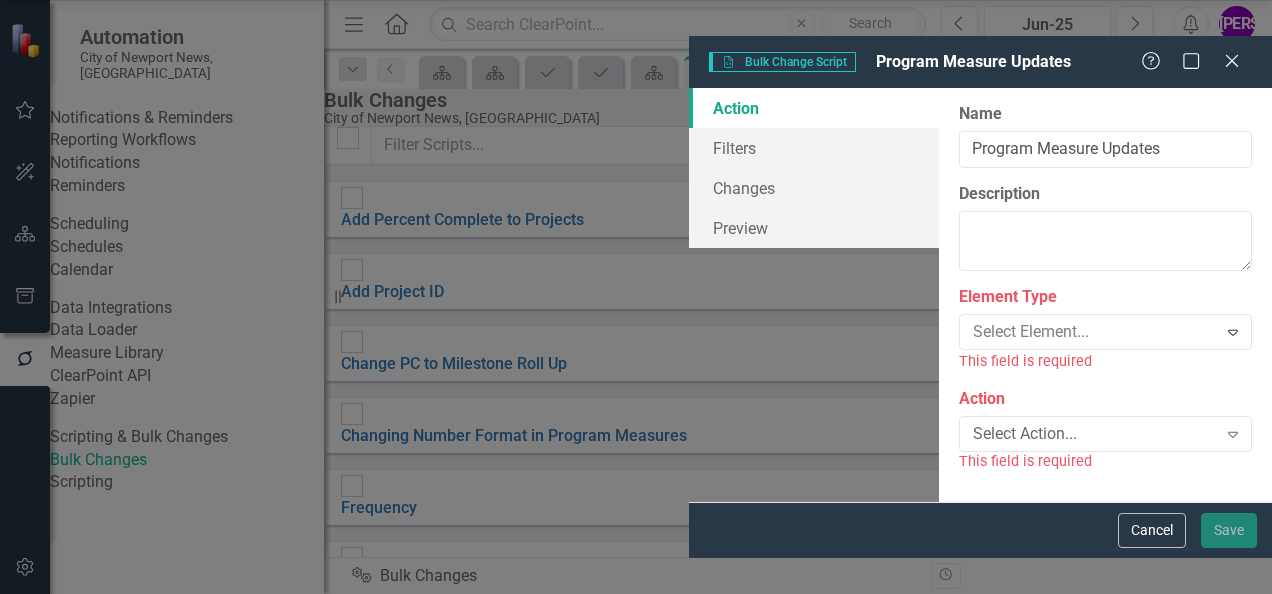 scroll, scrollTop: 0, scrollLeft: 0, axis: both 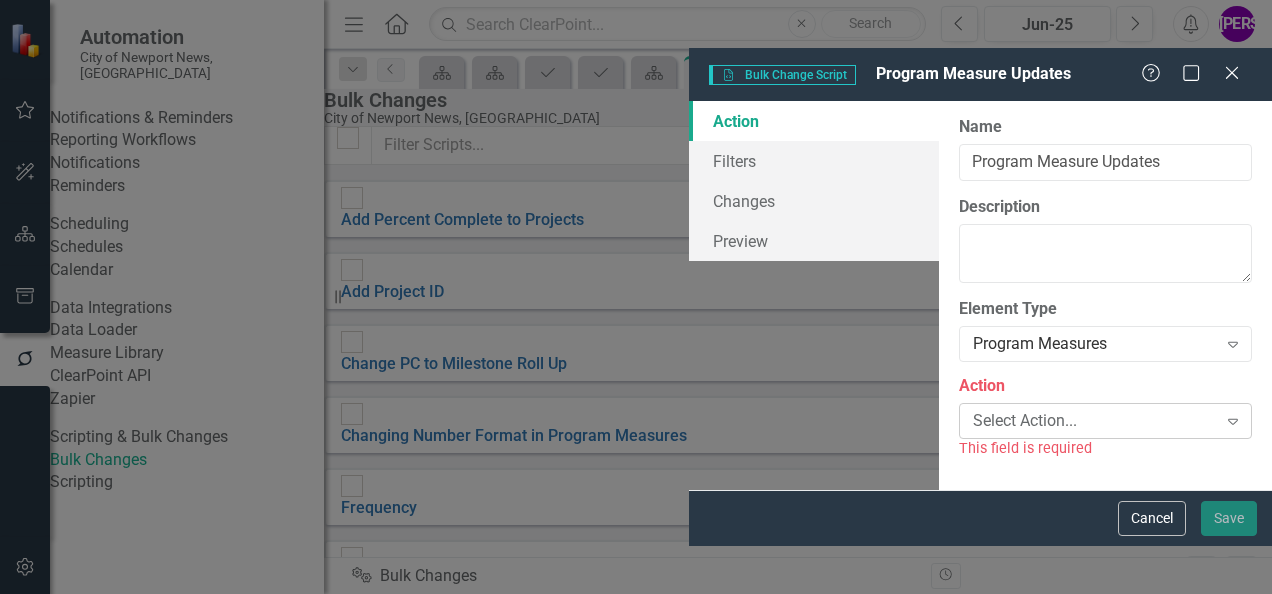 click on "Select Action..." at bounding box center [1095, 421] 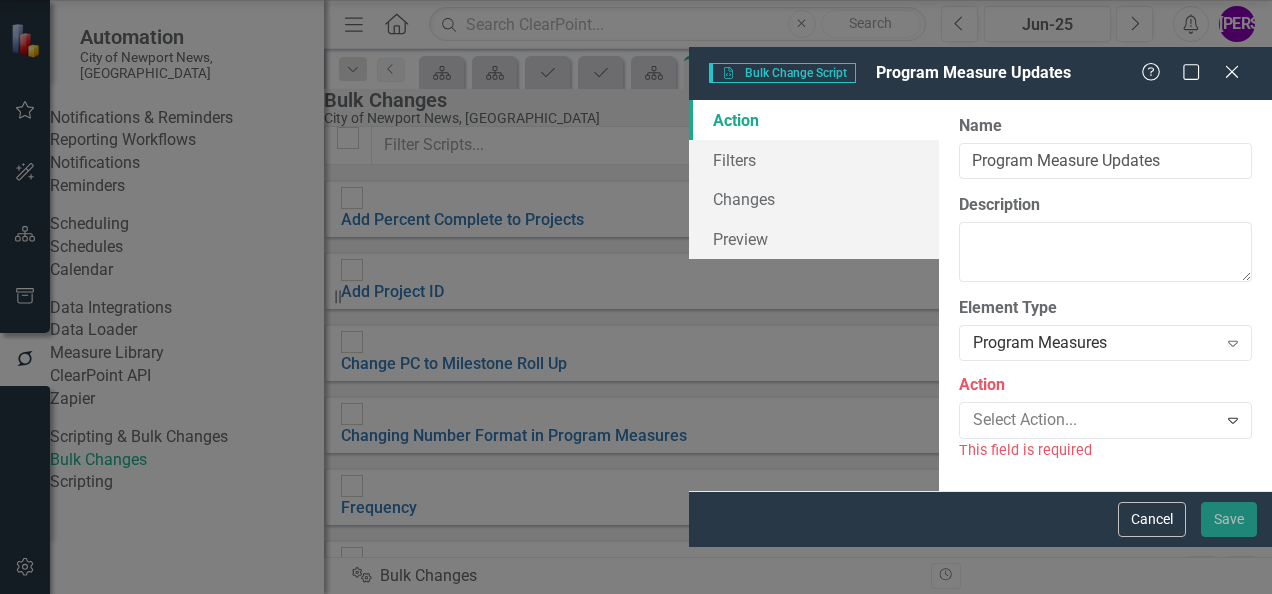 click on "Update" at bounding box center (640, -50) 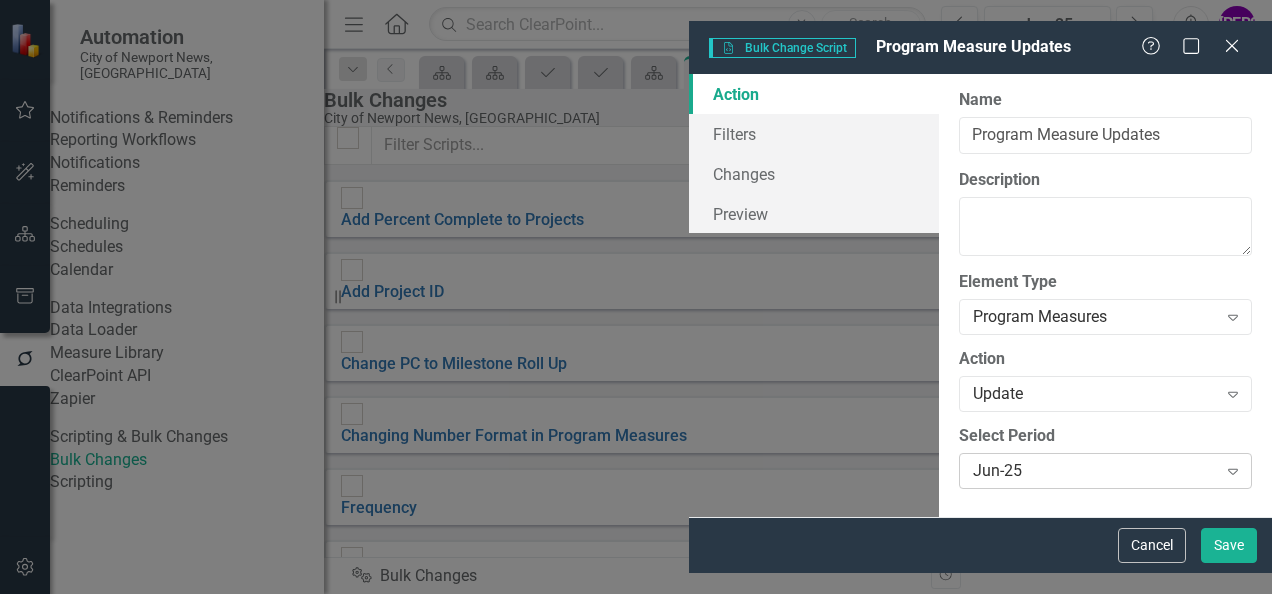 click on "Jun-25 Expand" at bounding box center [1105, 471] 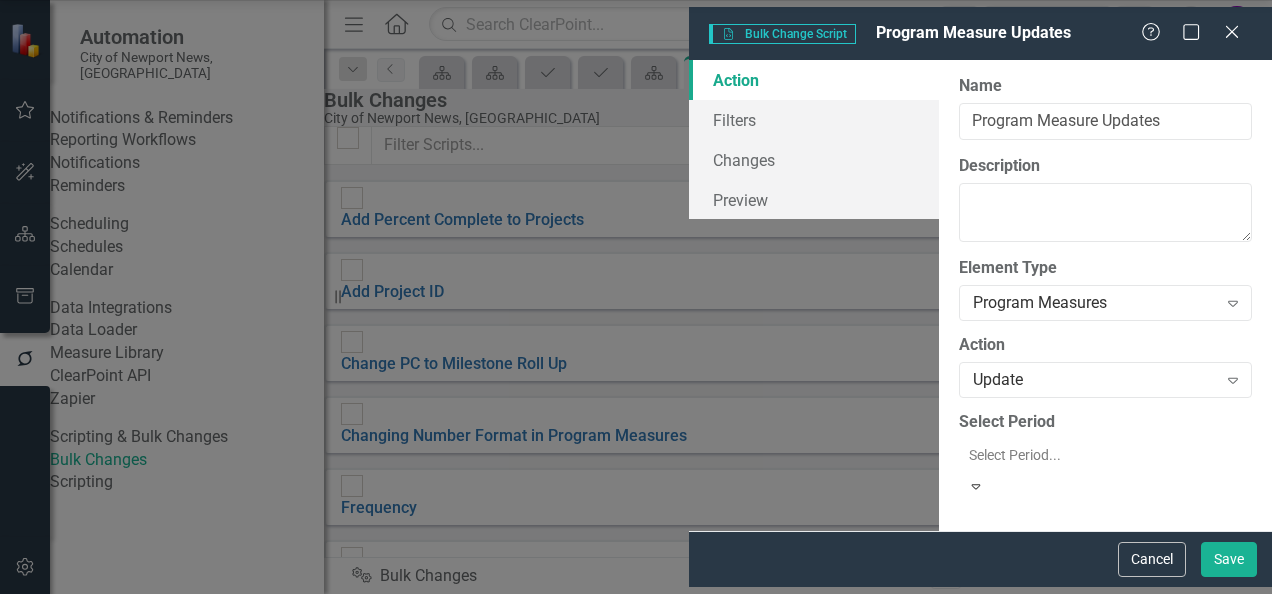 scroll, scrollTop: 2267, scrollLeft: 0, axis: vertical 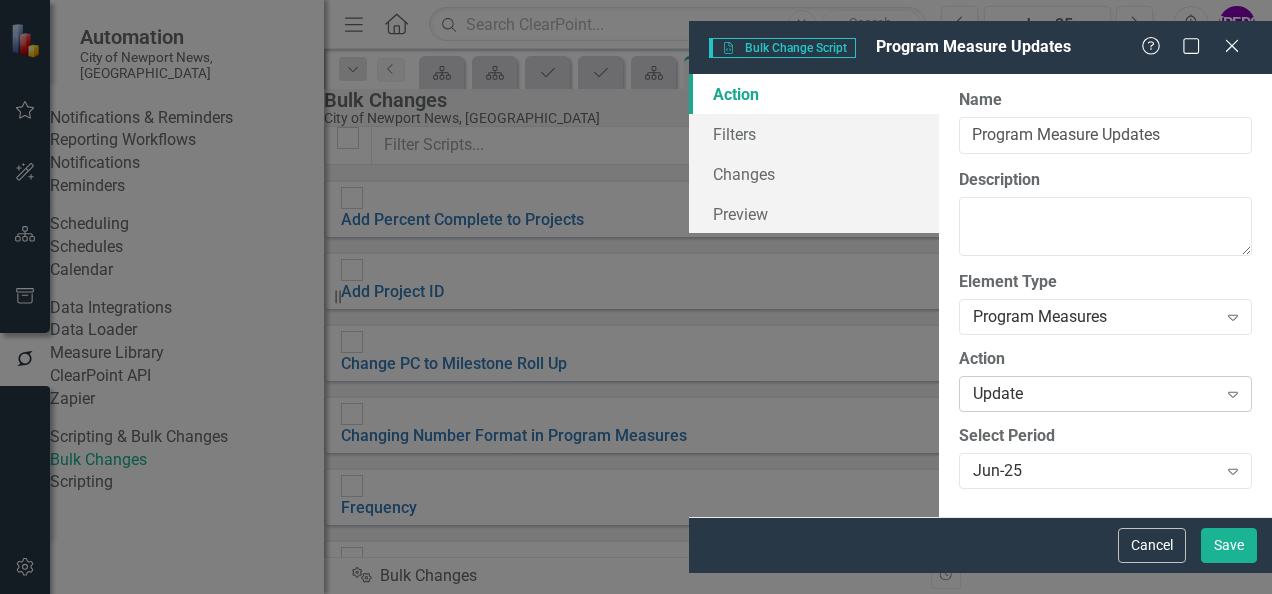 click on "Update Expand" at bounding box center (1105, 394) 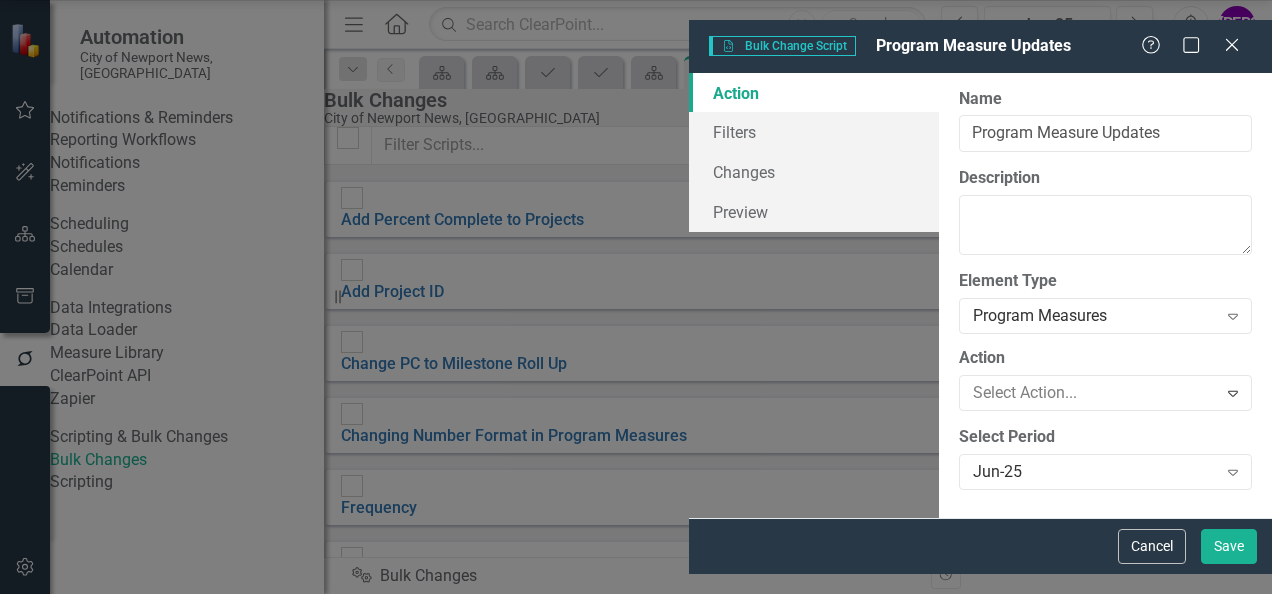 click on "Edit" at bounding box center (640, -83) 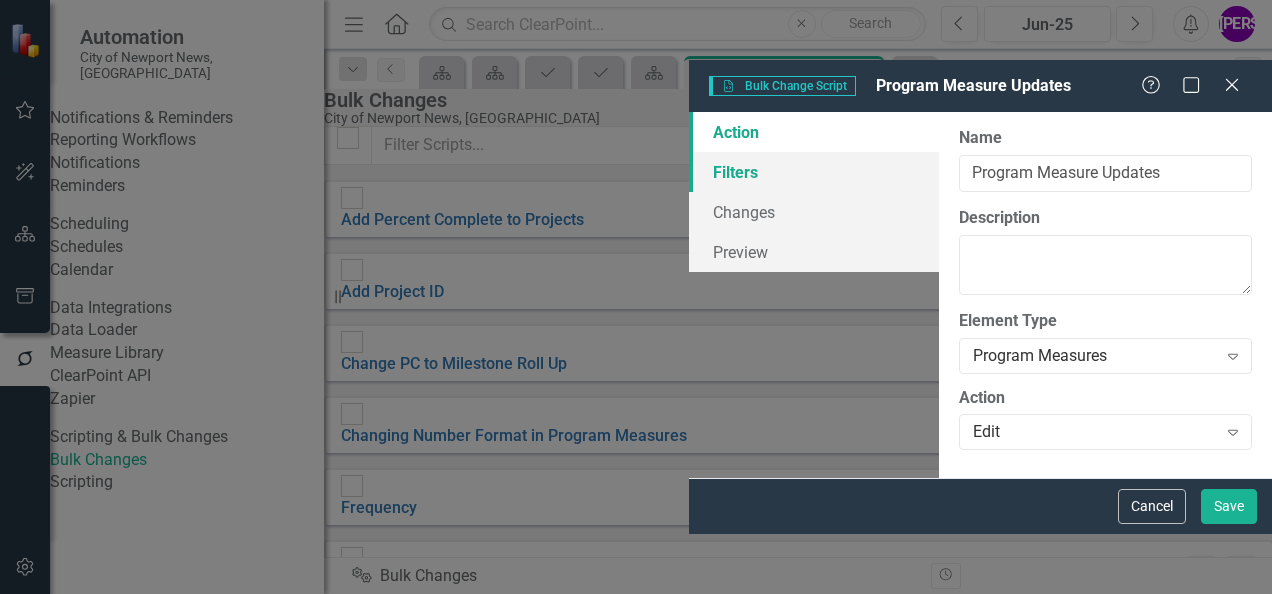 click on "Filters" at bounding box center (814, 172) 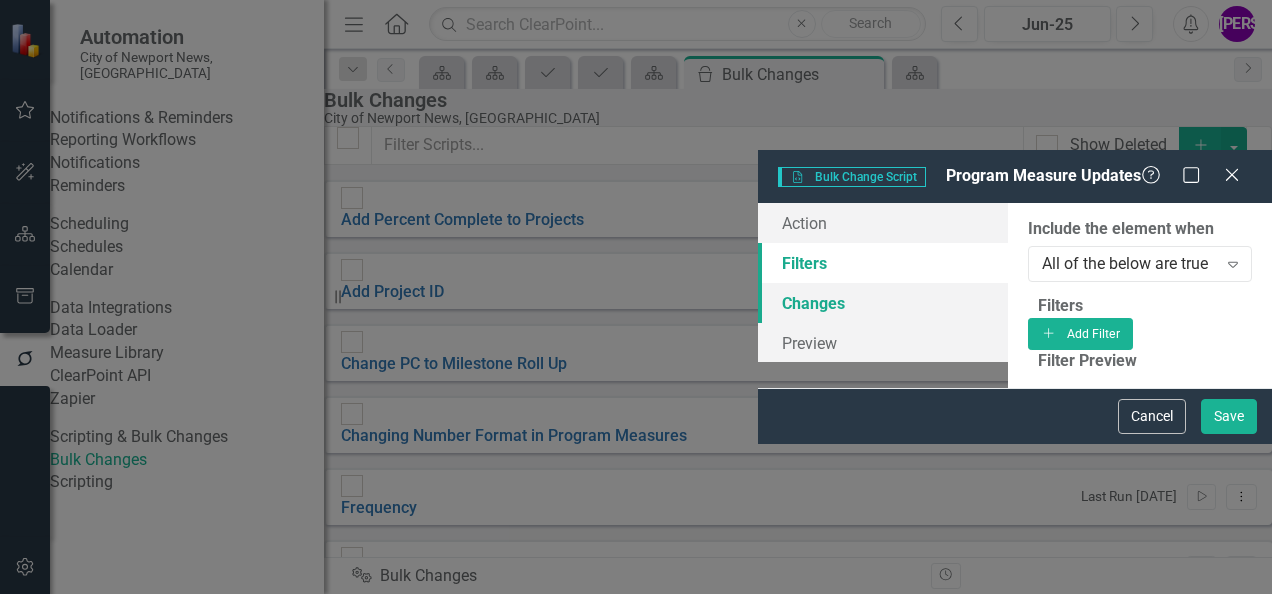 click on "Changes" at bounding box center (883, 303) 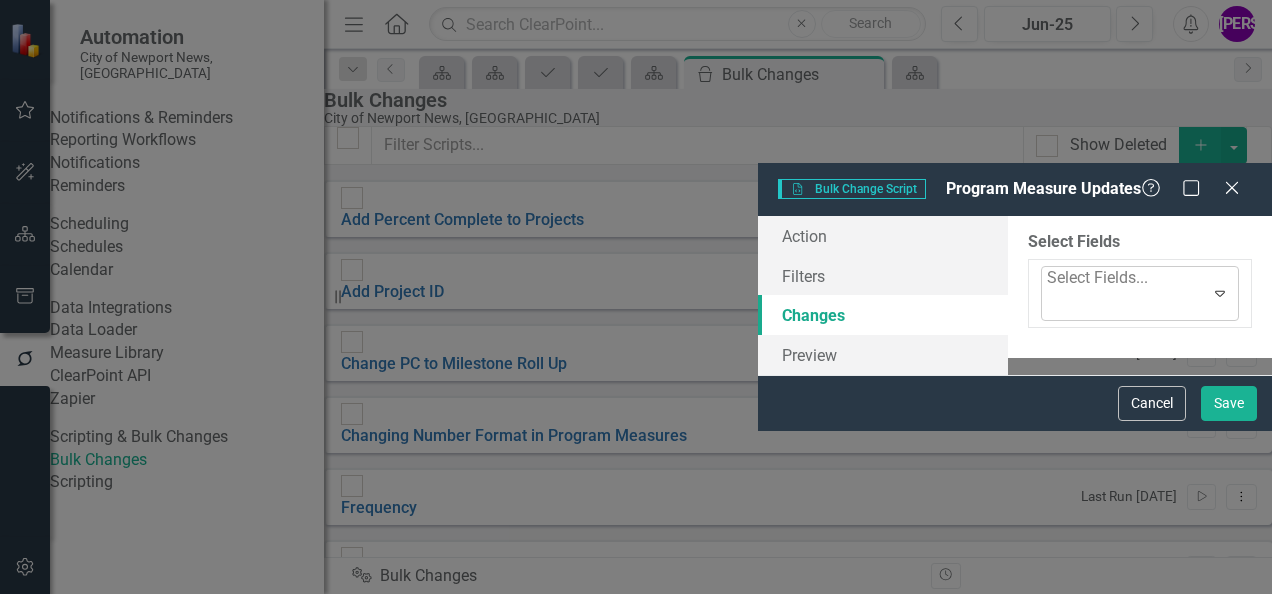 click at bounding box center [1049, 304] 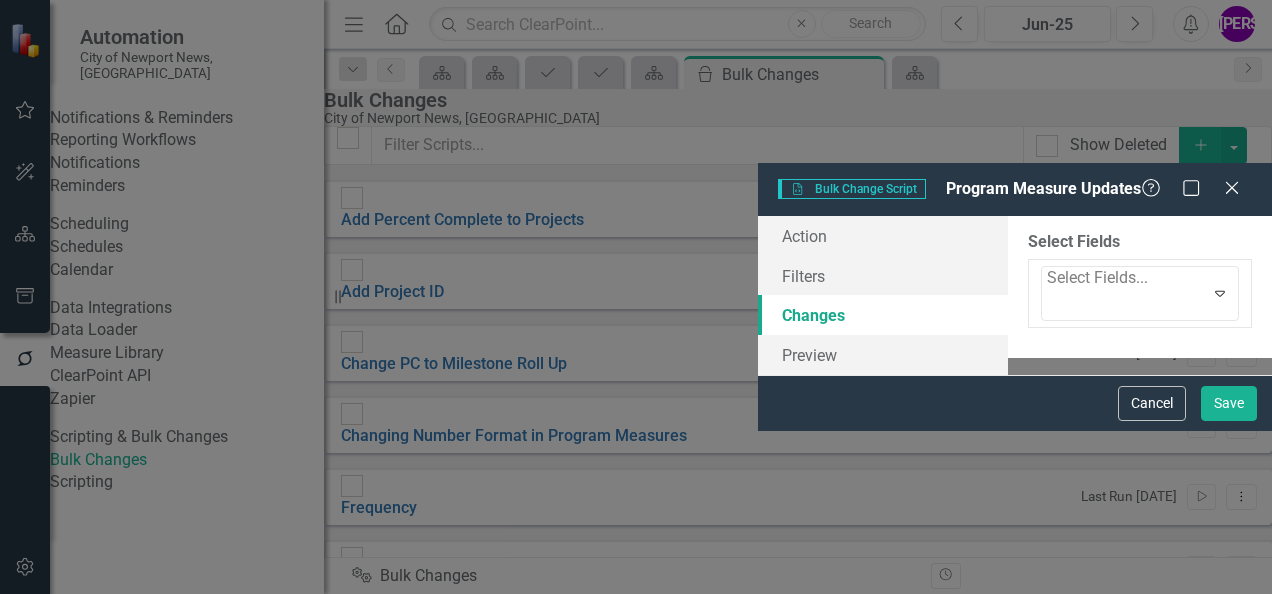 scroll, scrollTop: 106, scrollLeft: 0, axis: vertical 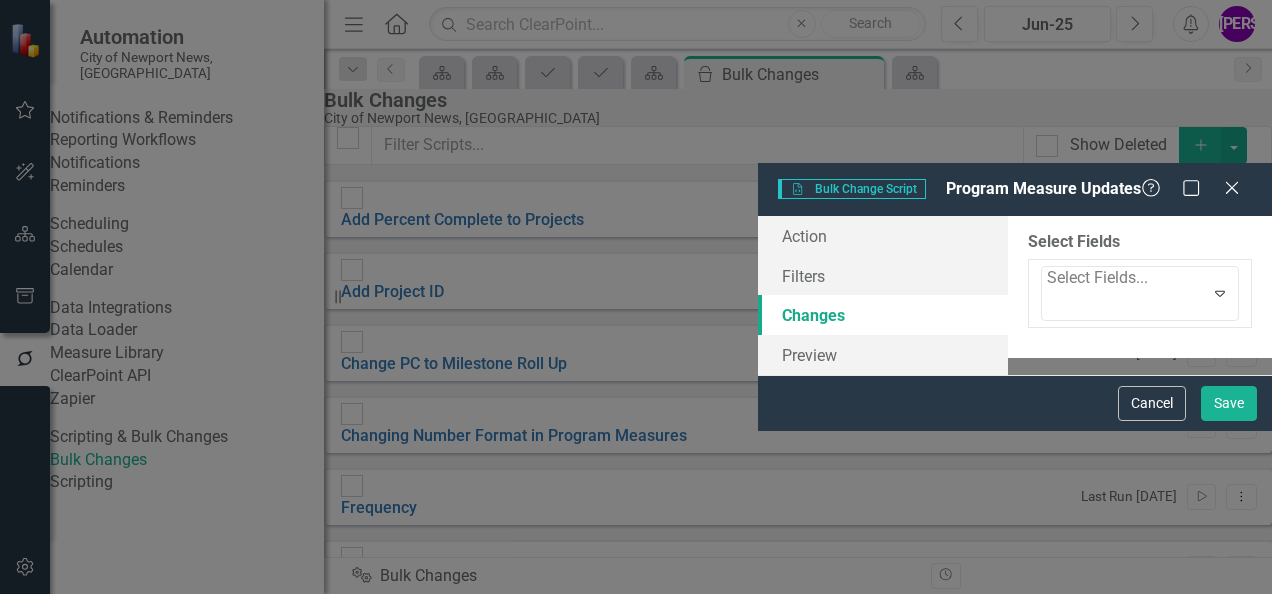 click on "Action Filters Changes Preview" at bounding box center (883, 295) 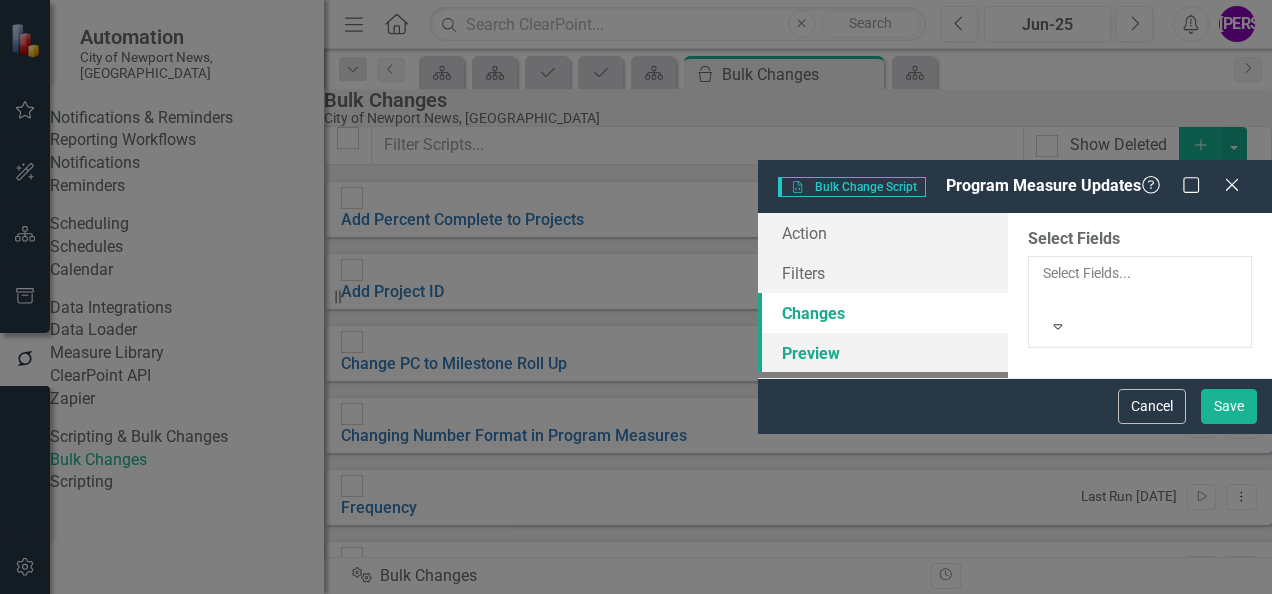 click on "Preview" at bounding box center [883, 353] 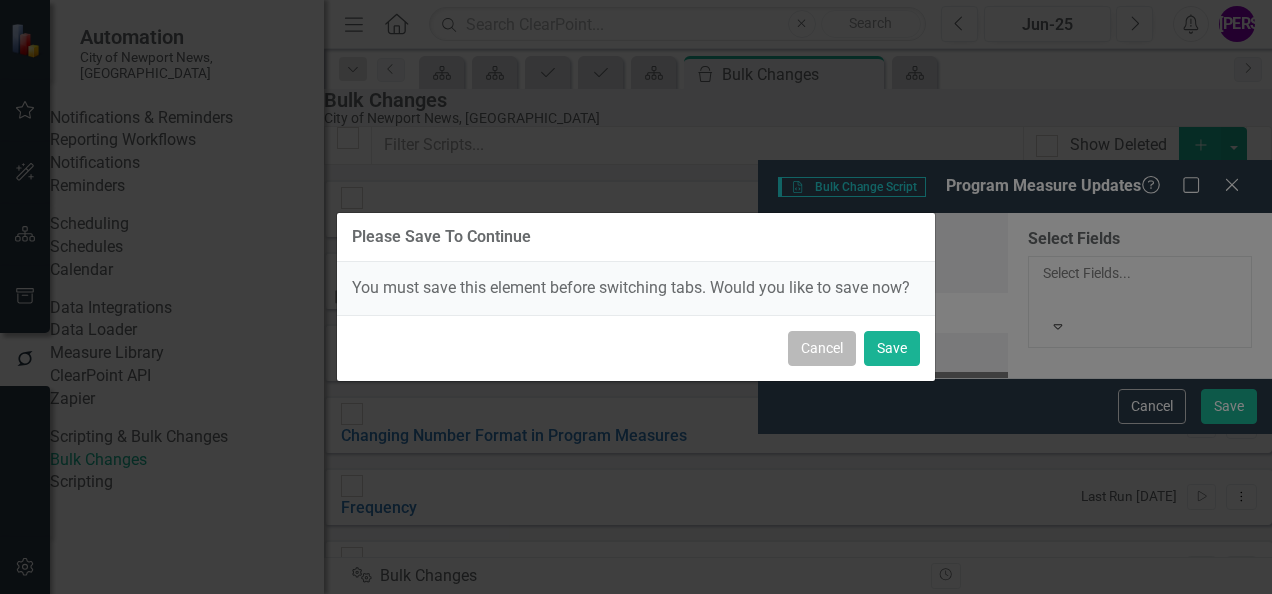 click on "Cancel" at bounding box center (822, 348) 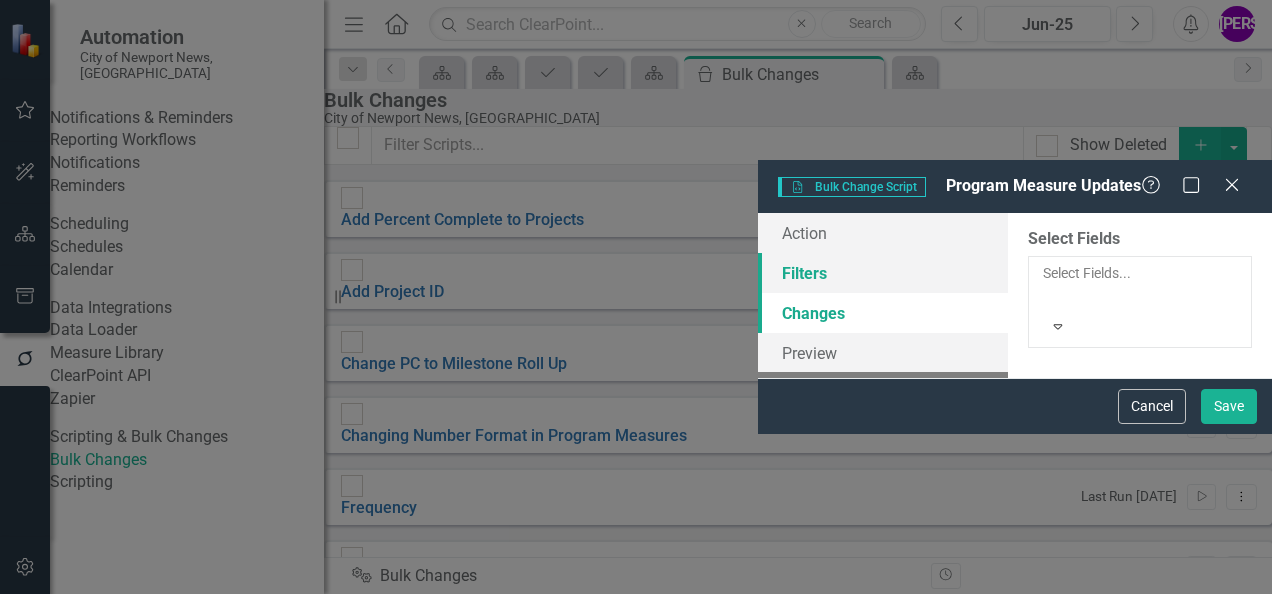 click on "Filters" at bounding box center [883, 273] 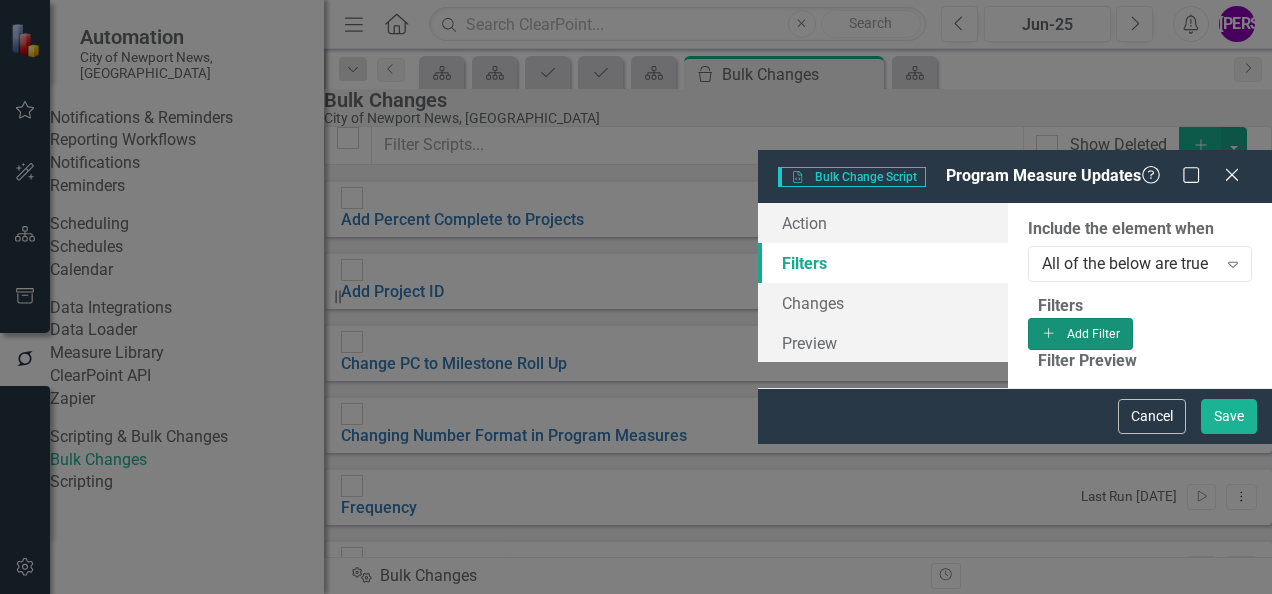 click on "Add Add Filter" at bounding box center (1080, 334) 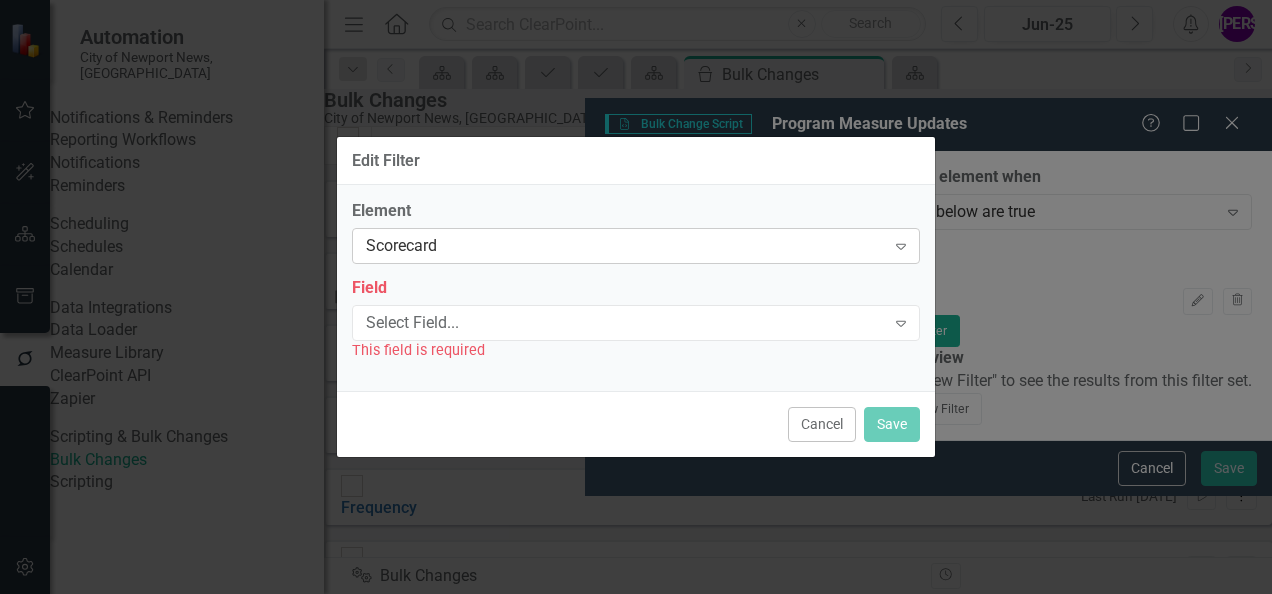 click on "Scorecard" at bounding box center (625, 246) 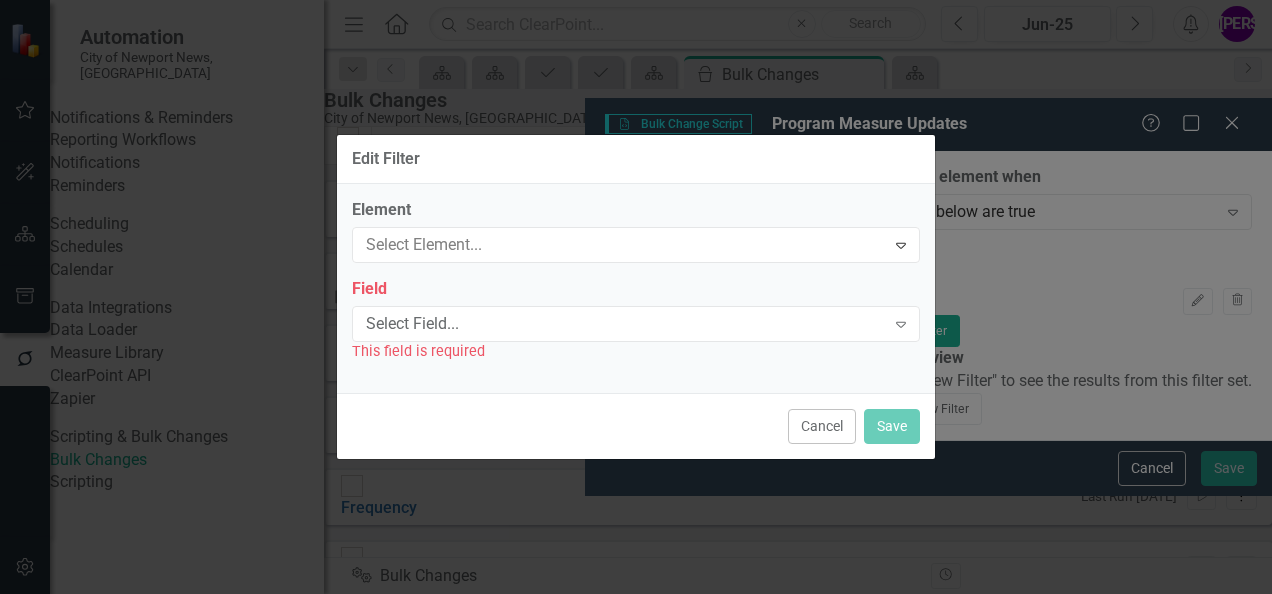 click on "Measure Series" at bounding box center [640, 676] 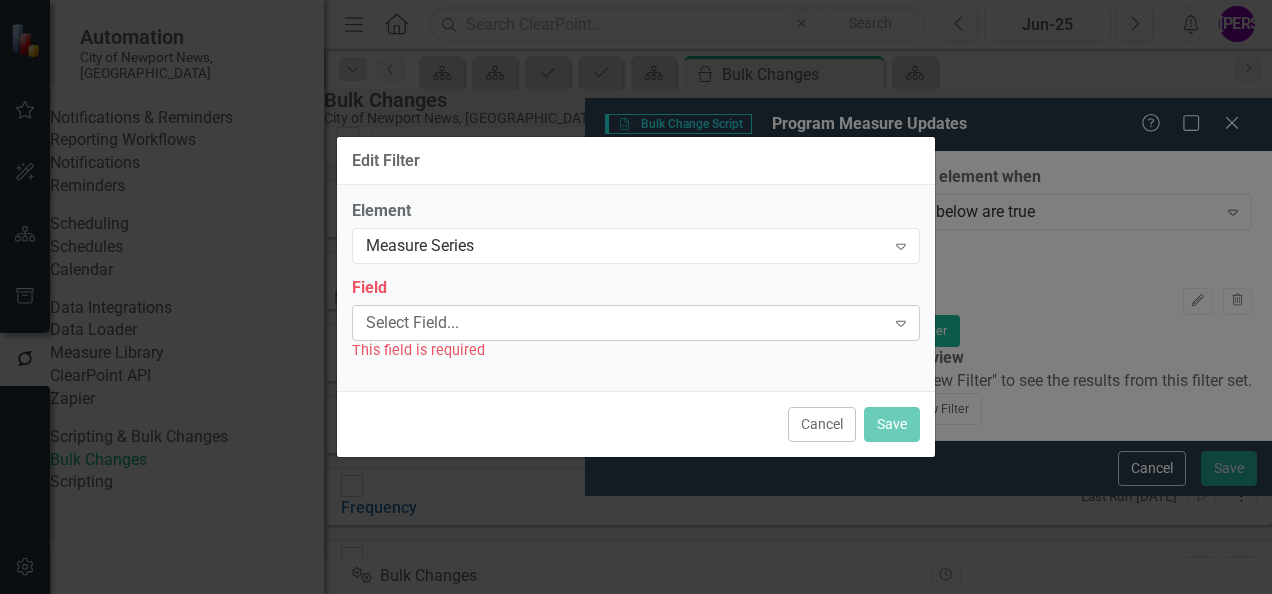 click on "Select Field..." at bounding box center (625, 322) 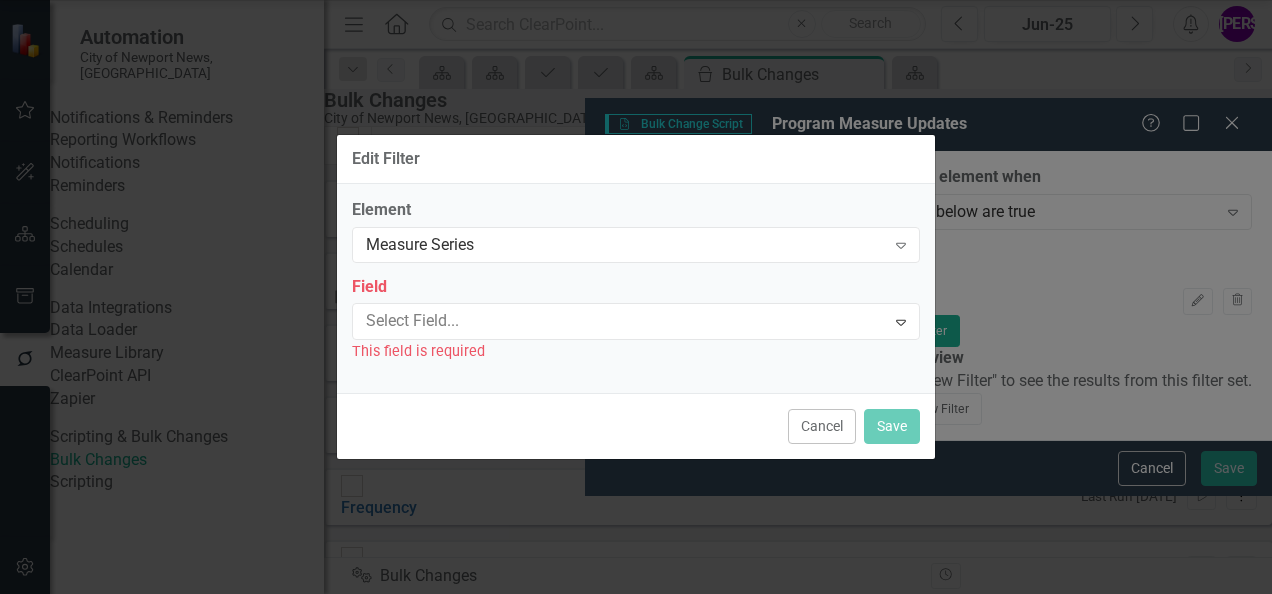 click on "Cancel Save" at bounding box center [636, 426] 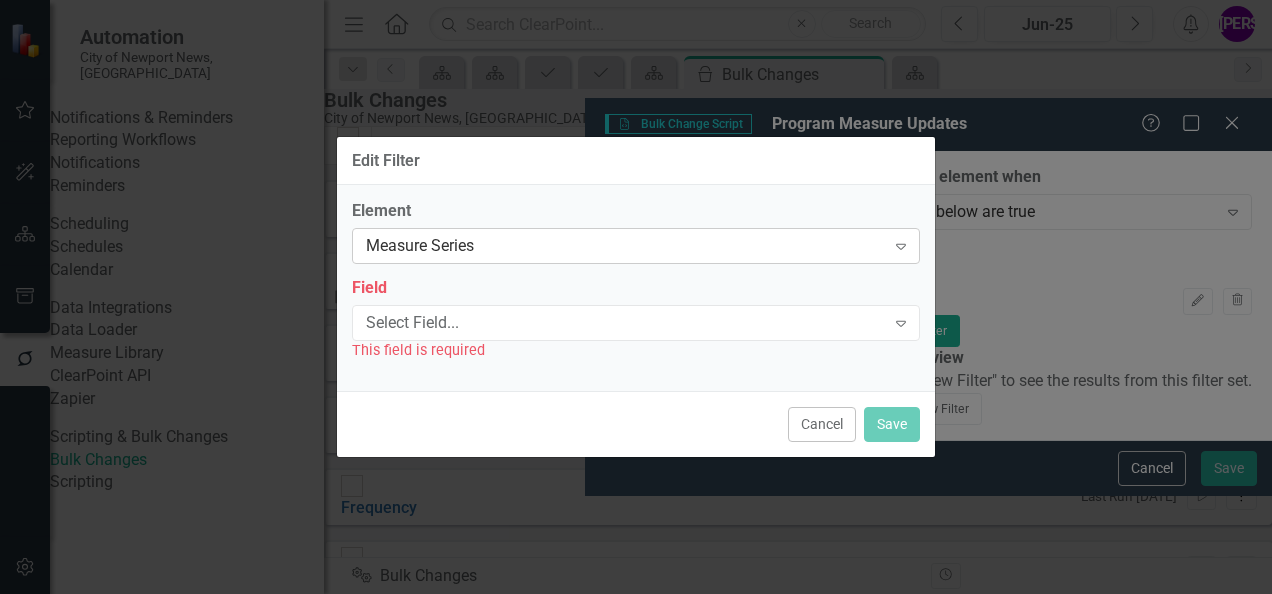 click on "Measure Series" at bounding box center (625, 246) 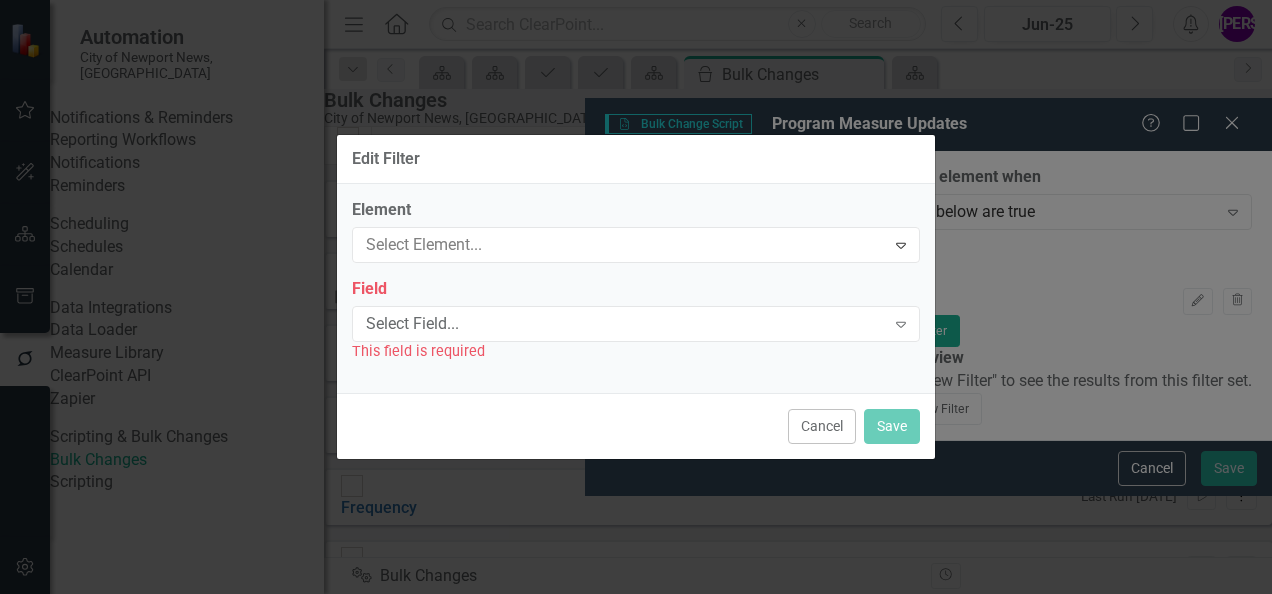 click on "Program Measures" at bounding box center [640, 643] 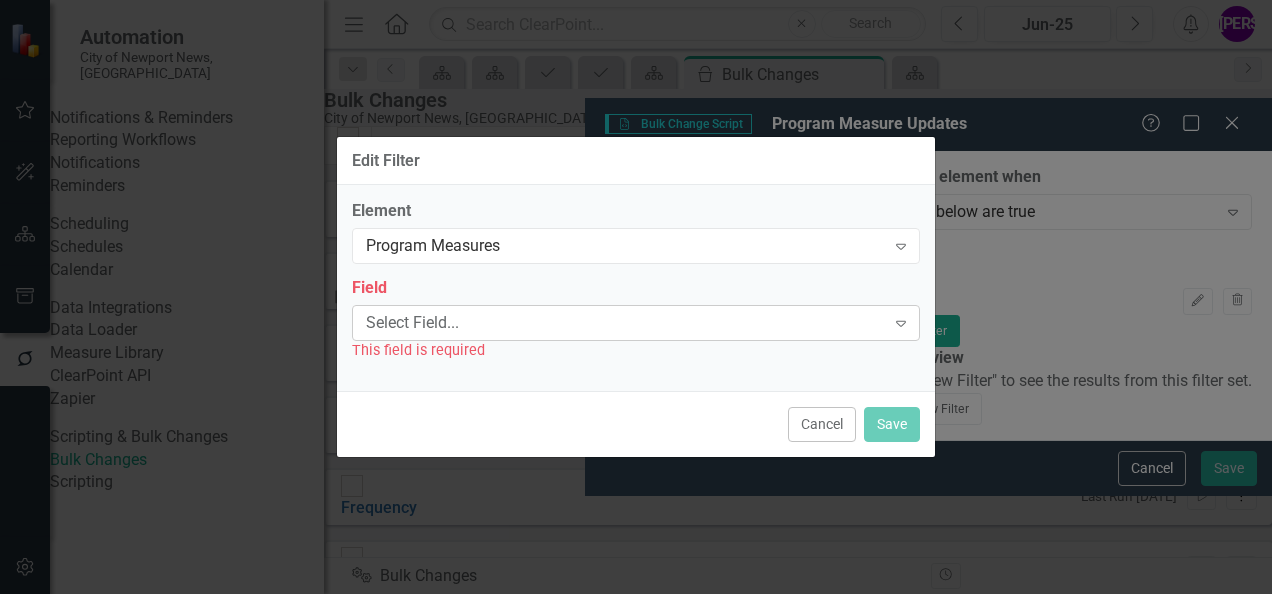 click on "Select Field..." at bounding box center (625, 322) 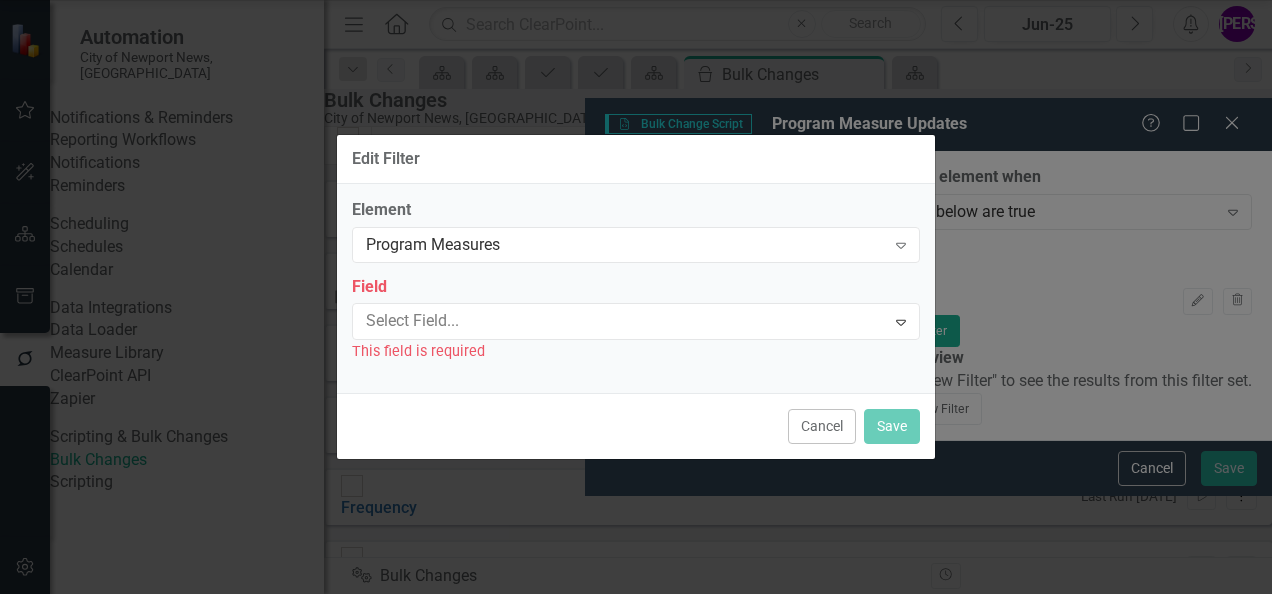 scroll, scrollTop: 0, scrollLeft: 0, axis: both 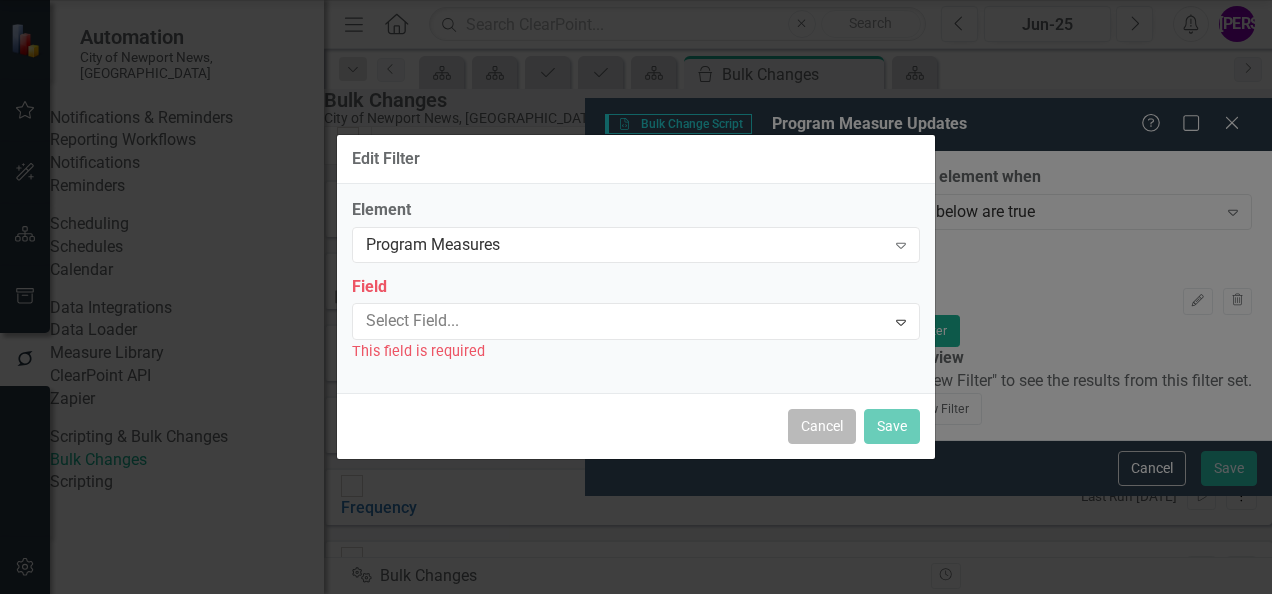 click on "Cancel" at bounding box center [822, 426] 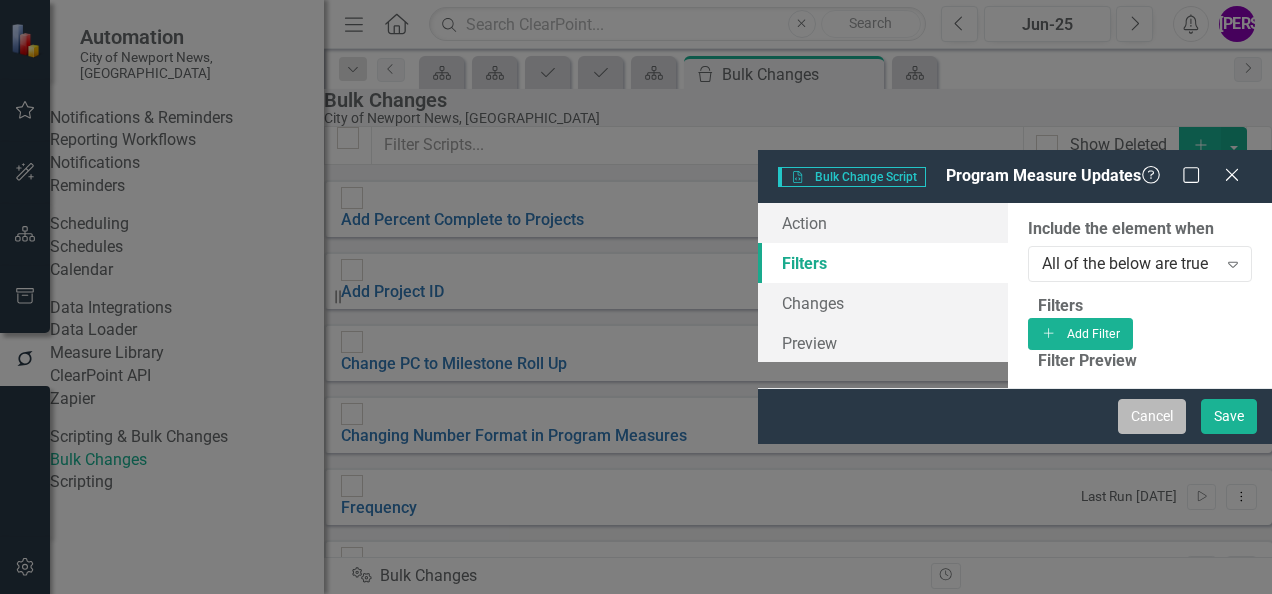 click on "Cancel" at bounding box center (1152, 416) 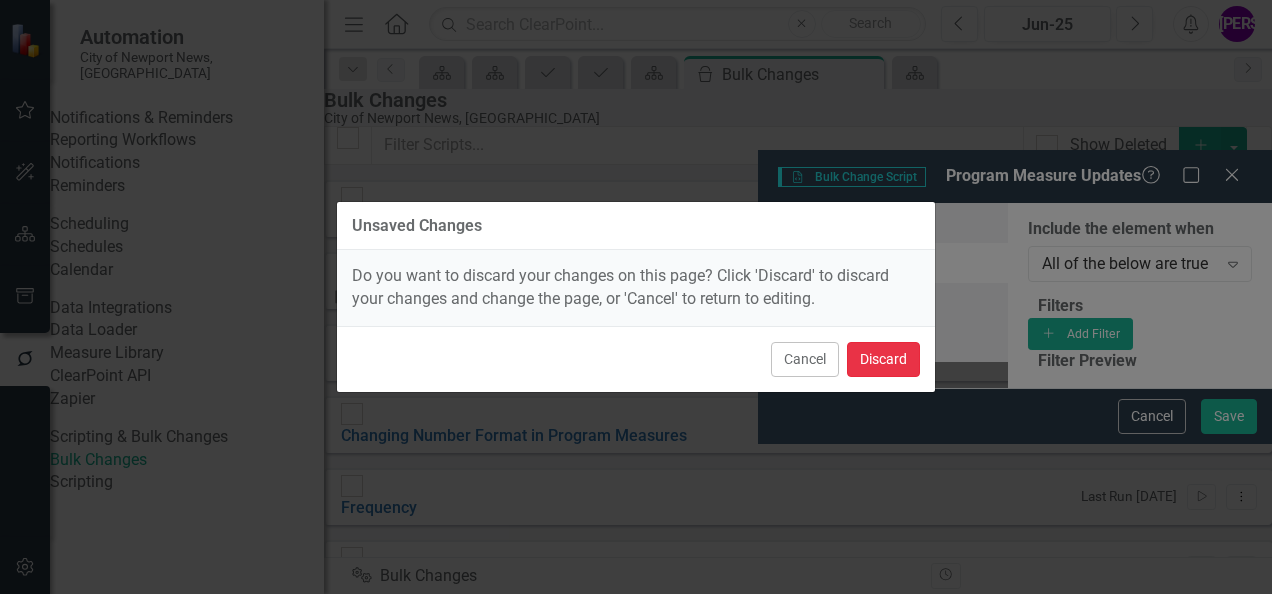 click on "Discard" at bounding box center [883, 359] 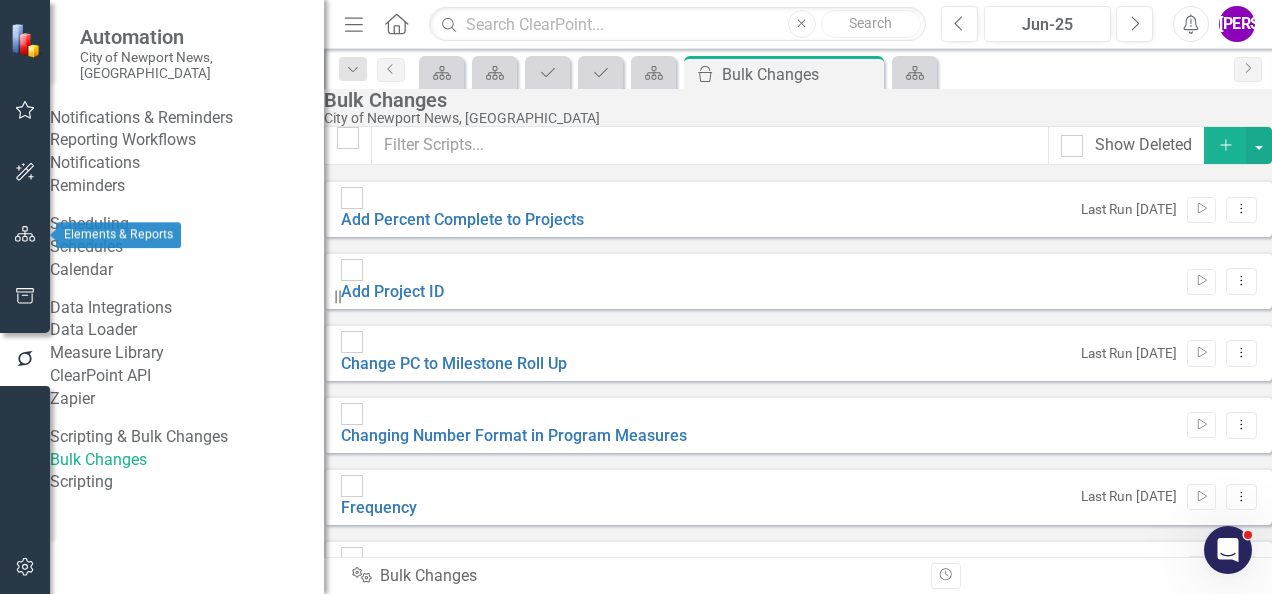 click at bounding box center [25, 235] 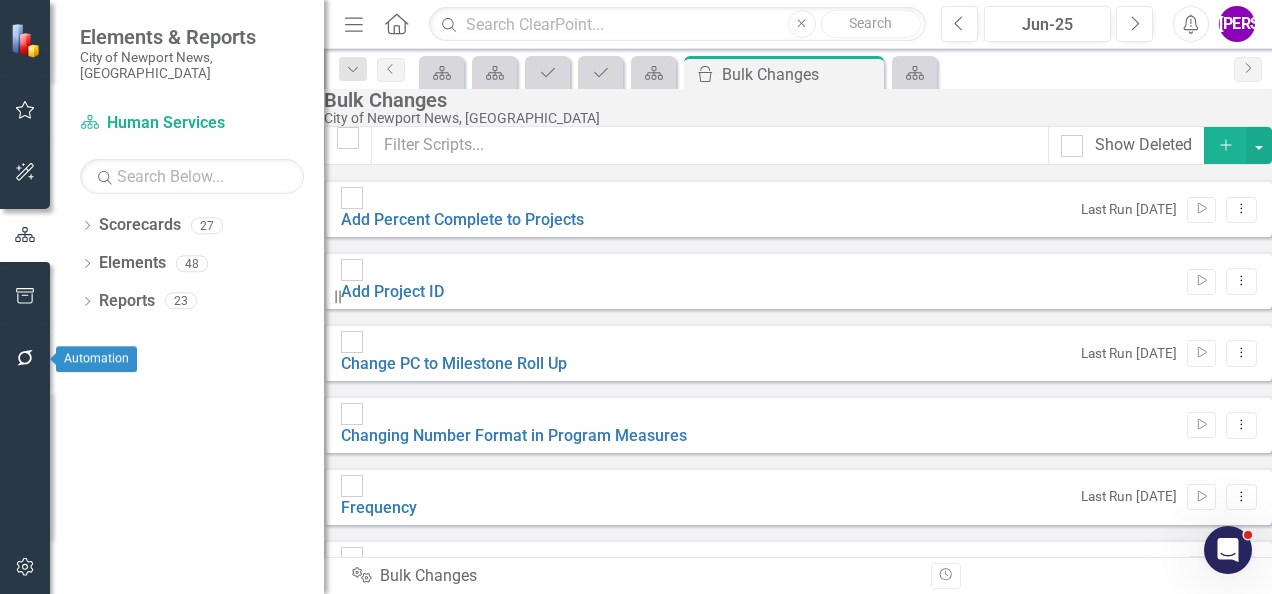 click 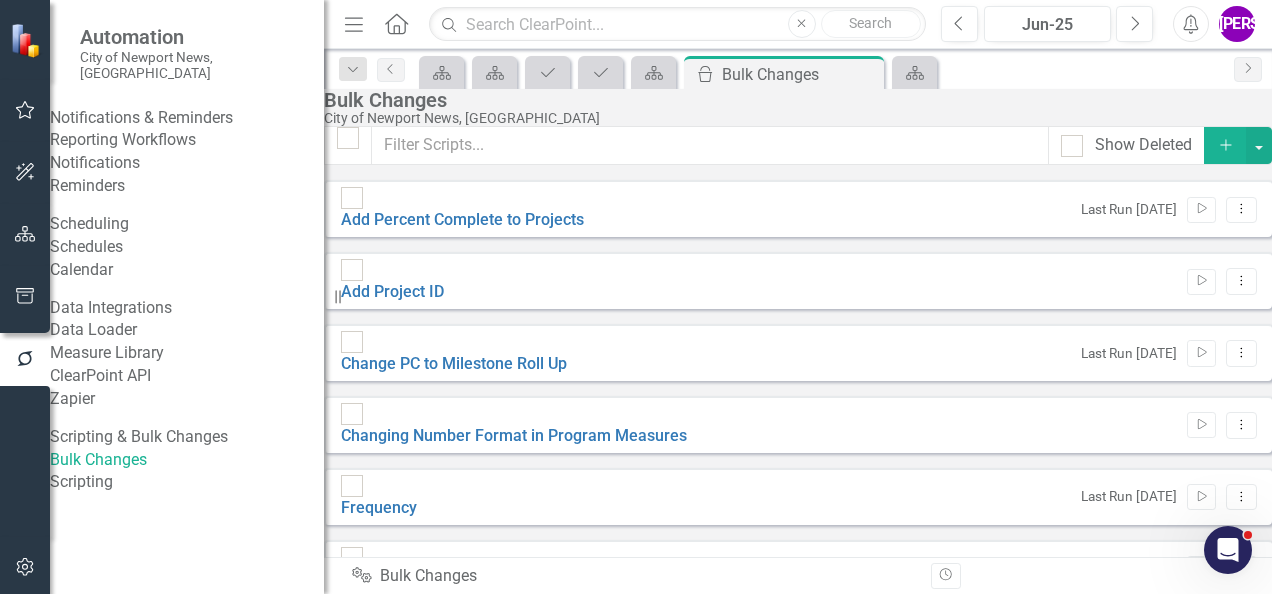 scroll, scrollTop: 0, scrollLeft: 0, axis: both 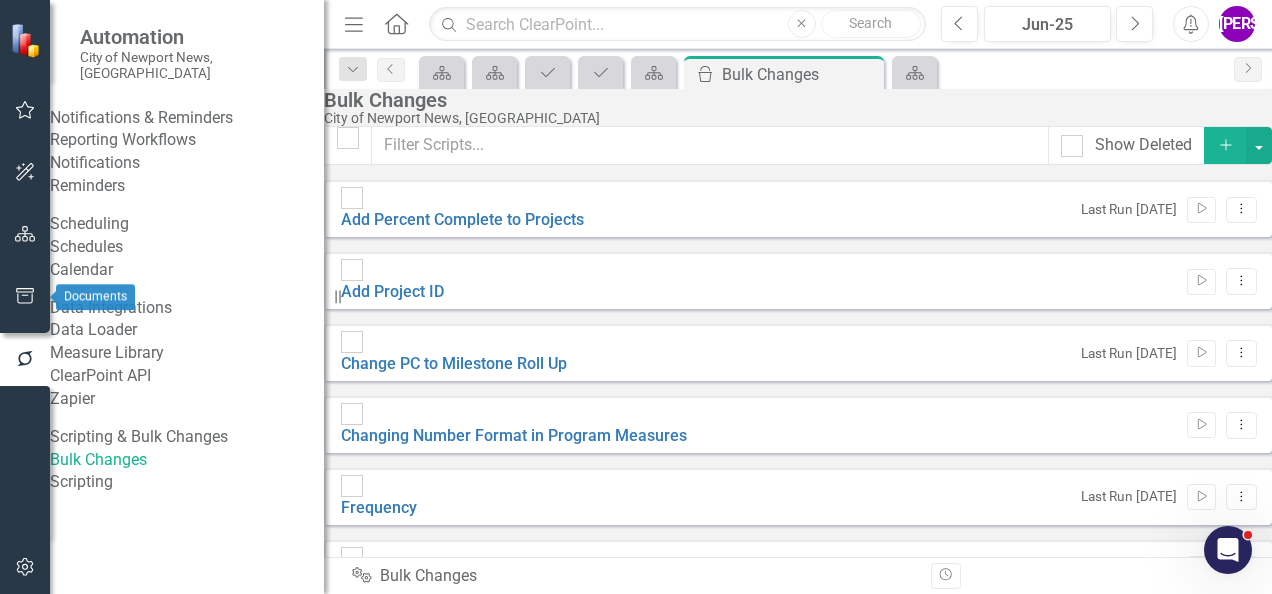click at bounding box center [25, 297] 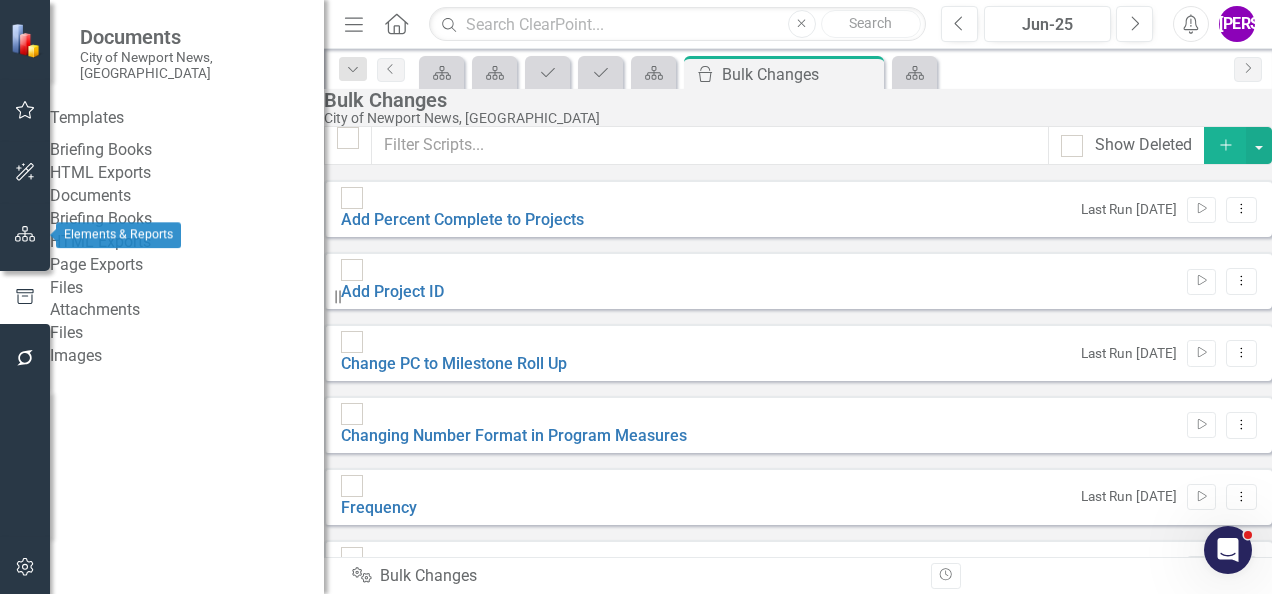 click at bounding box center (25, 235) 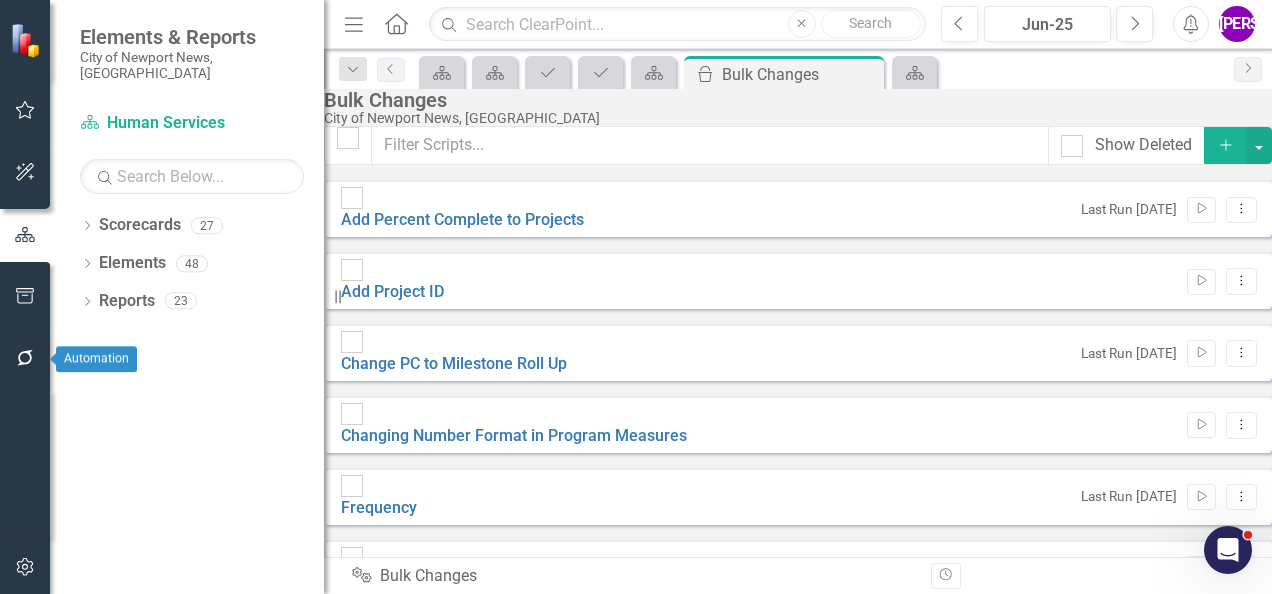 click 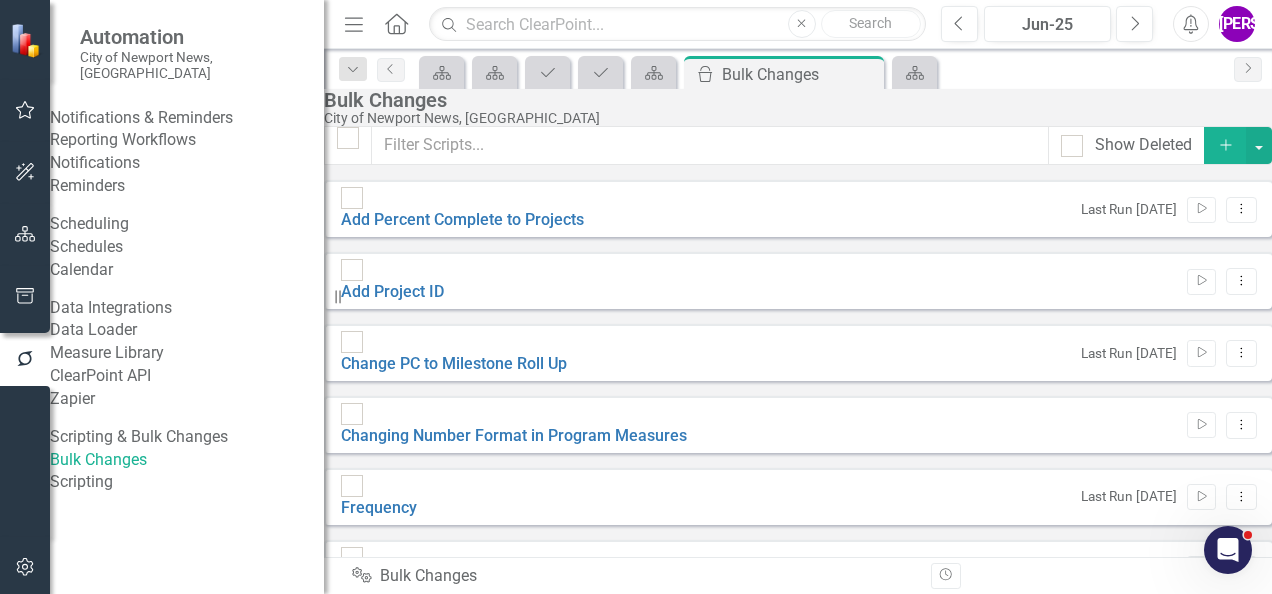 click 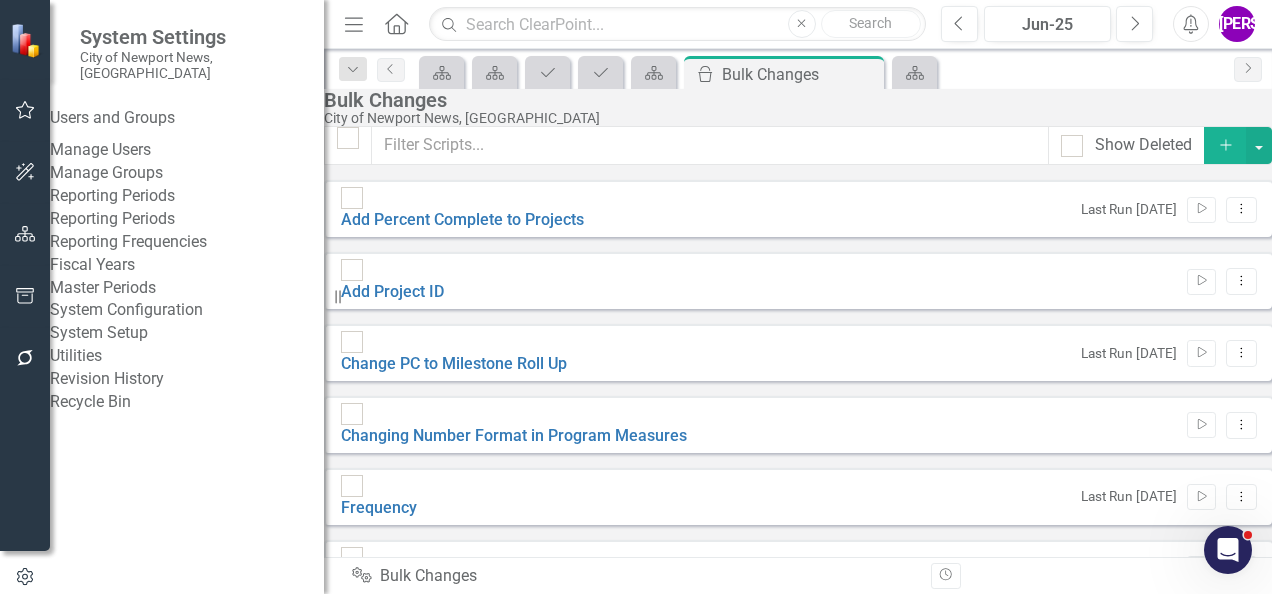 scroll, scrollTop: 33, scrollLeft: 0, axis: vertical 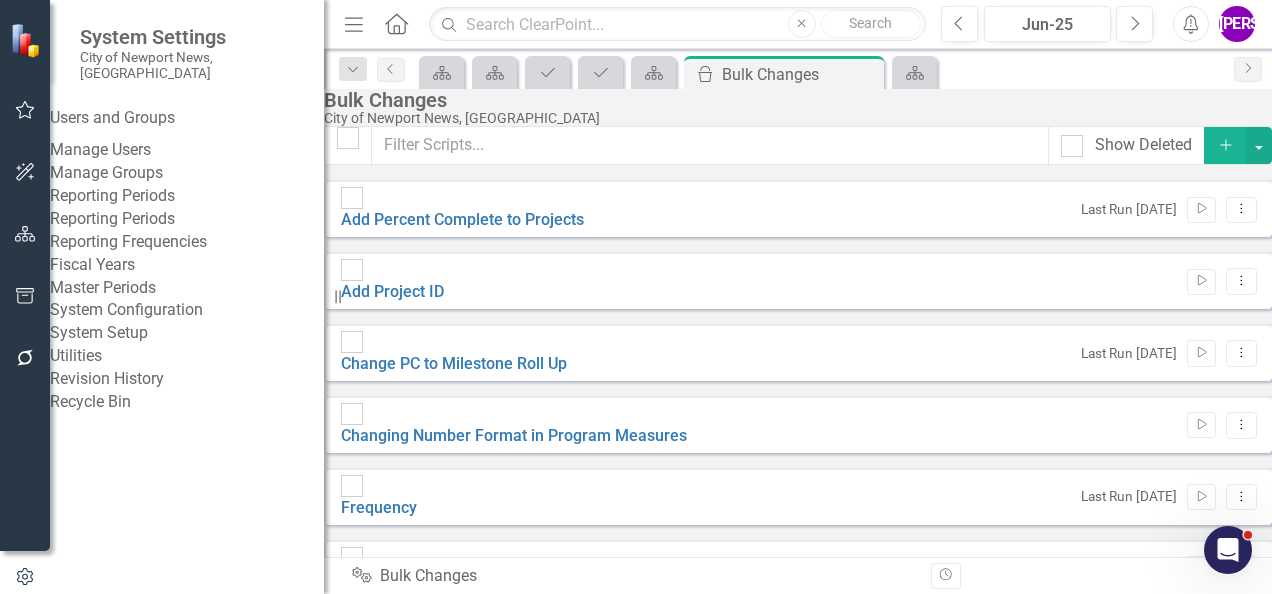 click on "System Setup" at bounding box center [187, 333] 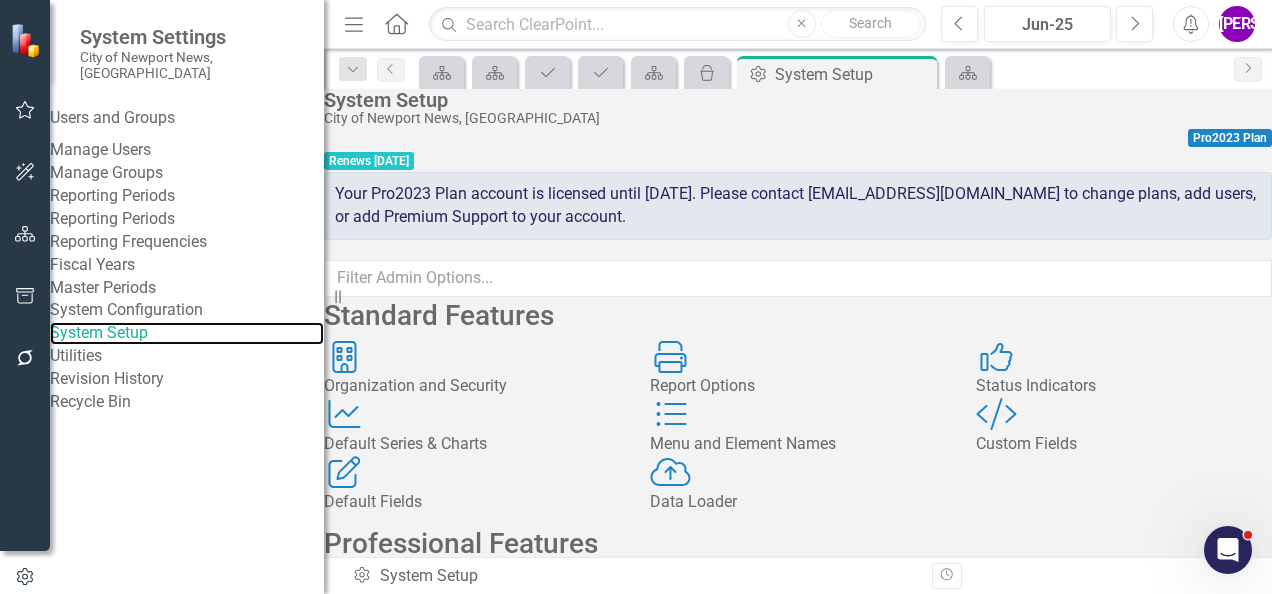 scroll, scrollTop: 168, scrollLeft: 0, axis: vertical 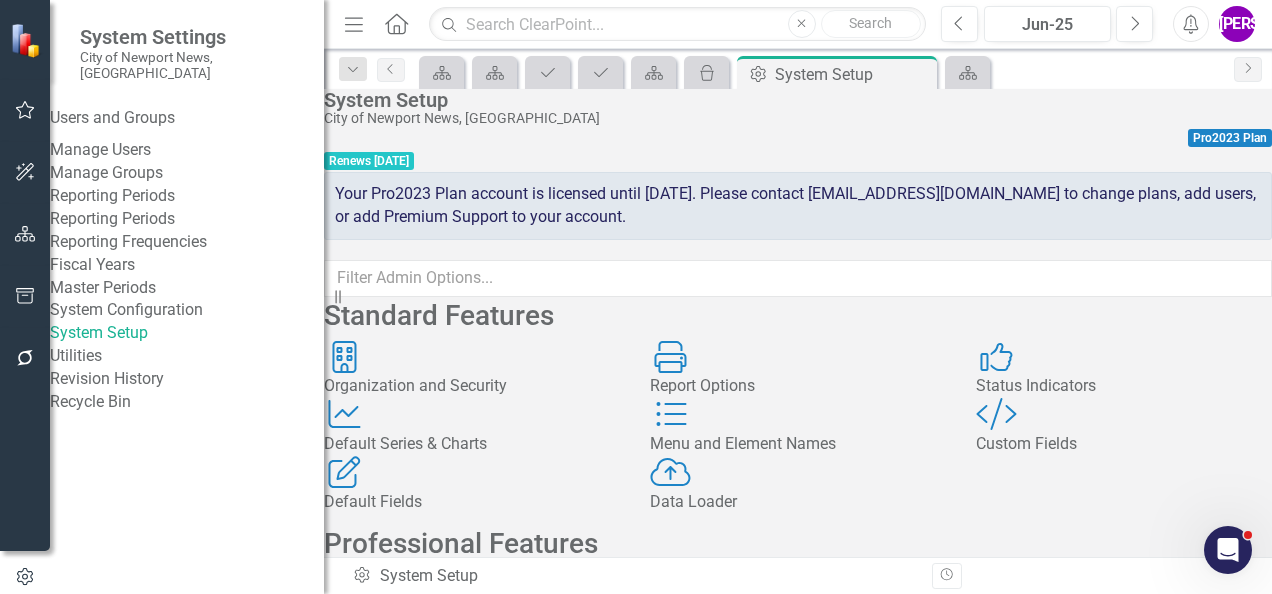 click on "Default Fields Default Fields" at bounding box center [472, 485] 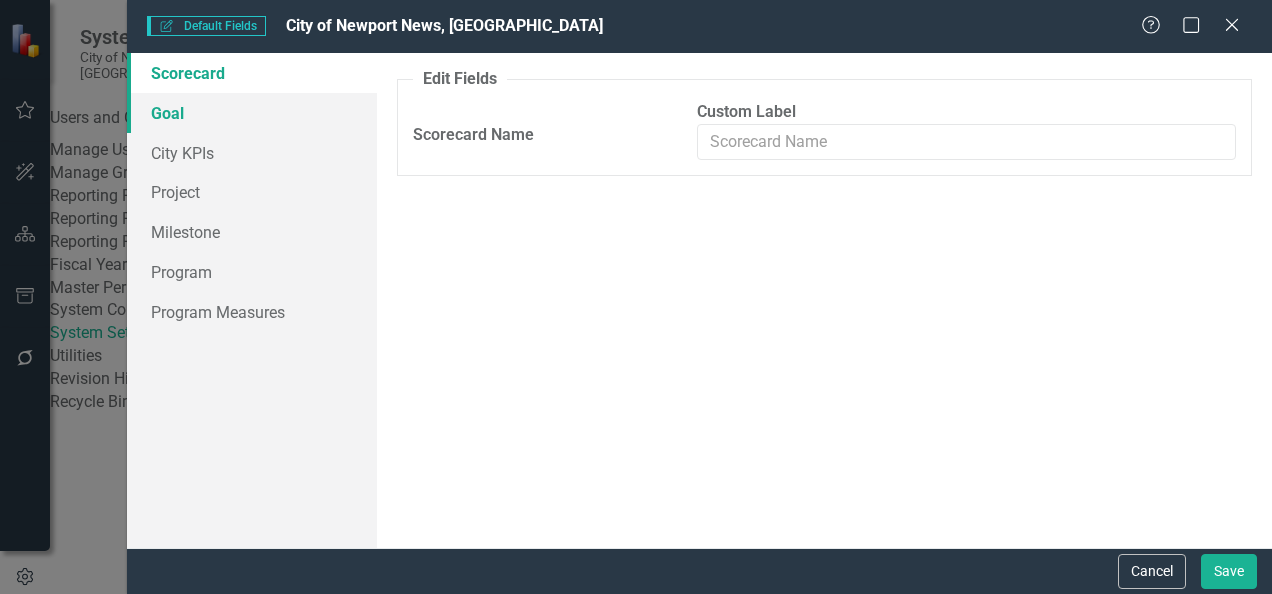 click on "Goal" at bounding box center [252, 113] 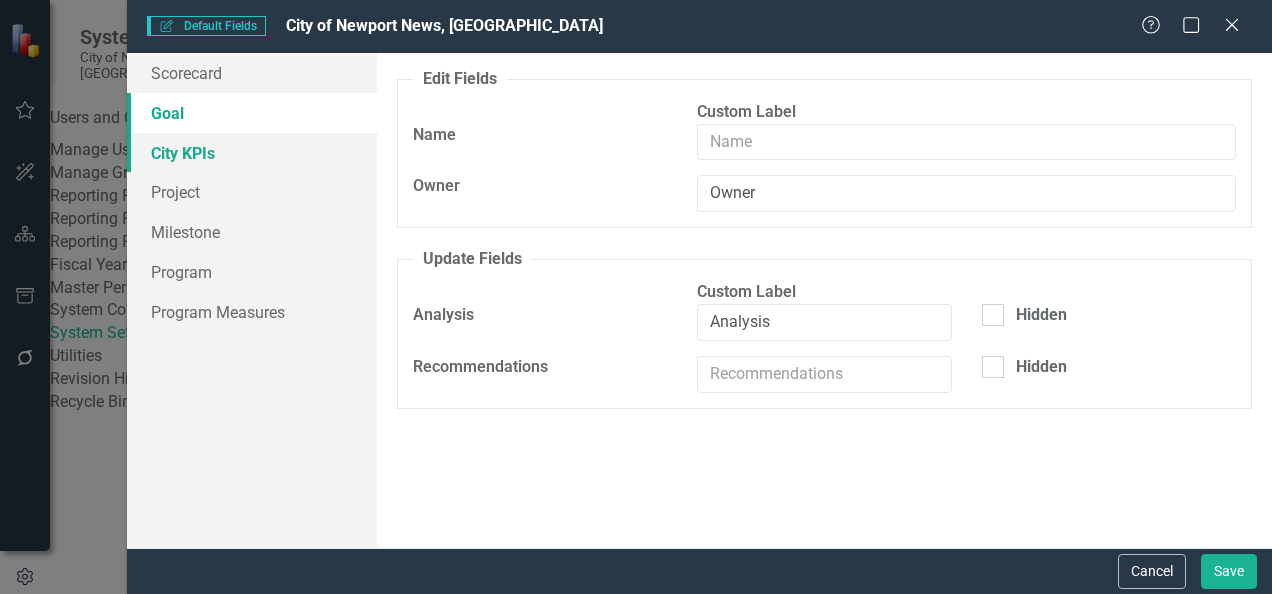 click on "City KPIs" at bounding box center (252, 153) 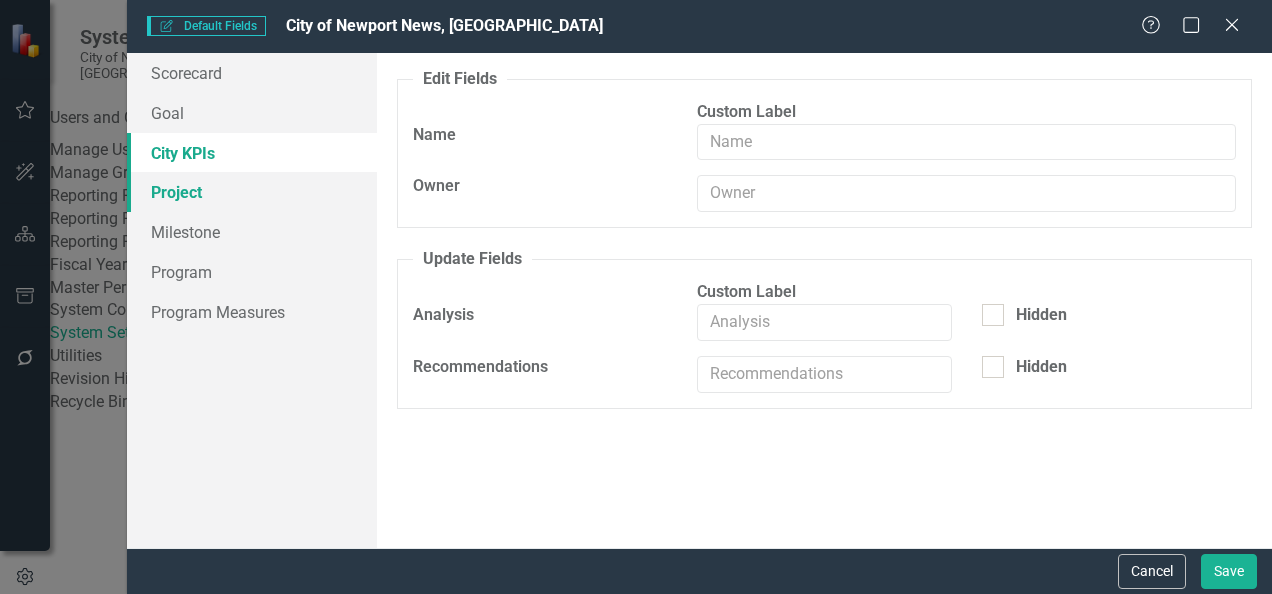 click on "Project" at bounding box center [252, 192] 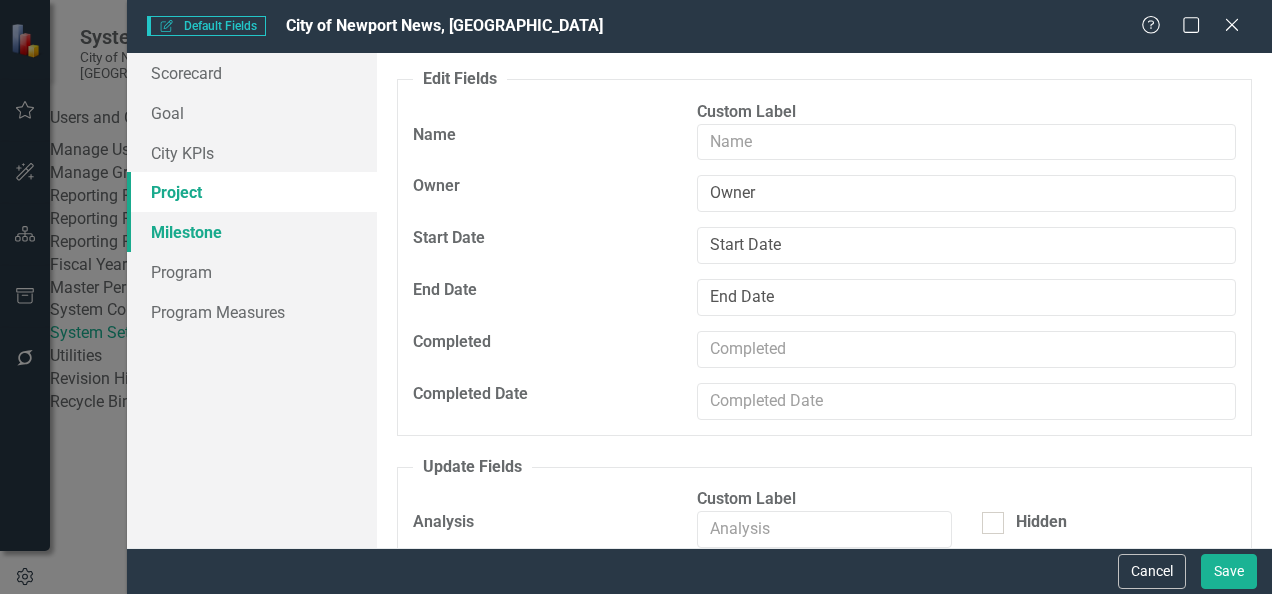 click on "Milestone" at bounding box center [252, 232] 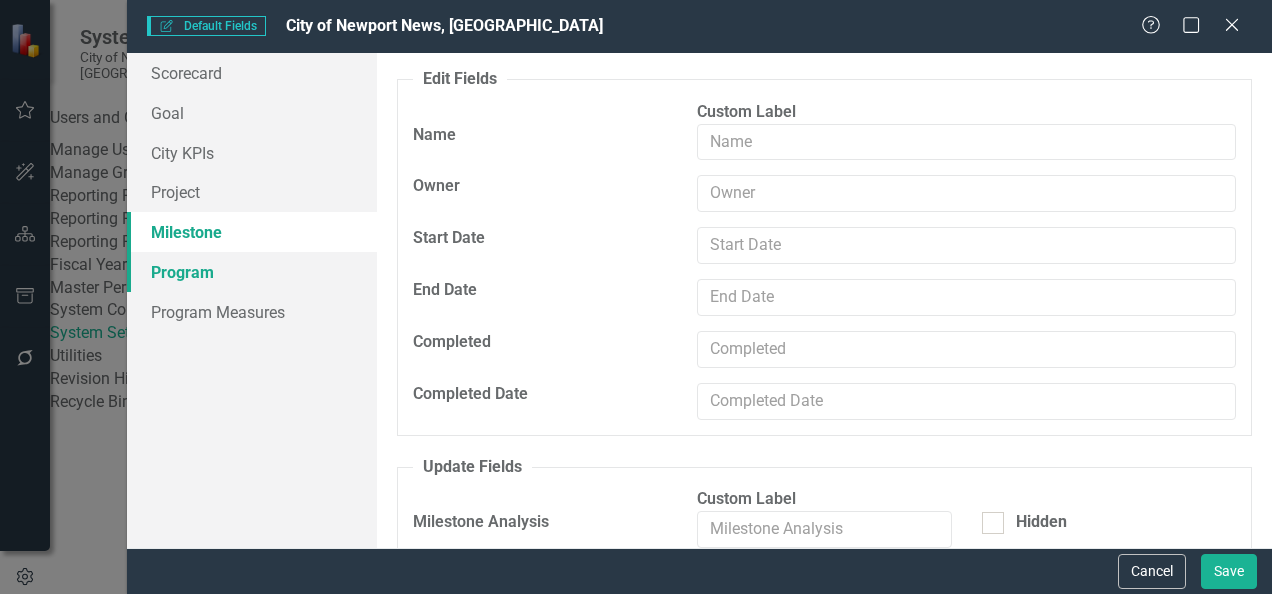 click on "Program" at bounding box center (252, 272) 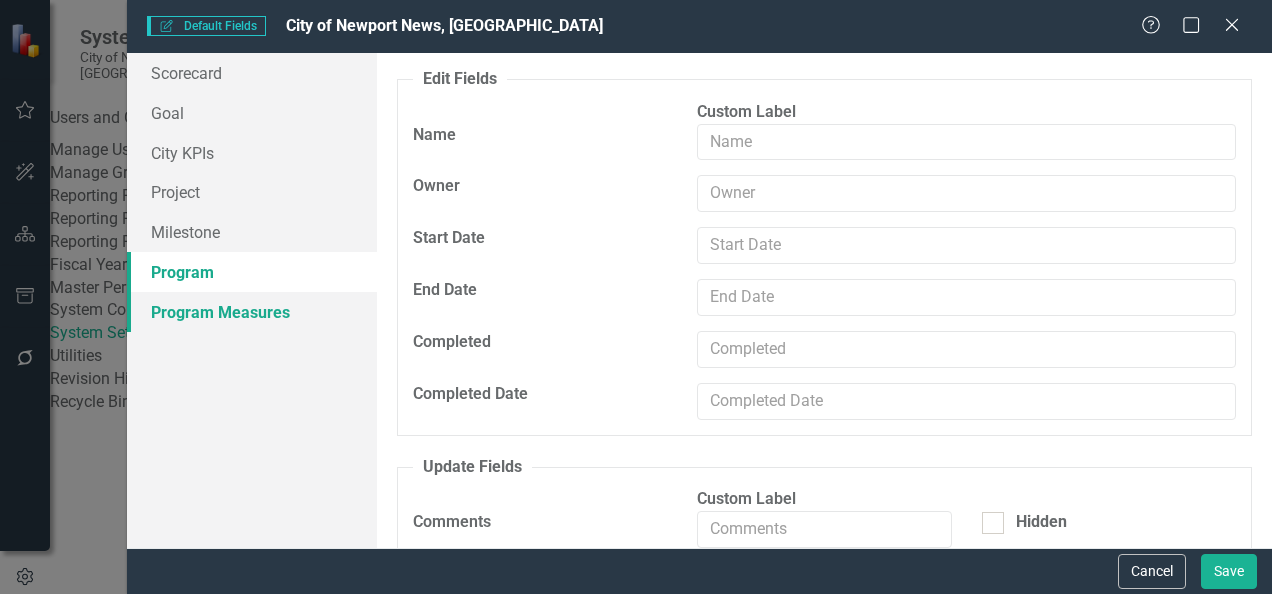 click on "Program Measures" at bounding box center [252, 312] 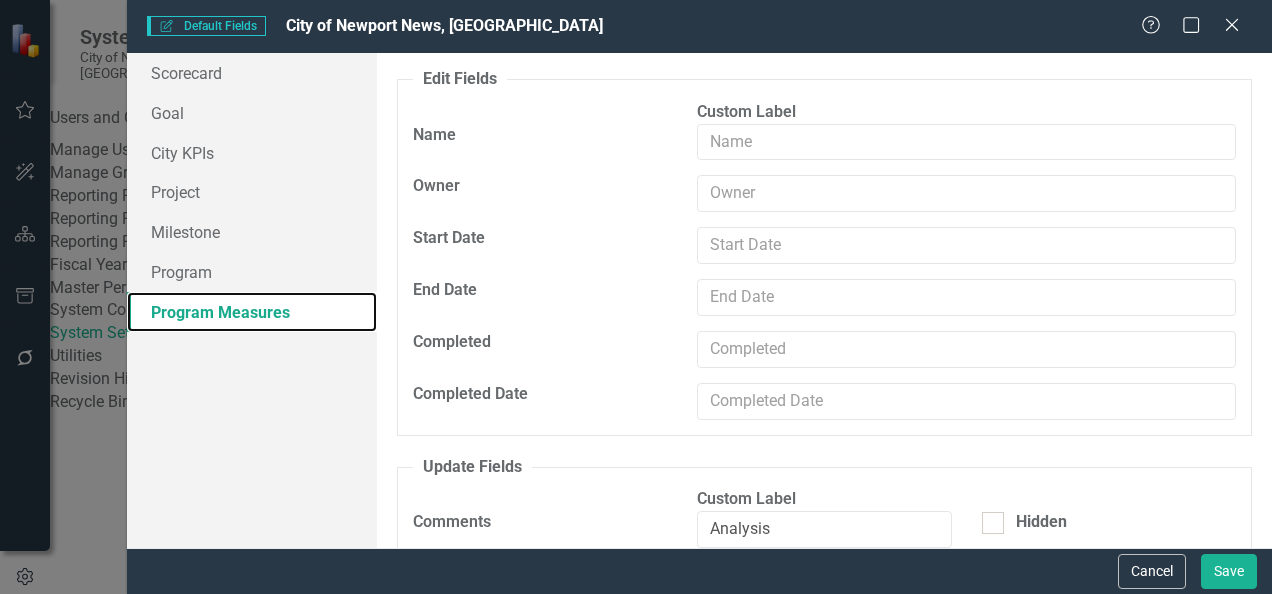scroll, scrollTop: 51, scrollLeft: 0, axis: vertical 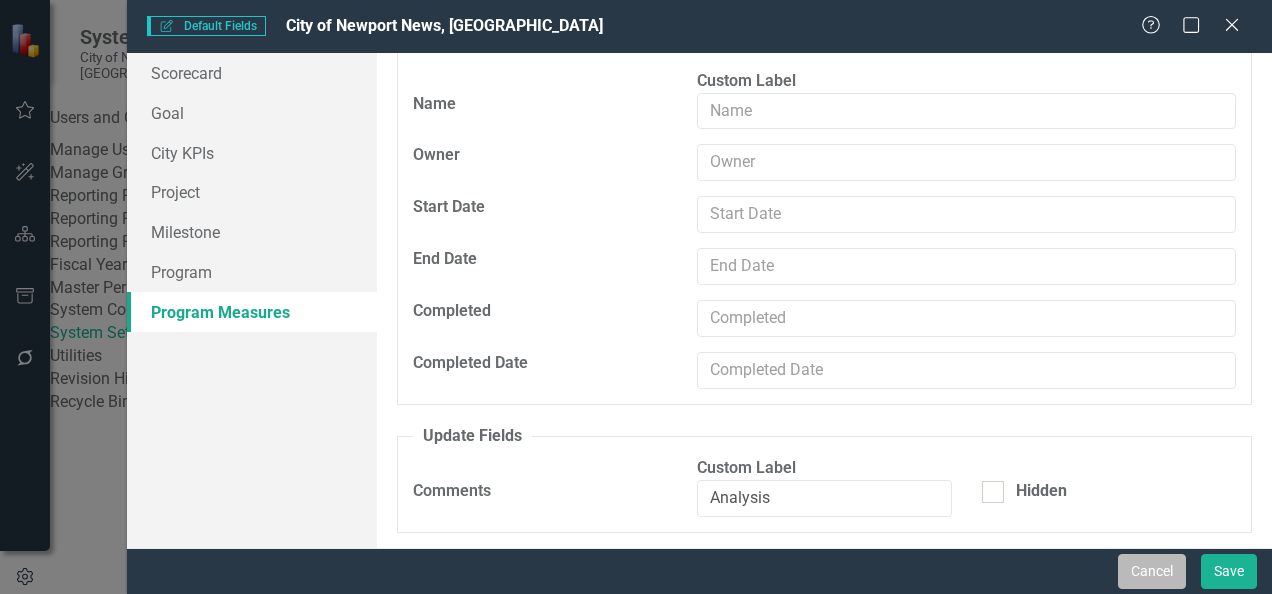 click on "Cancel" at bounding box center [1152, 571] 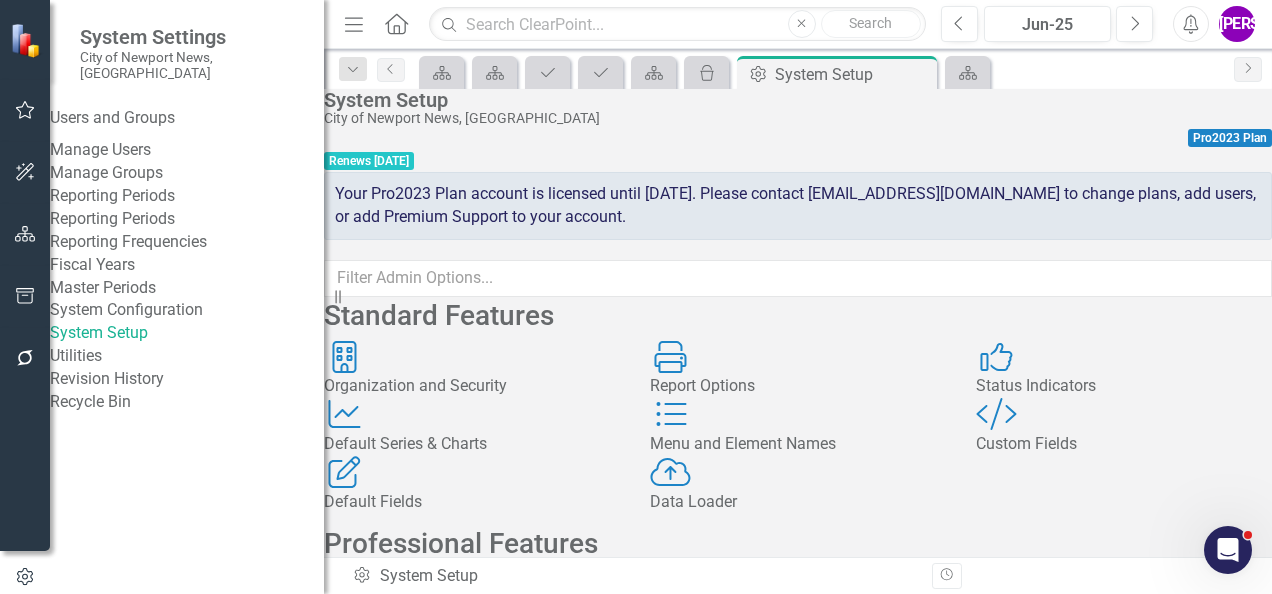 scroll, scrollTop: 0, scrollLeft: 0, axis: both 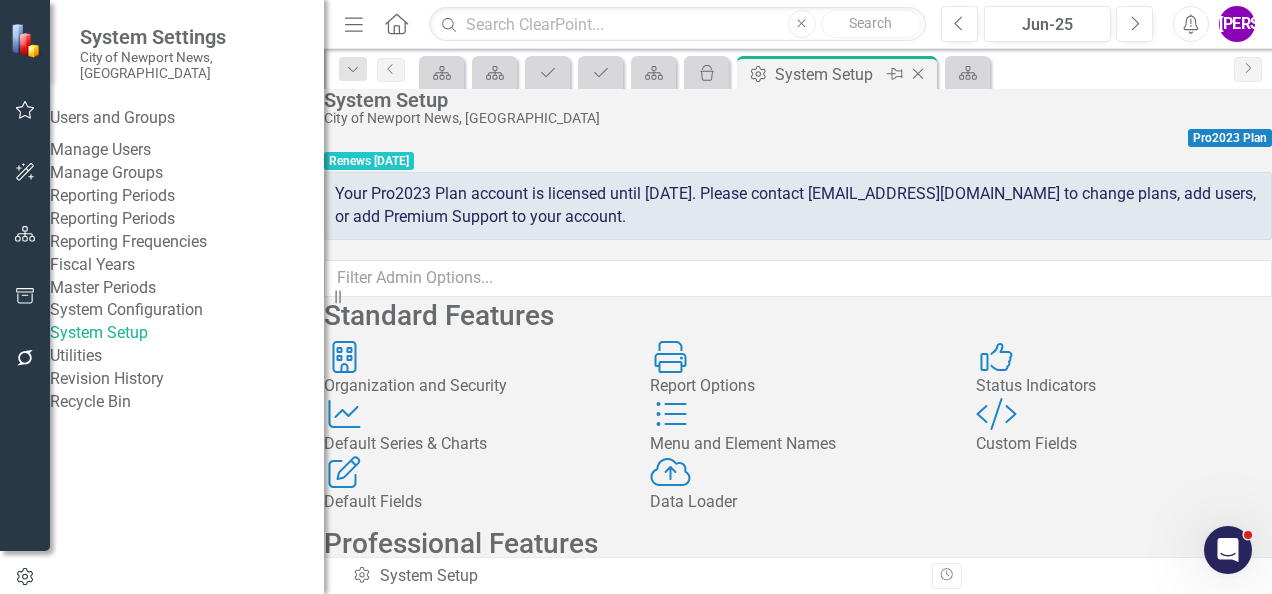 click 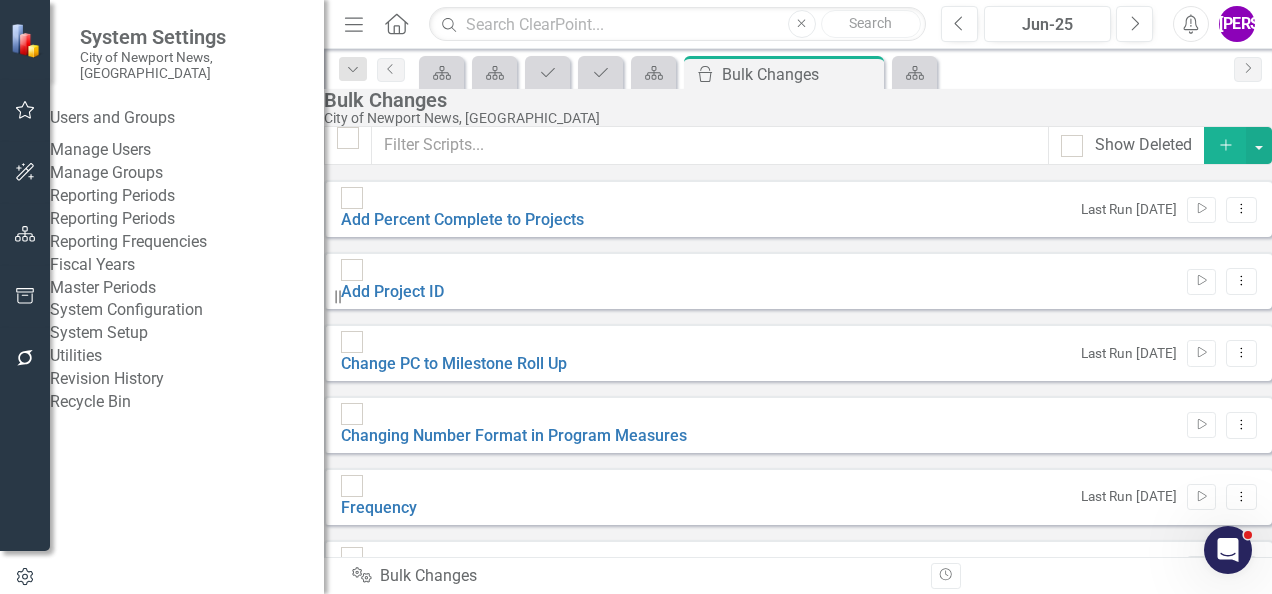 scroll, scrollTop: 0, scrollLeft: 0, axis: both 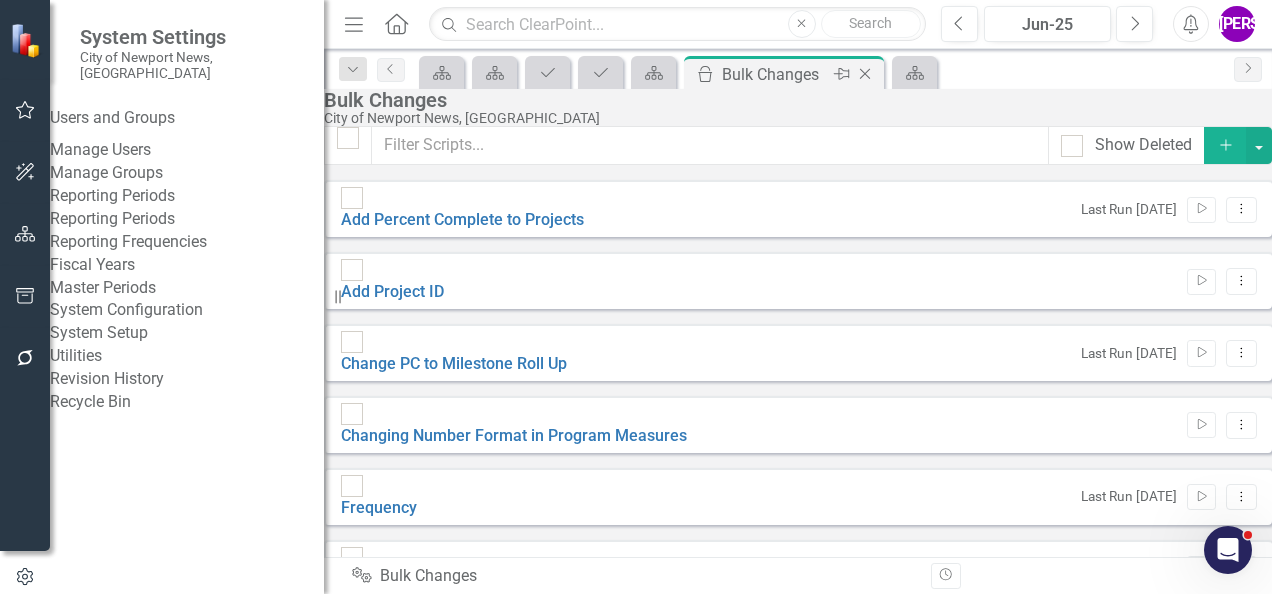 click on "Close" 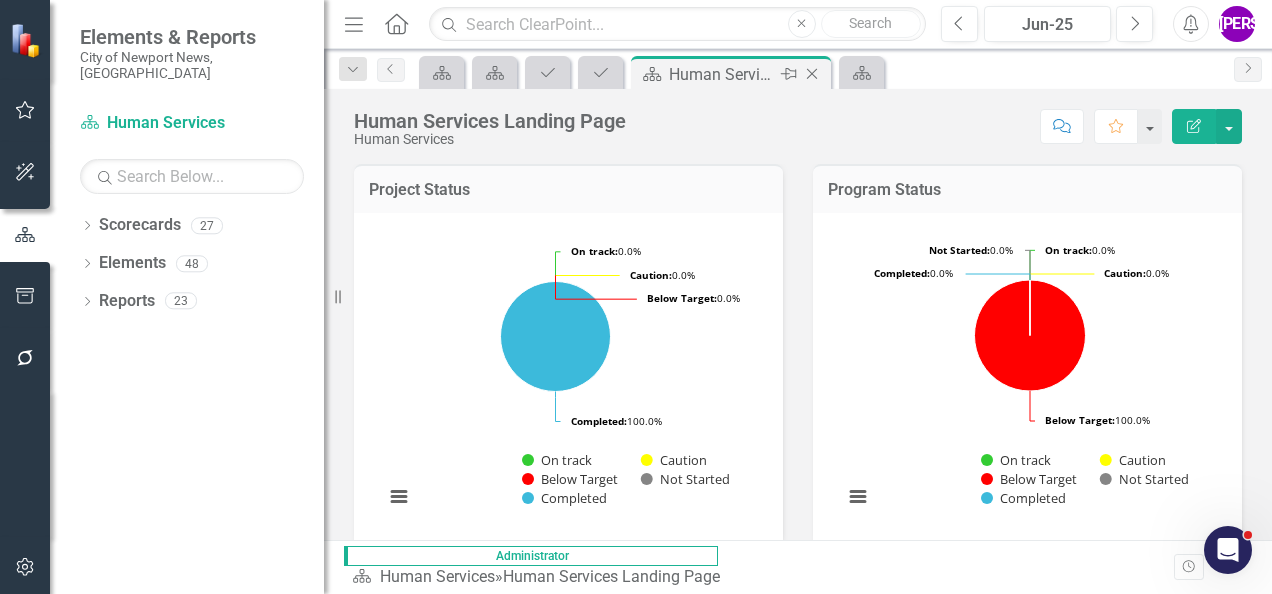click on "Close" 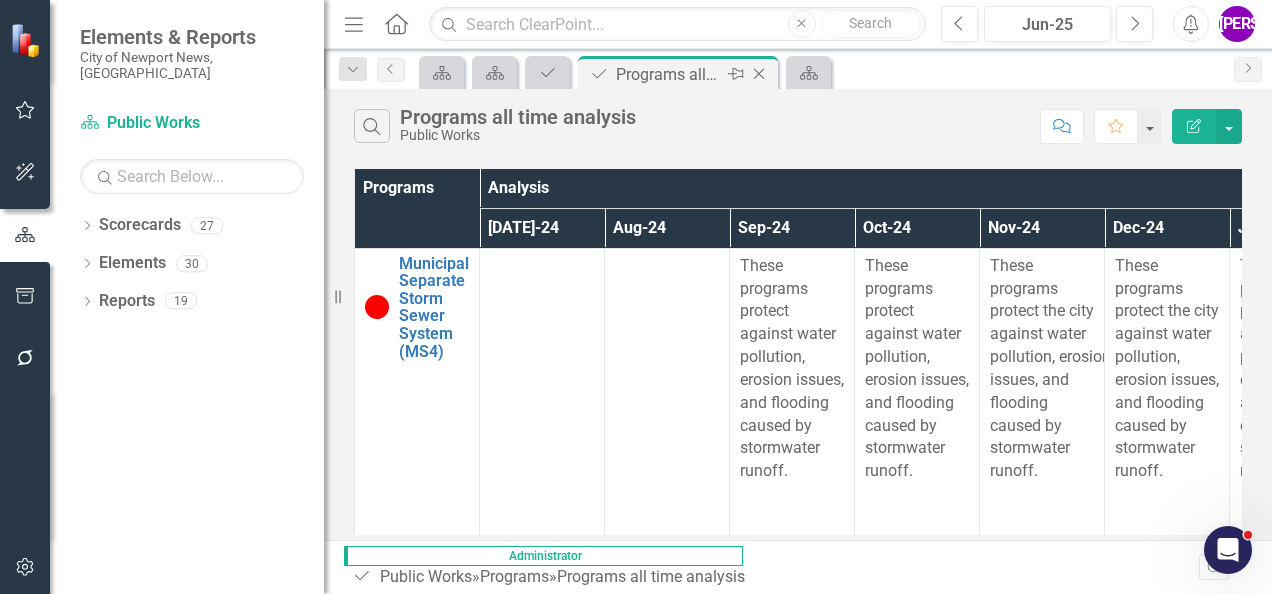 click on "Close" 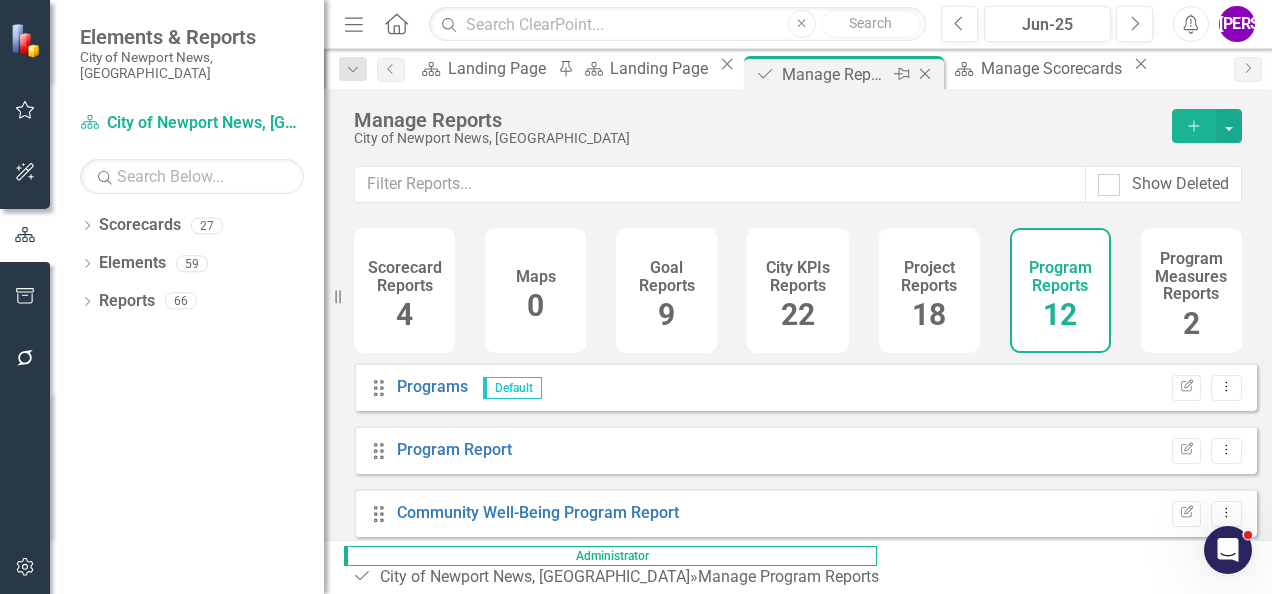 click on "Close" 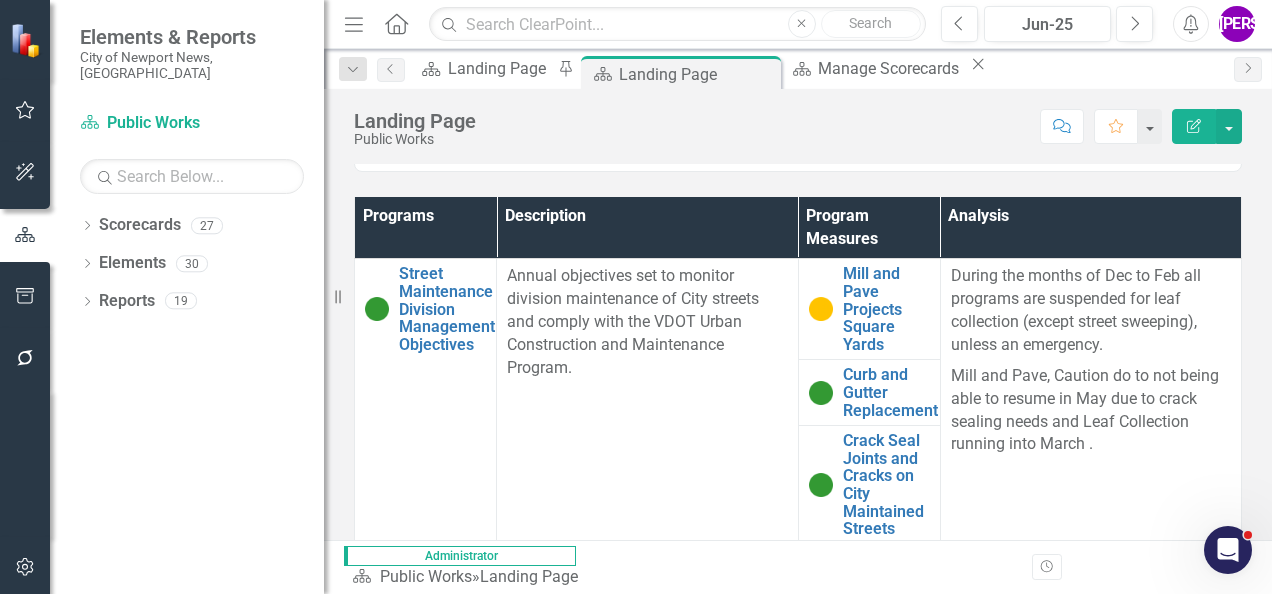 scroll, scrollTop: 583, scrollLeft: 0, axis: vertical 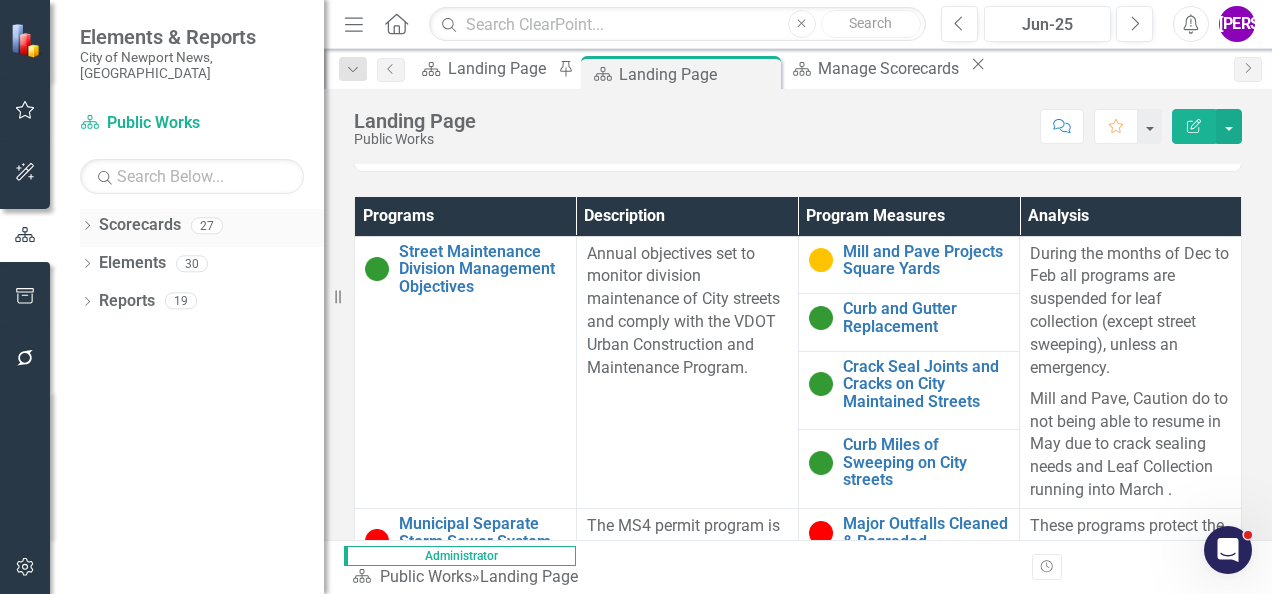 click on "Dropdown" 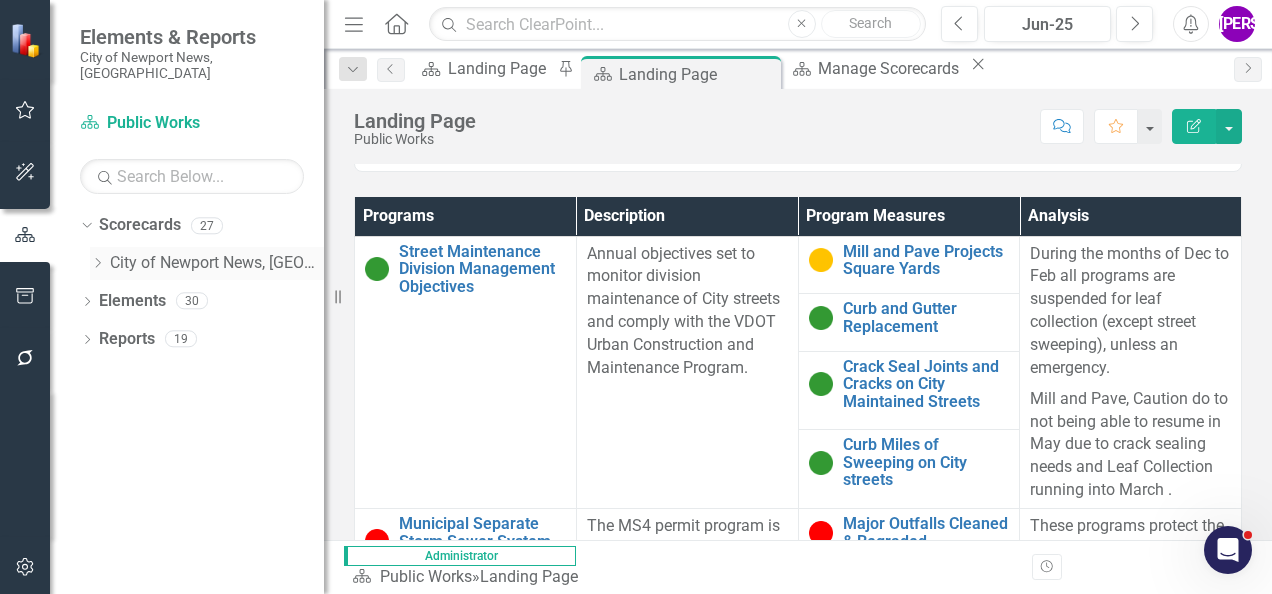 click on "Dropdown" 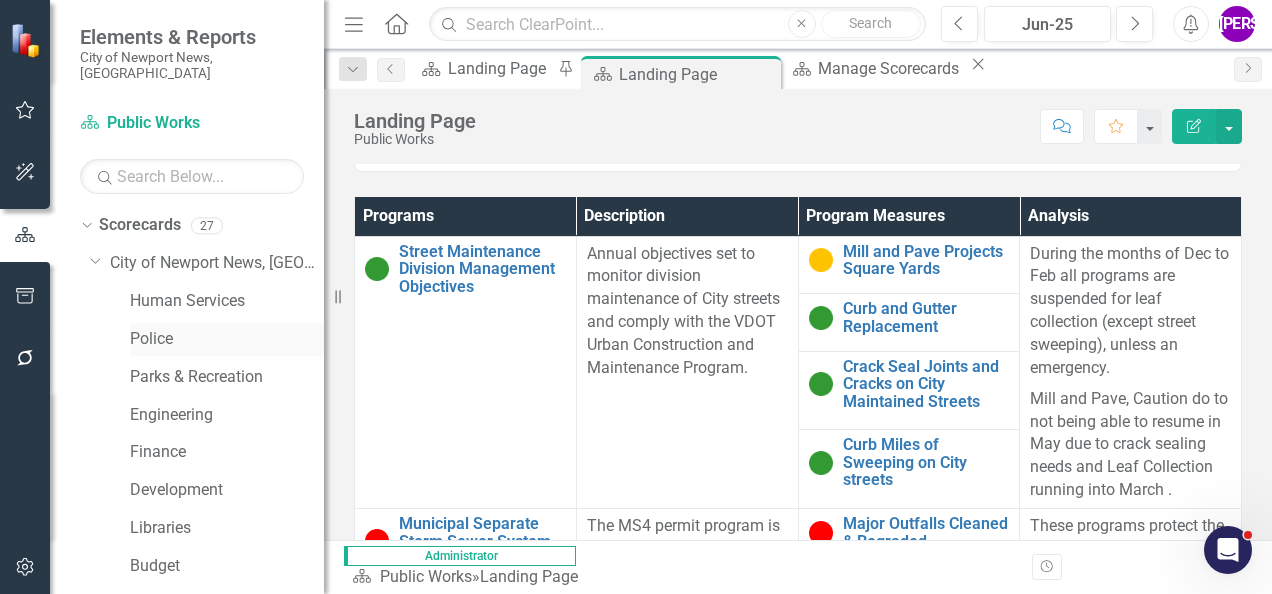 click on "Police" at bounding box center [227, 339] 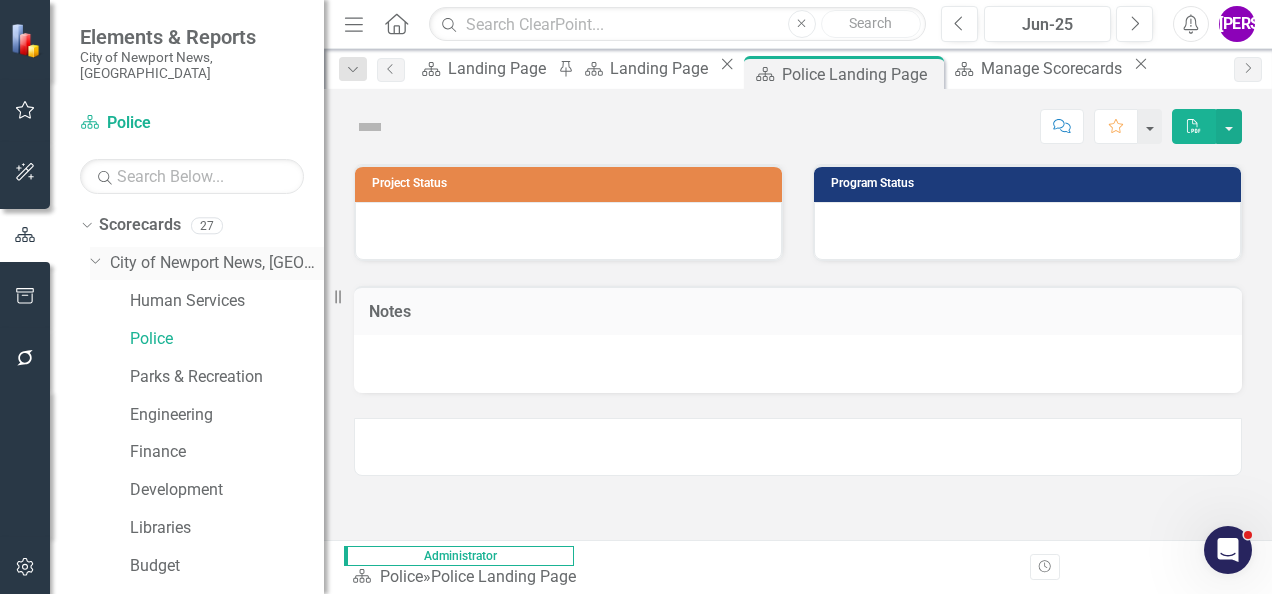 click on "Dropdown City of Newport News, VA" at bounding box center (207, 263) 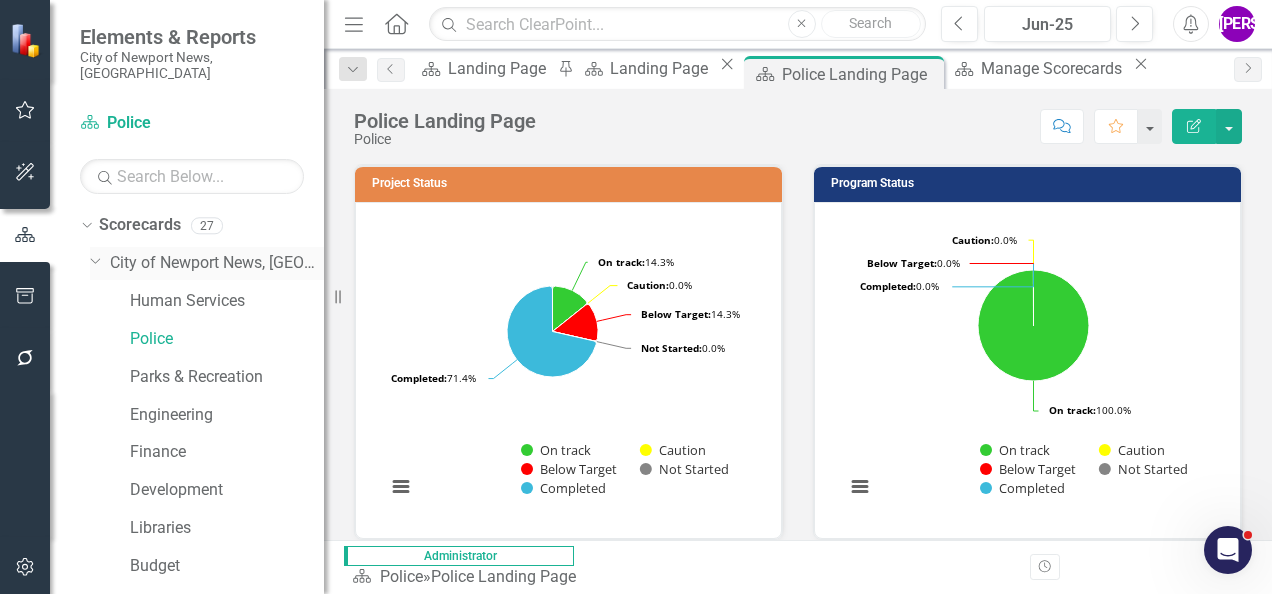 click on "City of Newport News, [GEOGRAPHIC_DATA]" at bounding box center [217, 263] 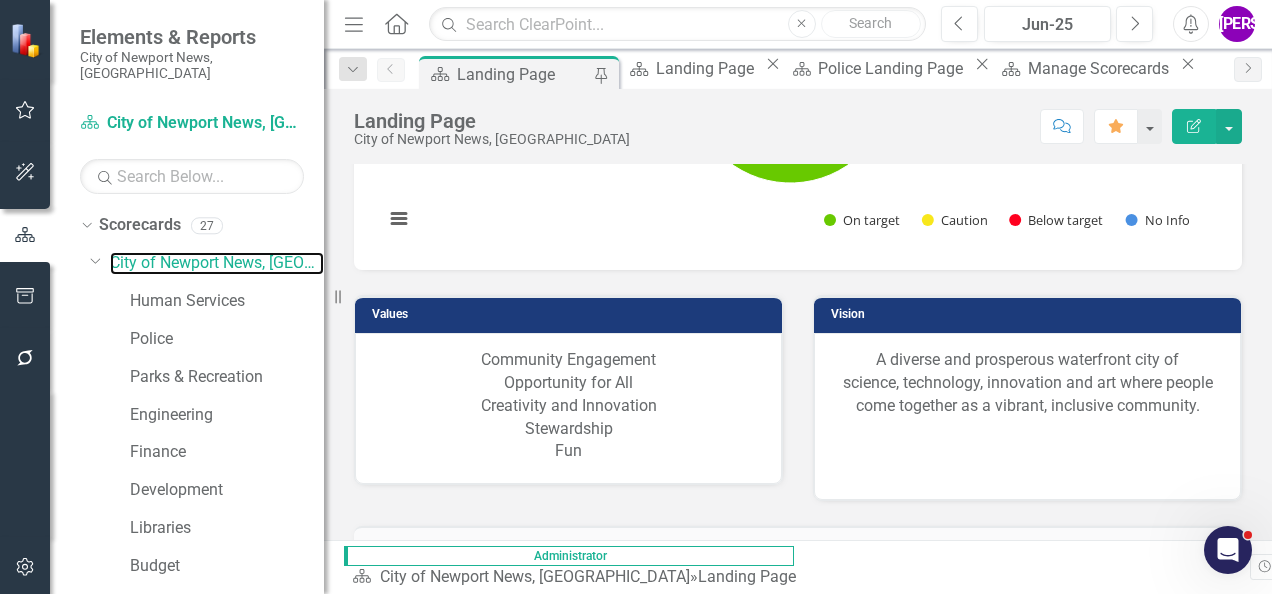 scroll, scrollTop: 2024, scrollLeft: 0, axis: vertical 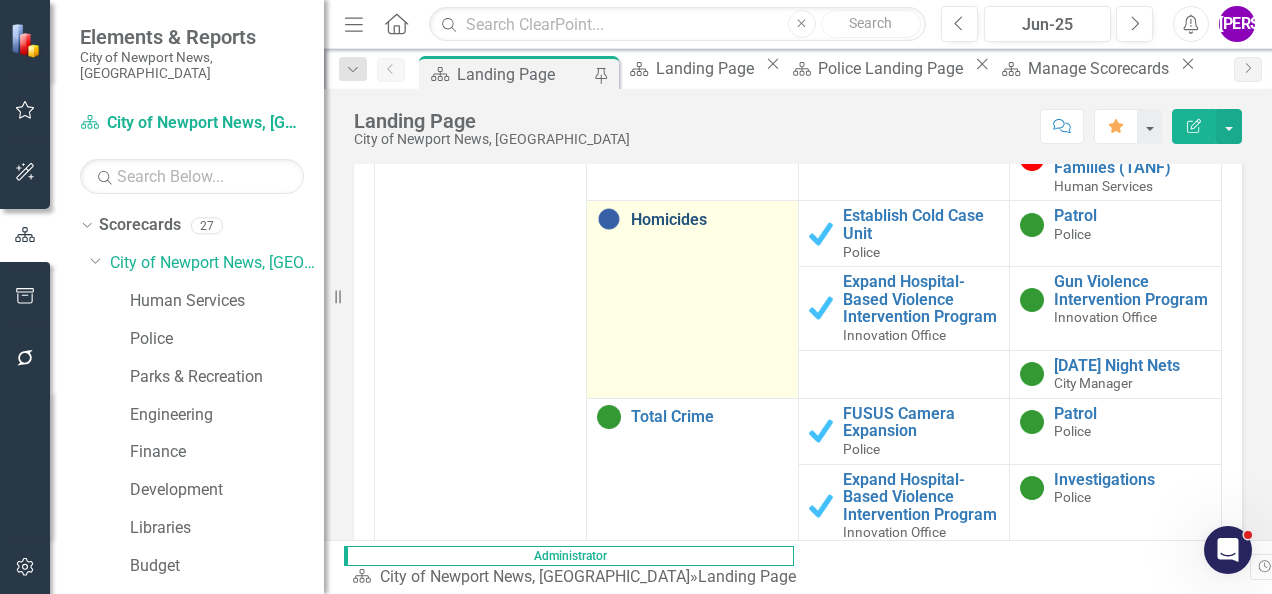 click on "Homicides" at bounding box center [709, 220] 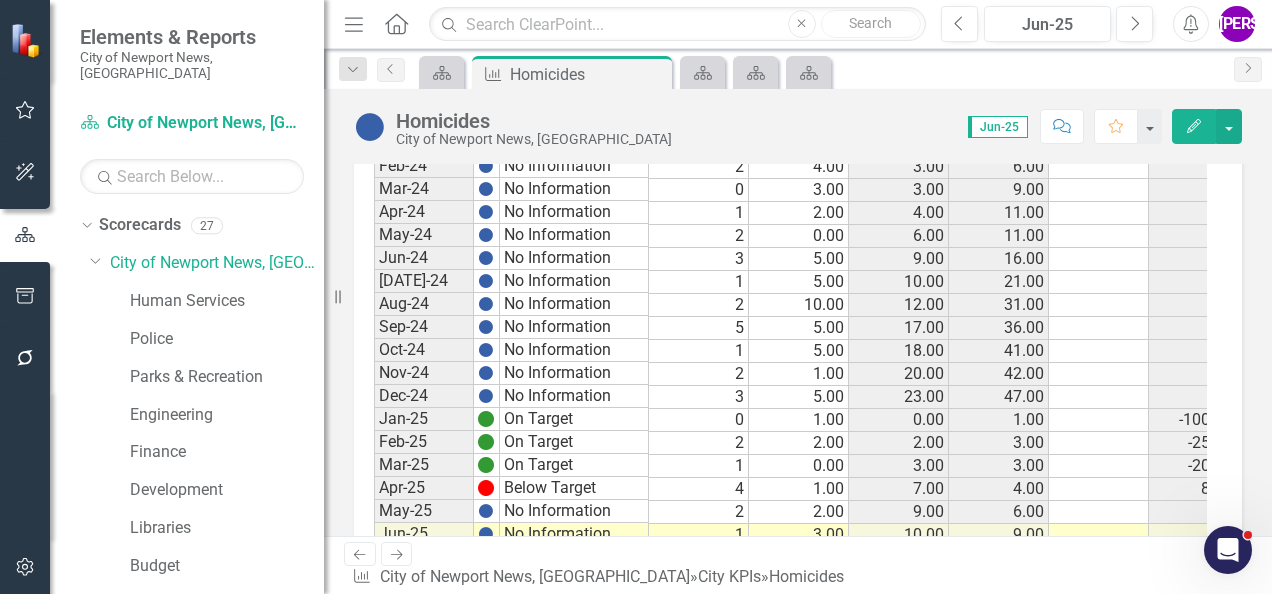 scroll, scrollTop: 2264, scrollLeft: 0, axis: vertical 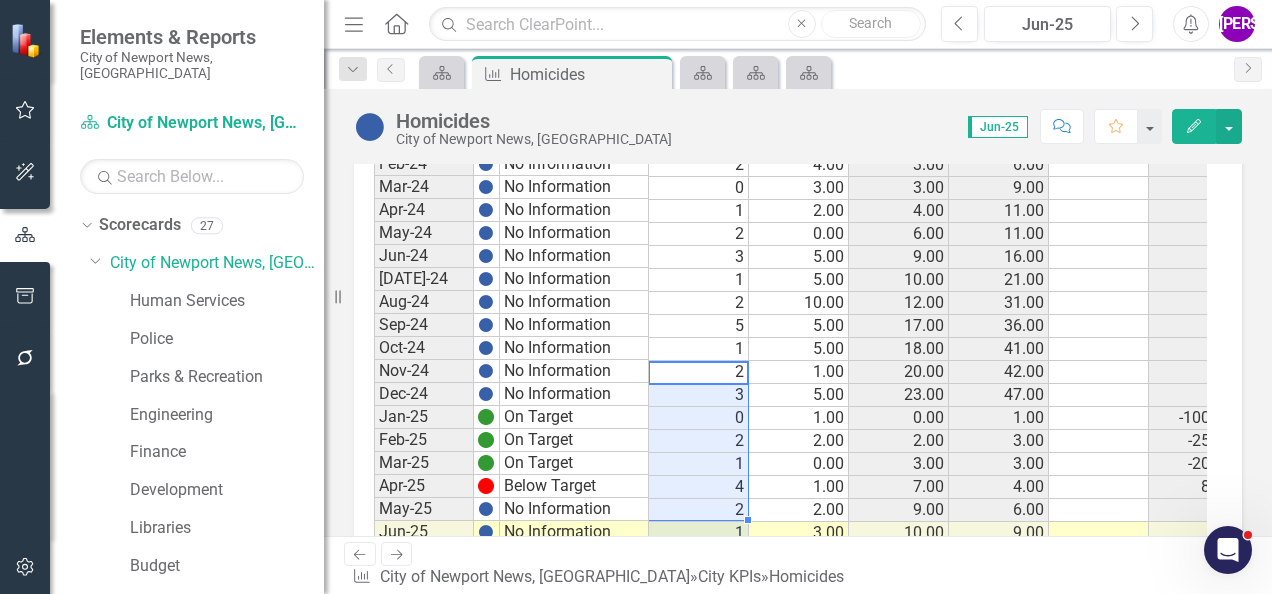 drag, startPoint x: 728, startPoint y: 350, endPoint x: 716, endPoint y: 483, distance: 133.54025 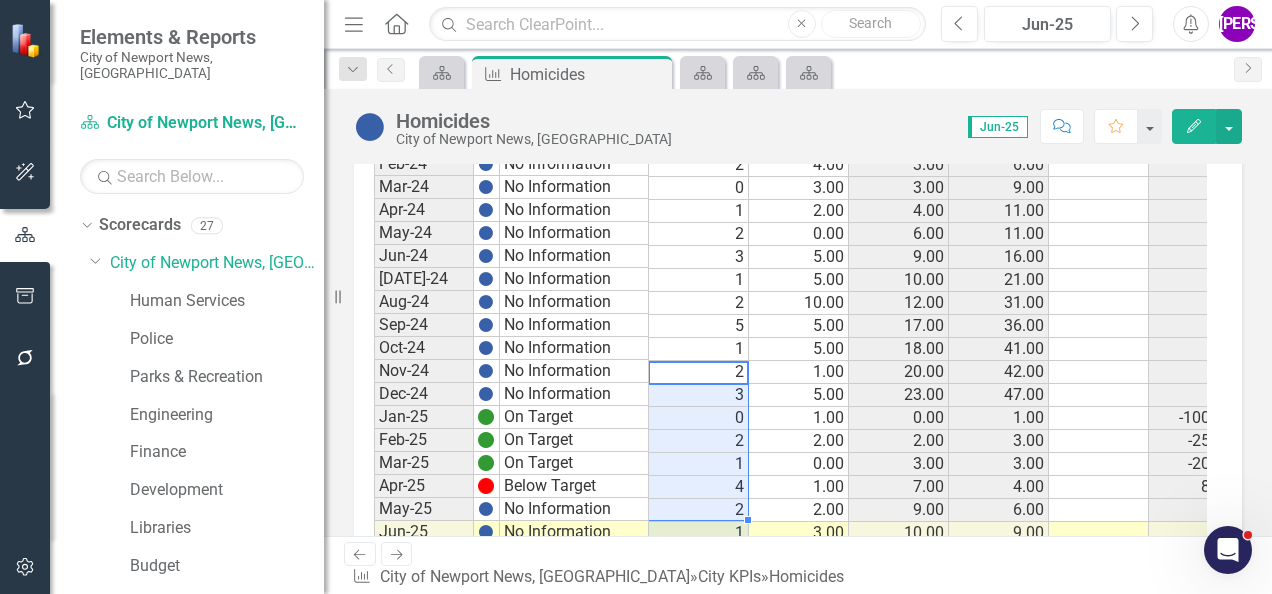 click on "Sept-19 No Information Oct-19 No Information Nov-19 No Information Dec-19 No Information Jan-20 No Information 2 2.00 -15.00 Feb-20 No Information 0 2.00 -15.00 Mar-20 No Information 0 2.00 -15.00 Apr-20 No Information 1 3.00 -15.00 May-20 No Information 2 5.00 -15.00 Jun-20 No Information 2 7.00 -15.00 Jul-20 No Information 2 9.00 -15.00 Aug-20 No Information 2 11.00 -15.00 Sept-20 No Information 6 17.00 -15.00 Oct-20 No Information 4 21.00 -15.00 Nov-20 No Information 2 23.00 -15.00 Dec-20 No Information 2 25.00 -15.00 Jan-21 No Information 3 2.00 3.00 2.00 -15.00 Feb-21 No Information 0 0.00 3.00 2.00 -15.00 Mar-21 No Information 2 0.00 5.00 2.00 -15.00 Apr-21 No Information 5 1.00 10.00 3.00 -15.00 May-21 No Information 1 2.00 11.00 5.00 -15.00 Jun-21 No Information 3 2.00 14.00 7.00 -15.00 Jul-21 No Information 4 2.00 18.00 9.00 -15.00 Aug-21 No Information 3 2.00 21.00 11.00 -15.00 Sep-21 No Information 1 6.00 22.00 17.00 -15.00 Oct-21 No Information 1 4.00 23.00 21.00 -15.00 Nov-21 No Information 1 6 1" at bounding box center [861, 84] 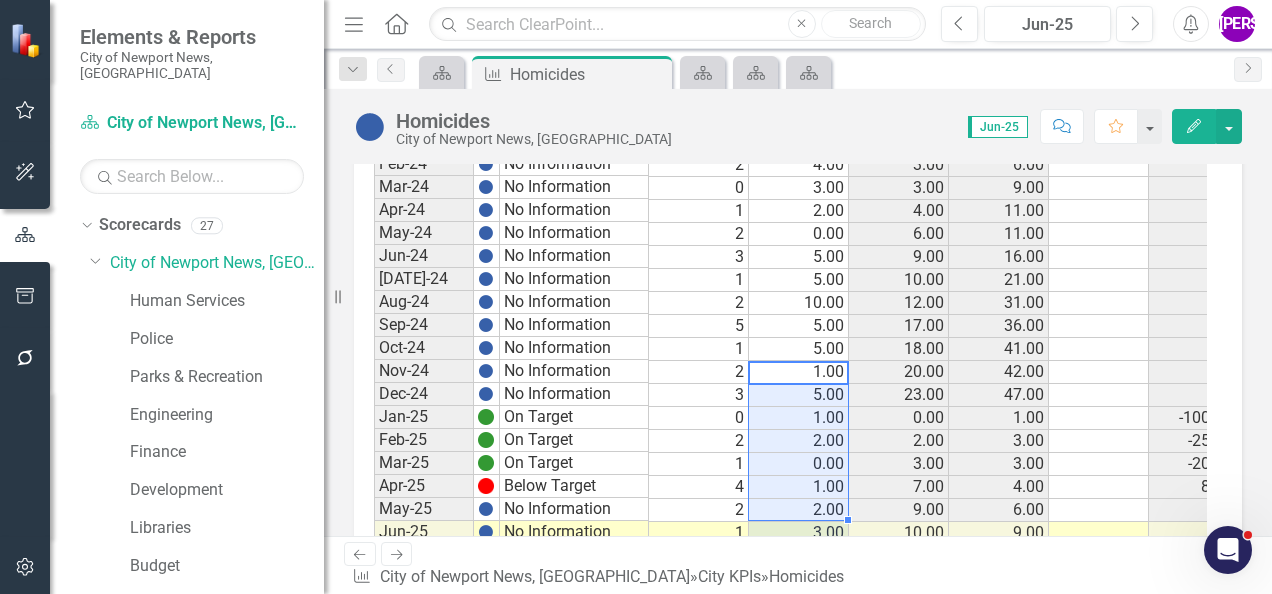 drag, startPoint x: 832, startPoint y: 352, endPoint x: 822, endPoint y: 495, distance: 143.34923 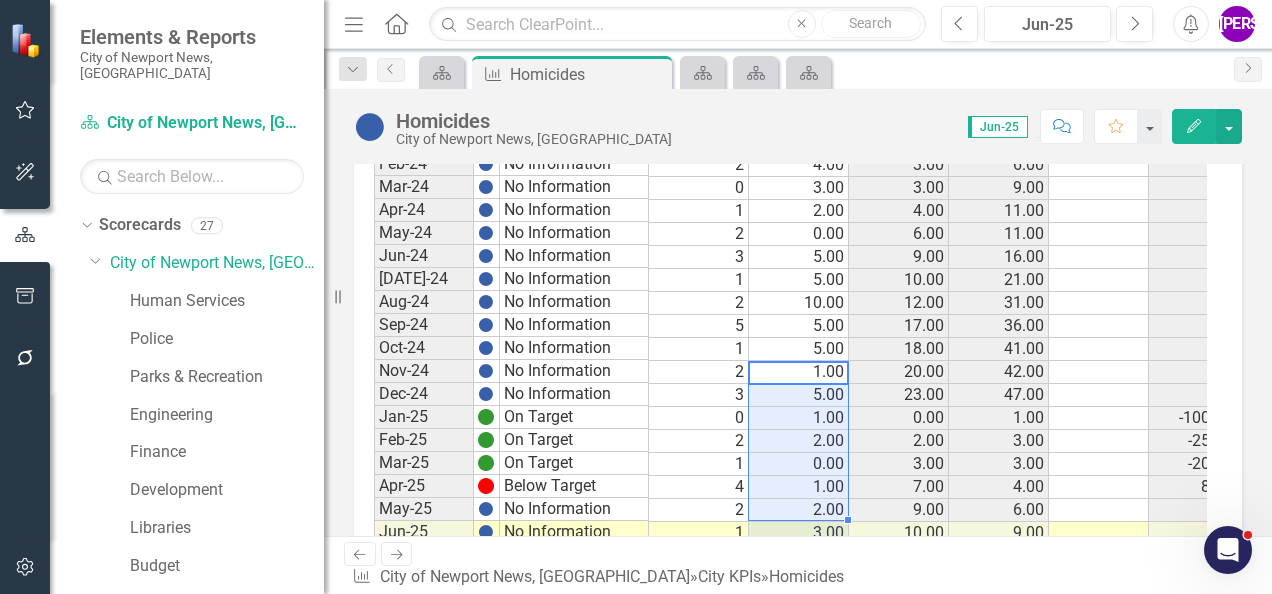 click on "Sept-19 No Information Oct-19 No Information Nov-19 No Information Dec-19 No Information Jan-20 No Information 2 2.00 -15.00 Feb-20 No Information 0 2.00 -15.00 Mar-20 No Information 0 2.00 -15.00 Apr-20 No Information 1 3.00 -15.00 May-20 No Information 2 5.00 -15.00 Jun-20 No Information 2 7.00 -15.00 Jul-20 No Information 2 9.00 -15.00 Aug-20 No Information 2 11.00 -15.00 Sept-20 No Information 6 17.00 -15.00 Oct-20 No Information 4 21.00 -15.00 Nov-20 No Information 2 23.00 -15.00 Dec-20 No Information 2 25.00 -15.00 Jan-21 No Information 3 2.00 3.00 2.00 -15.00 Feb-21 No Information 0 0.00 3.00 2.00 -15.00 Mar-21 No Information 2 0.00 5.00 2.00 -15.00 Apr-21 No Information 5 1.00 10.00 3.00 -15.00 May-21 No Information 1 2.00 11.00 5.00 -15.00 Jun-21 No Information 3 2.00 14.00 7.00 -15.00 Jul-21 No Information 4 2.00 18.00 9.00 -15.00 Aug-21 No Information 3 2.00 21.00 11.00 -15.00 Sep-21 No Information 1 6.00 22.00 17.00 -15.00 Oct-21 No Information 1 4.00 23.00 21.00 -15.00 Nov-21 No Information 1 6 1" at bounding box center (861, 84) 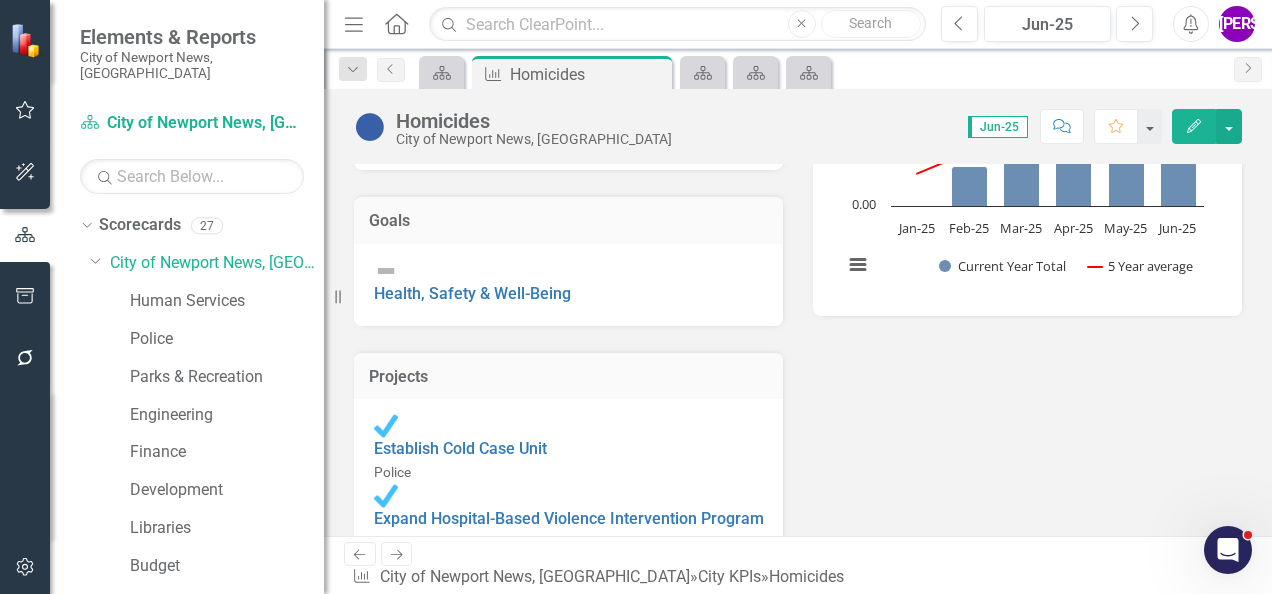 scroll, scrollTop: 319, scrollLeft: 0, axis: vertical 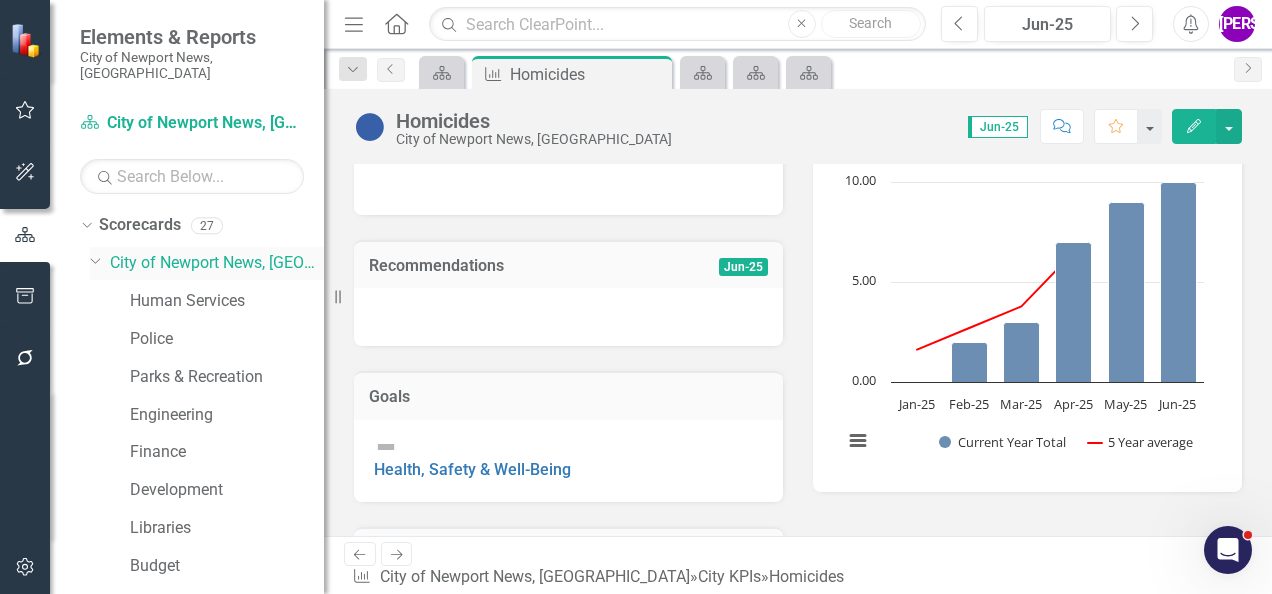 click on "Dropdown City of Newport News, VA" at bounding box center [207, 263] 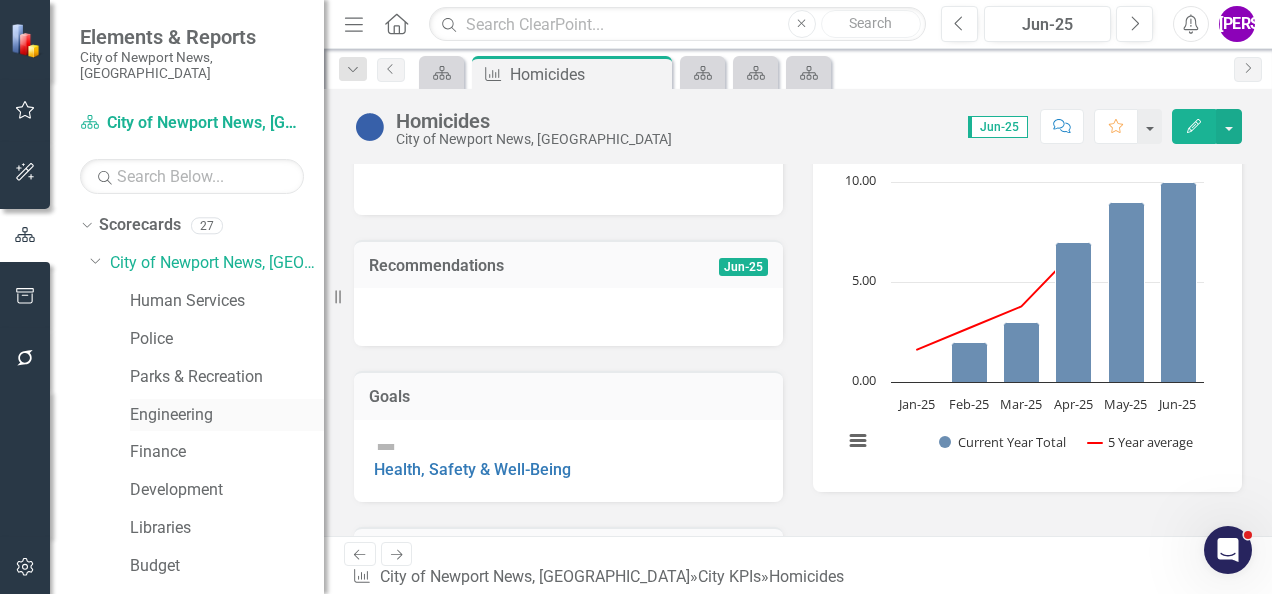 scroll, scrollTop: 734, scrollLeft: 0, axis: vertical 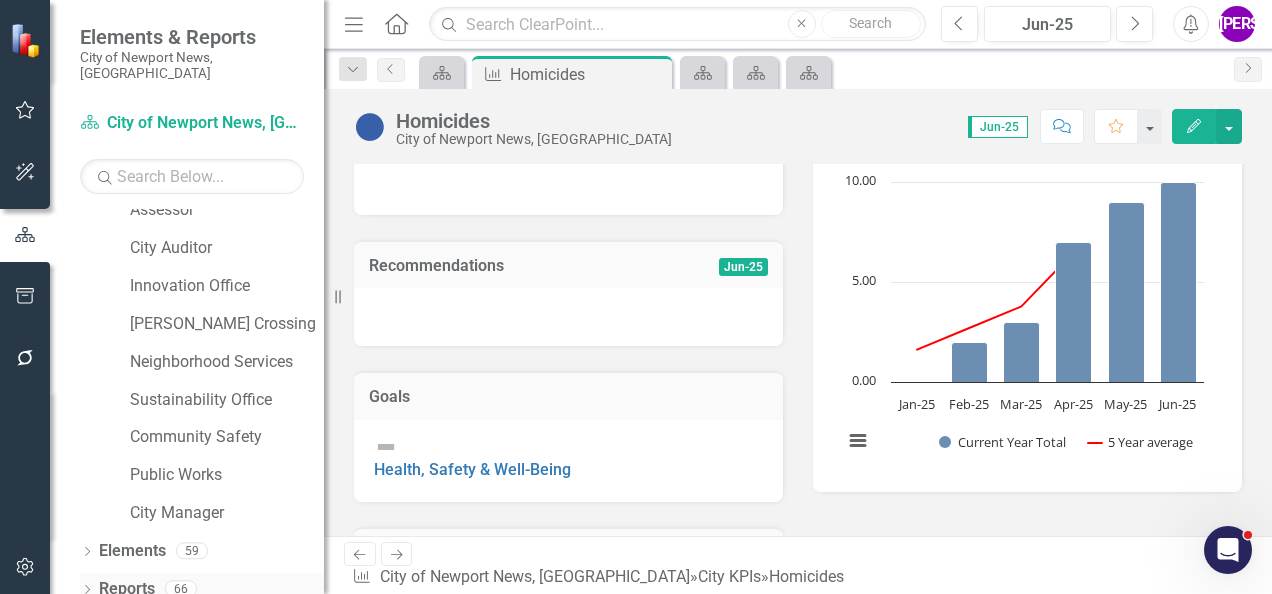 click on "Reports" at bounding box center (127, 589) 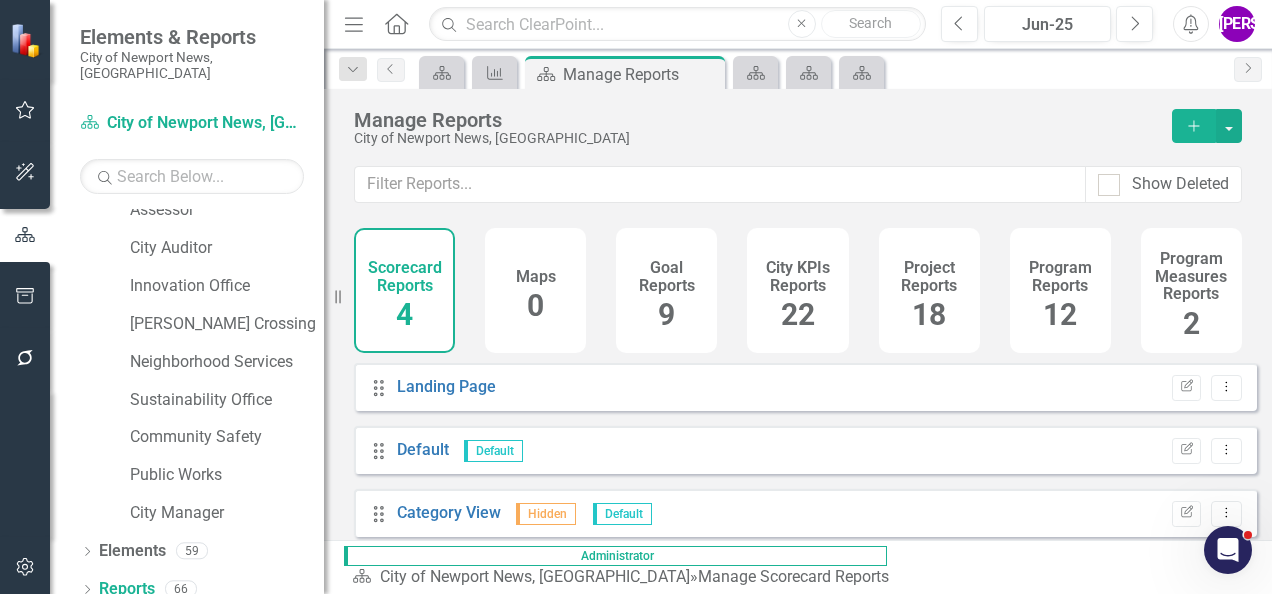 click on "City KPIs Reports" at bounding box center [797, 276] 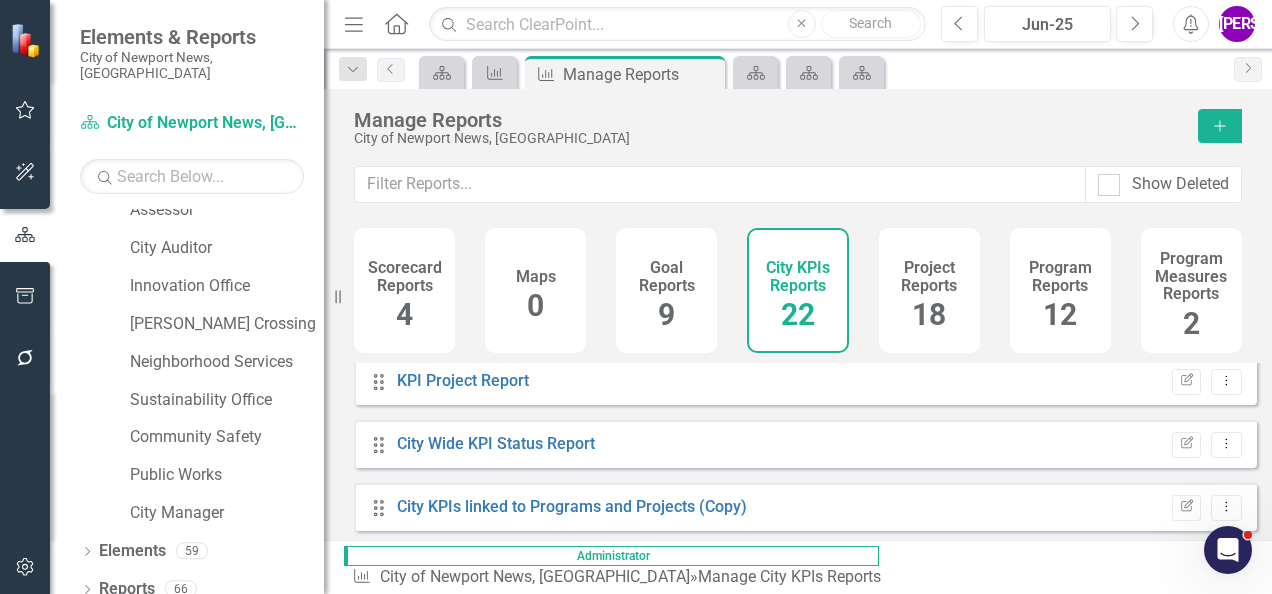 scroll, scrollTop: 572, scrollLeft: 0, axis: vertical 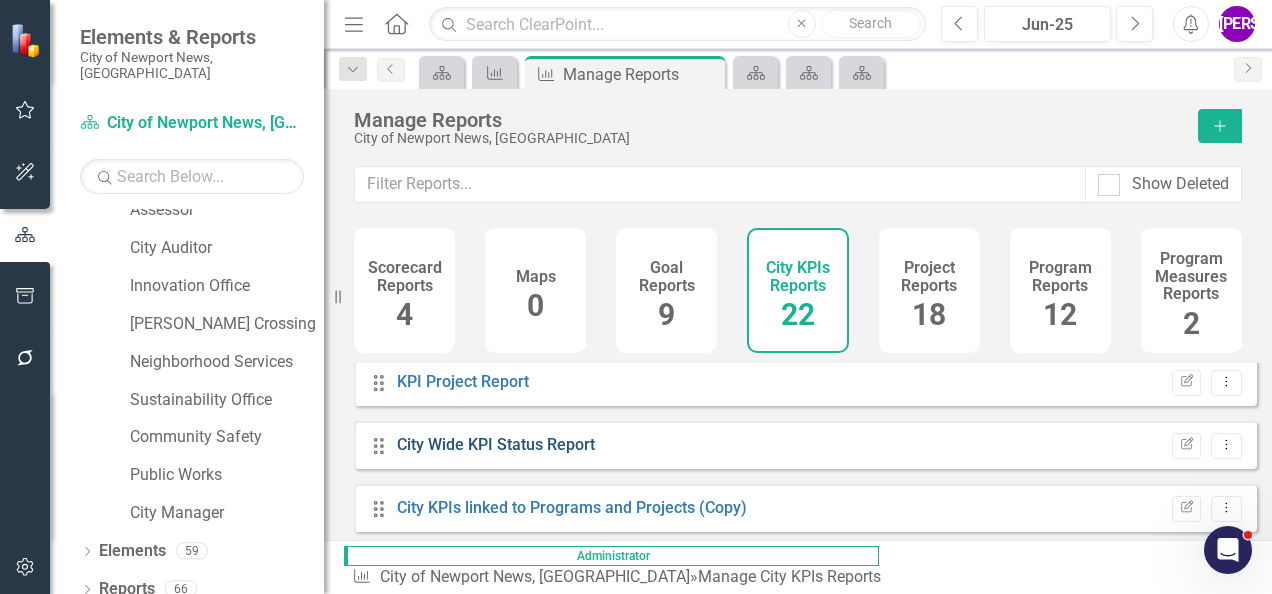 click on "City Wide KPI Status Report" at bounding box center [496, 444] 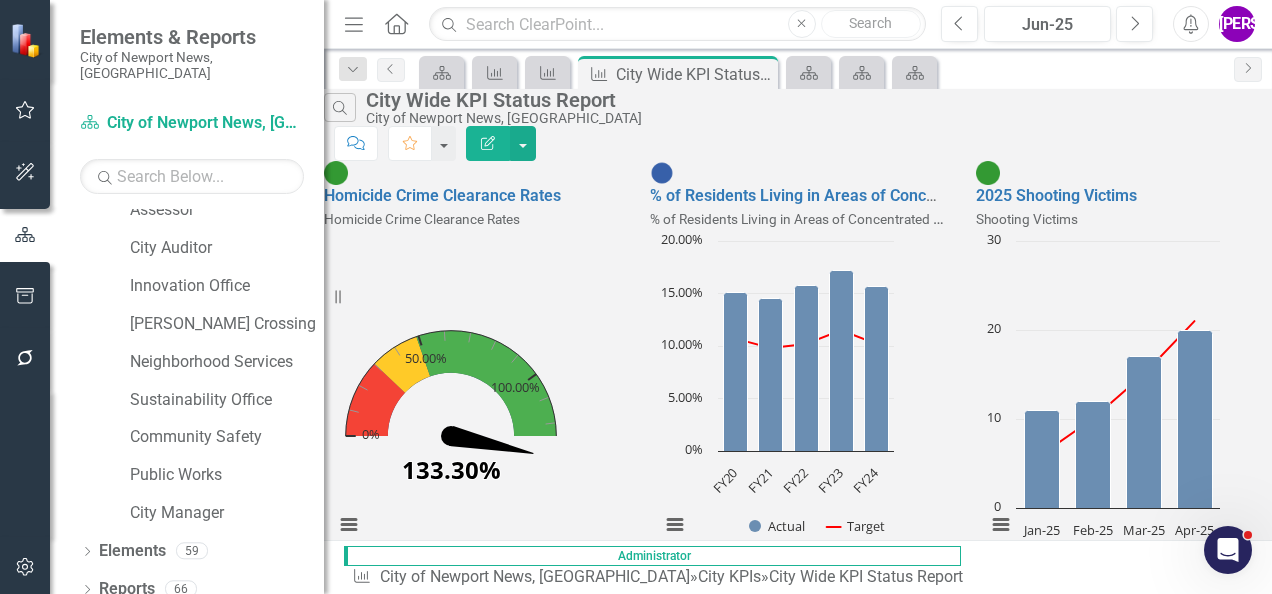 scroll, scrollTop: 0, scrollLeft: 0, axis: both 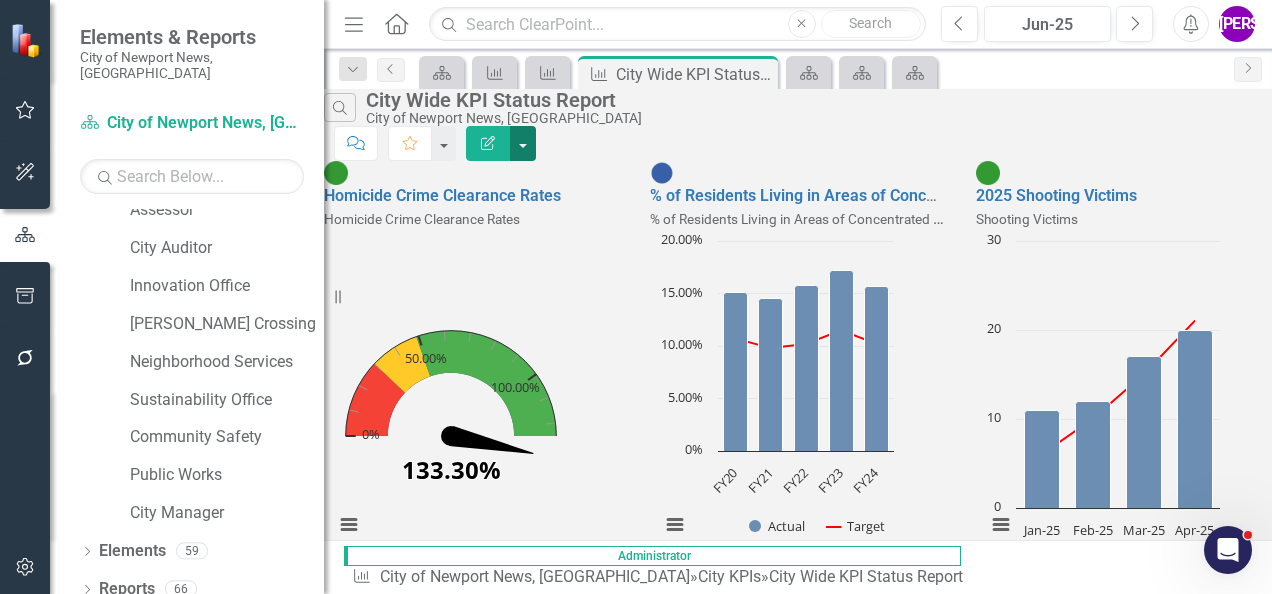 click at bounding box center (523, 143) 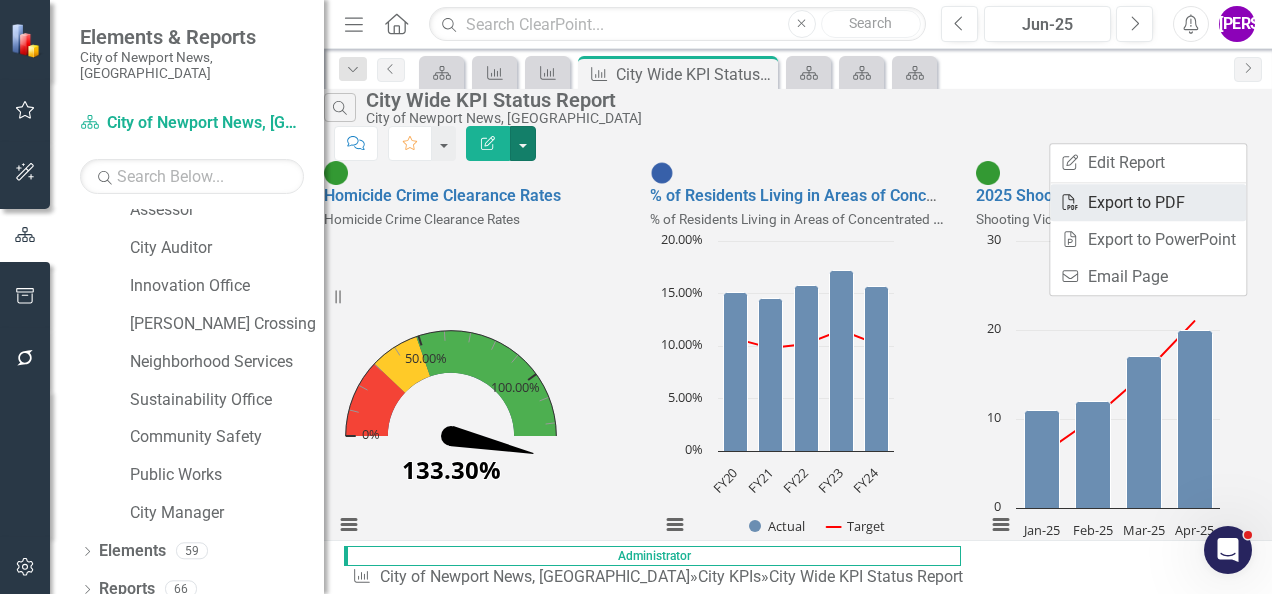click on "PDF Export to PDF" at bounding box center [1148, 202] 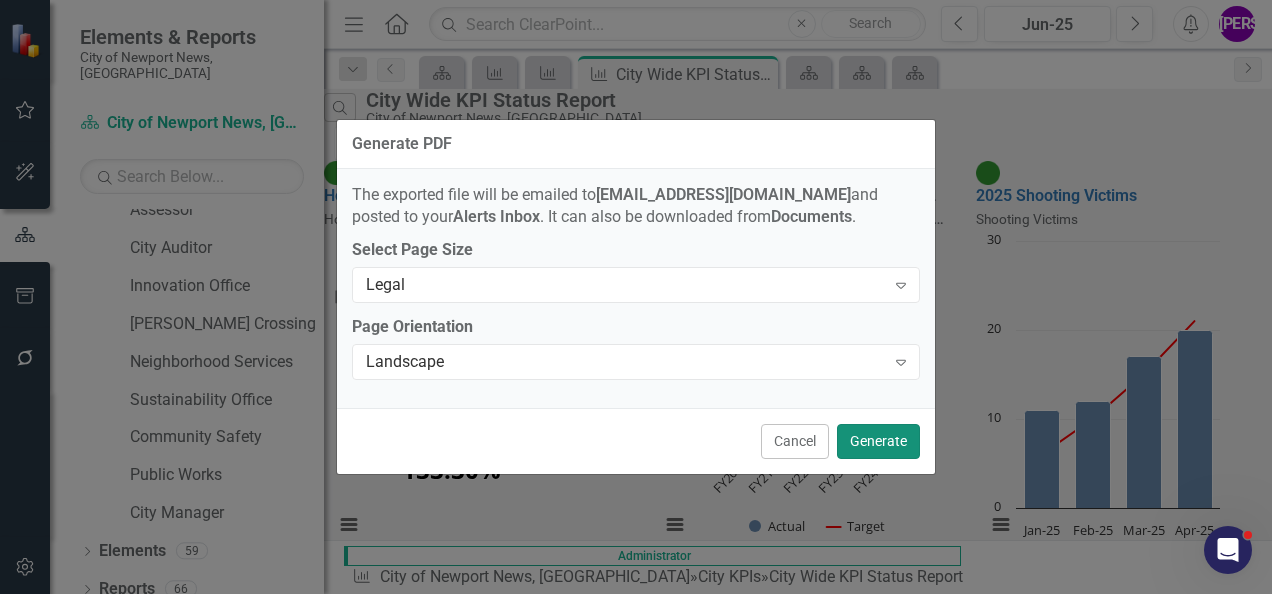 click on "Generate" at bounding box center [878, 441] 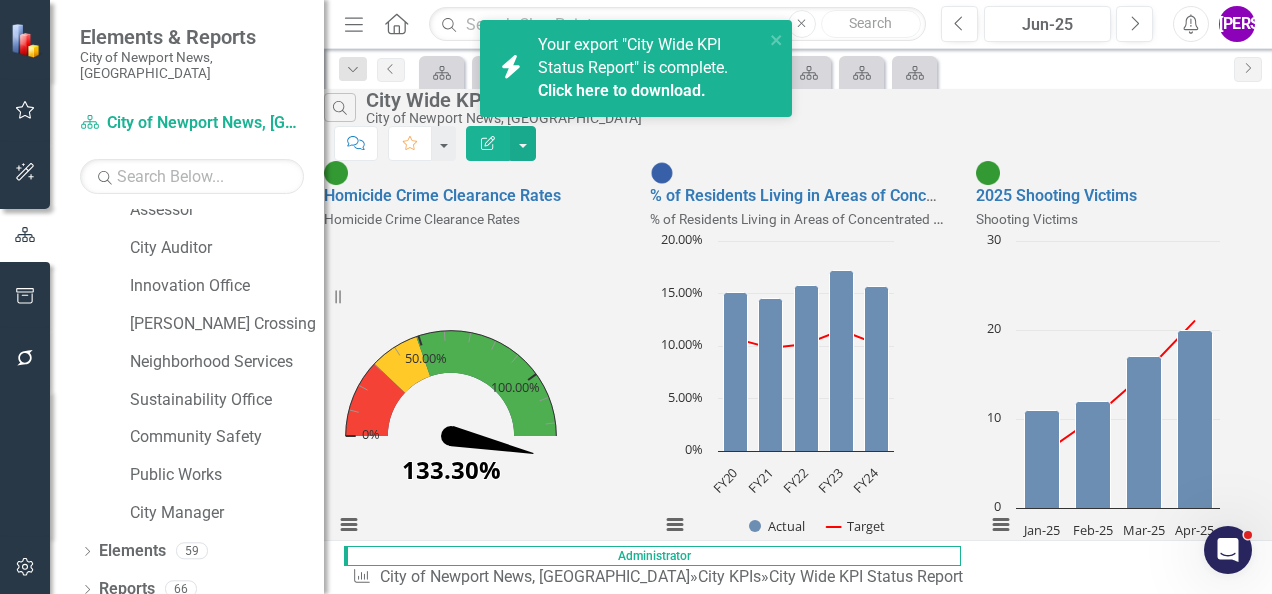 scroll, scrollTop: 230, scrollLeft: 0, axis: vertical 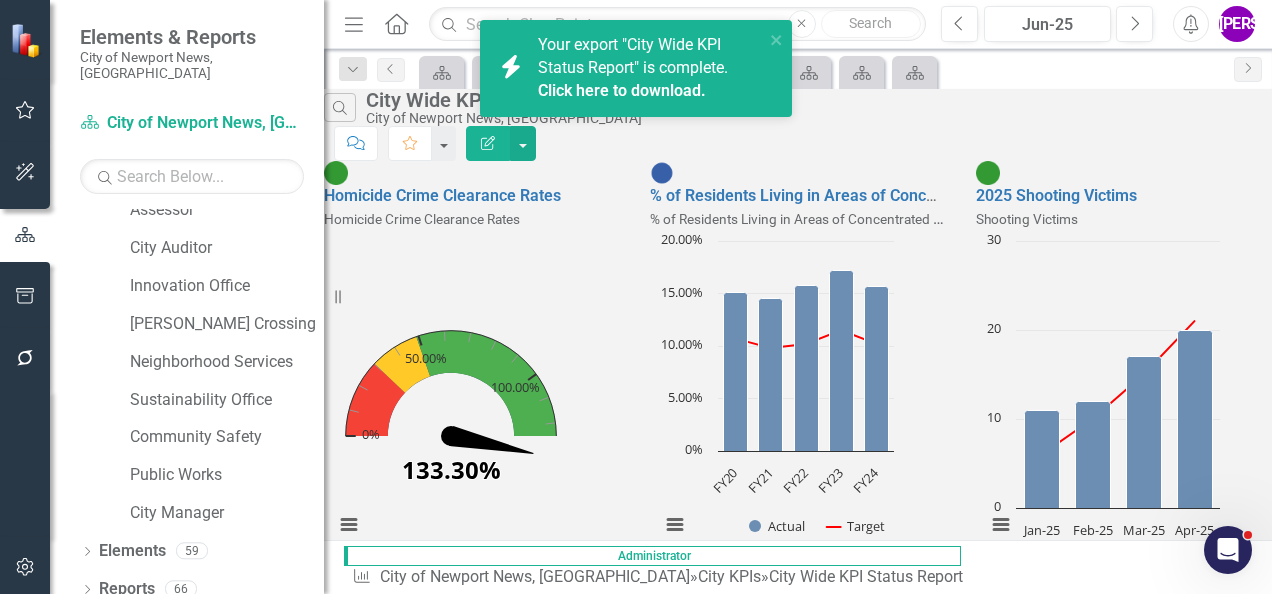 click on "Click here to download." at bounding box center (622, 90) 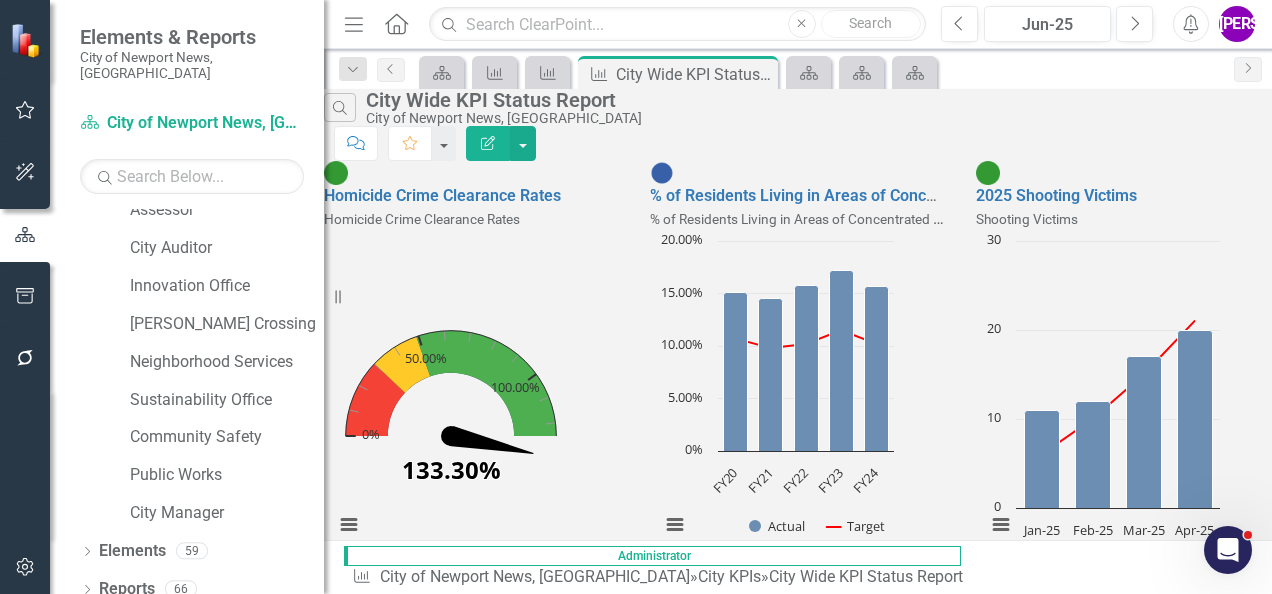 click on "% of Residents Living in Areas of Concentrated Poverty % of Residents Living in Areas of Concentrated Poverty Loading... Chart Combination chart with 2 data series. % of Residents Living in Areas of Concentrated Poverty (Chart Type: Column with Target Line)
Plot Bands
FY20
Actual: 15.10%	Target: 10.70
FY21
Actual: 14.50%	Target: 9.80
FY22
Actual: 15.80%	Target: 10.20
FY23
Actual: 17.20%	Target: 11.50
FY24
Actual: 15.70%	Target: 10.20 The chart has 1 X axis displaying categories.  The chart has 1 Y axis displaying values. Data ranges from 9.8 to 17.2. Created with Highcharts 11.4.8 Chart context menu Actual Target FY20 FY21 FY22 FY23 FY24 0% 5.00% 10.00% 15.00% 20.00% End of interactive chart." at bounding box center [798, 358] 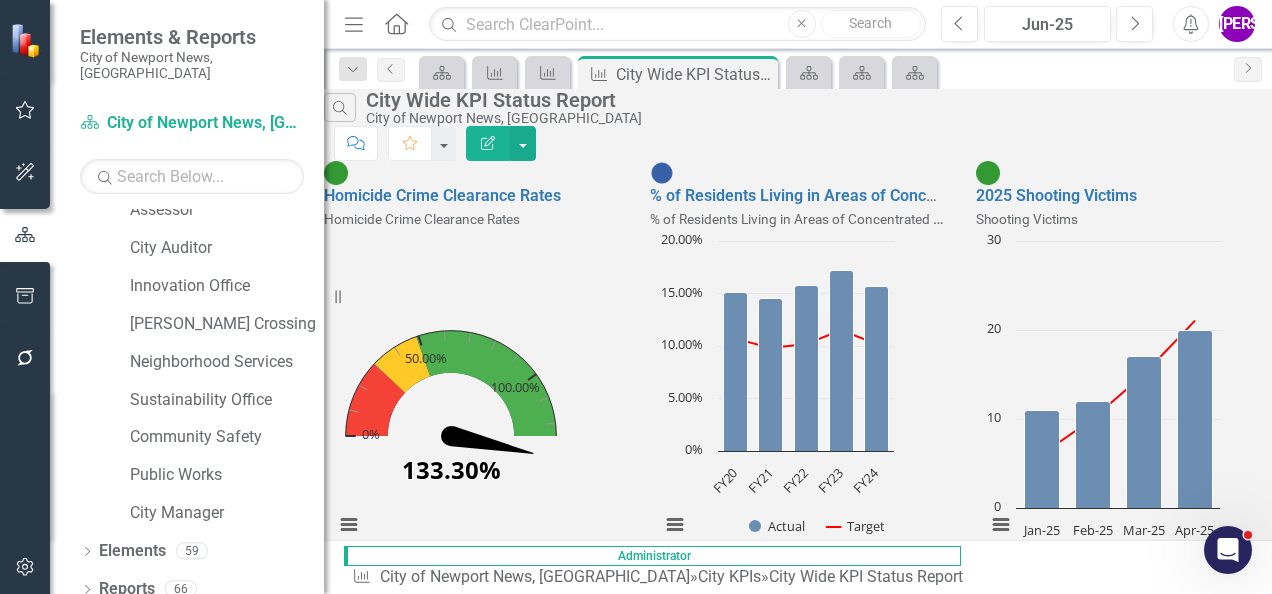 scroll, scrollTop: 854, scrollLeft: 0, axis: vertical 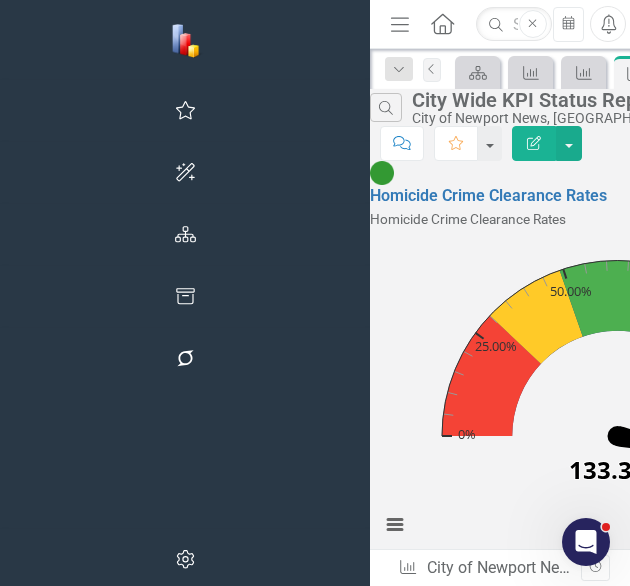 click on "Homicide Crime Clearance Rates Homicide Crime Clearance Rates Loading... Chart Chart with 1 data point. Homicide Crime Clearance Rates (Chart Type: Half Circle Gauge)
Plot Bands
Jun-25
Actual: 133.30%
From 0% to 30.09%: Below Target
From 30.09% to 49.12%: Caution
From 49.12% to 125.00%: On Target The chart has 1 Y axis displaying values. Data ranges from 0 to 125. Created with Highcharts 11.4.8 133.30% ​ 133.30% Chart context menu 0% 50.00% 100.00% 25.00% 75.00% 125.00% End of interactive chart. % of Residents Living in Areas of Concentrated Poverty % of Residents Living in Areas of Concentrated Poverty Loading... Chart Combination chart with 2 data series. % of Residents Living in Areas of Concentrated Poverty (Chart Type: Column with Target Line)
Plot Bands
FY20
Actual: 15.10%	Target: 10.70
FY21
Actual: 14.50%	Target: 9.80
FY22
Actual: 15.80%	Target: 10.20
FY23
Actual: 17.20%	Target: 11.50
FY24
Actual: 15.70%	Target: 10.20 The chart has 1 X axis displaying categories.  Created with Highcharts 11.4.8" at bounding box center [656, 2529] 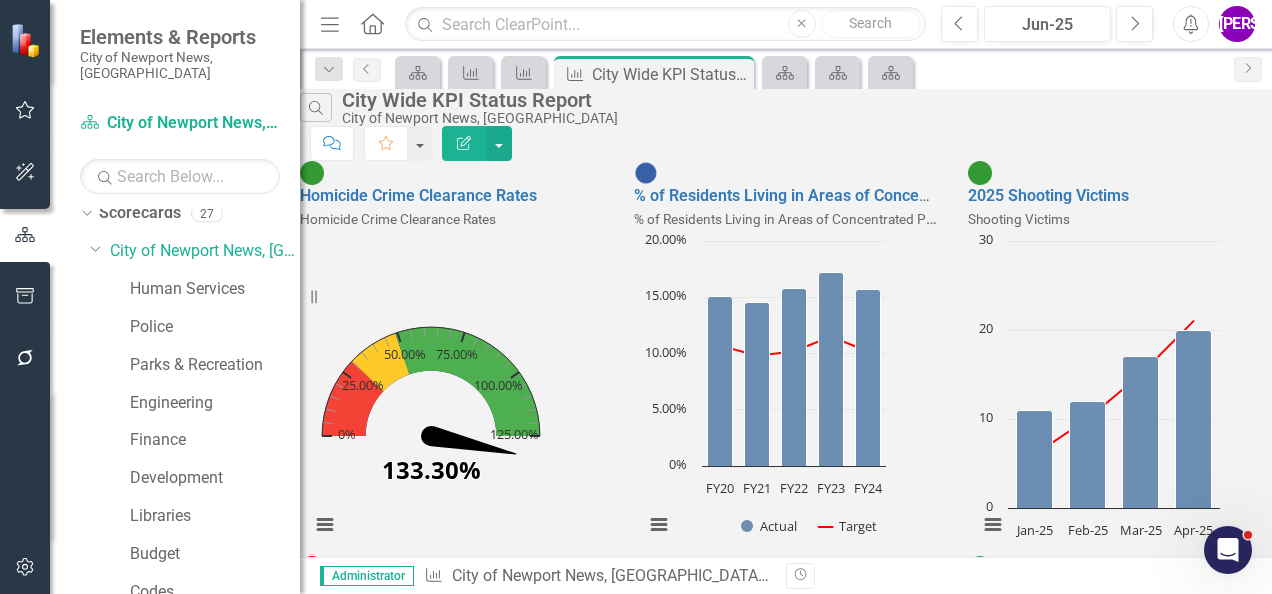 scroll, scrollTop: 0, scrollLeft: 0, axis: both 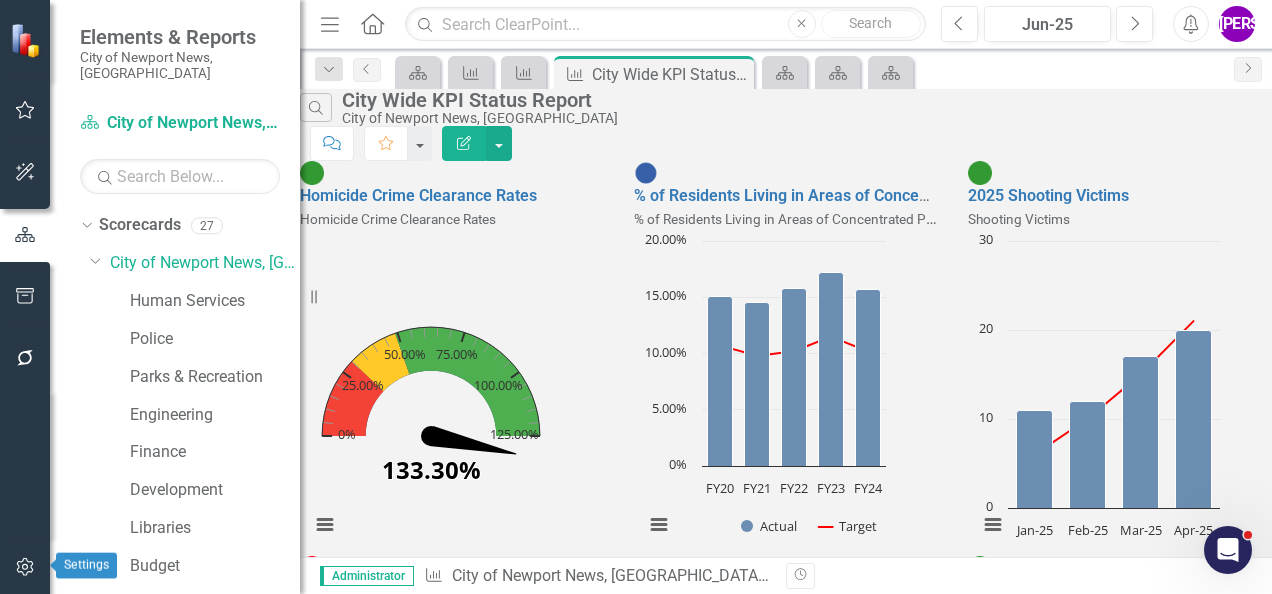 click 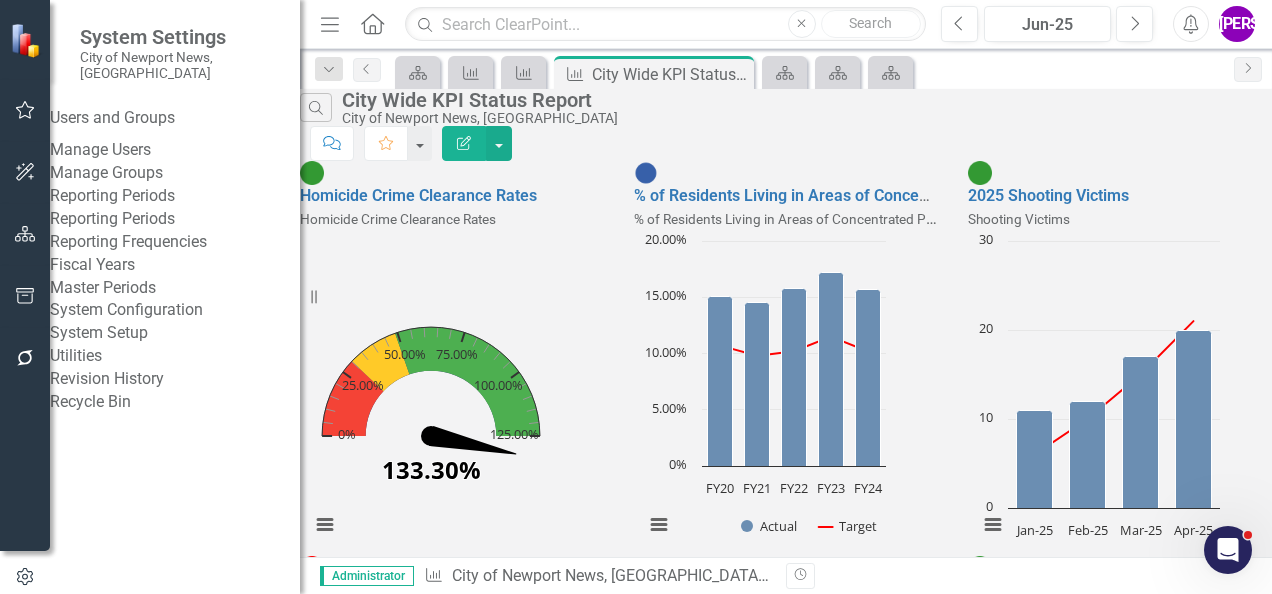click on "Manage Users" at bounding box center [175, 150] 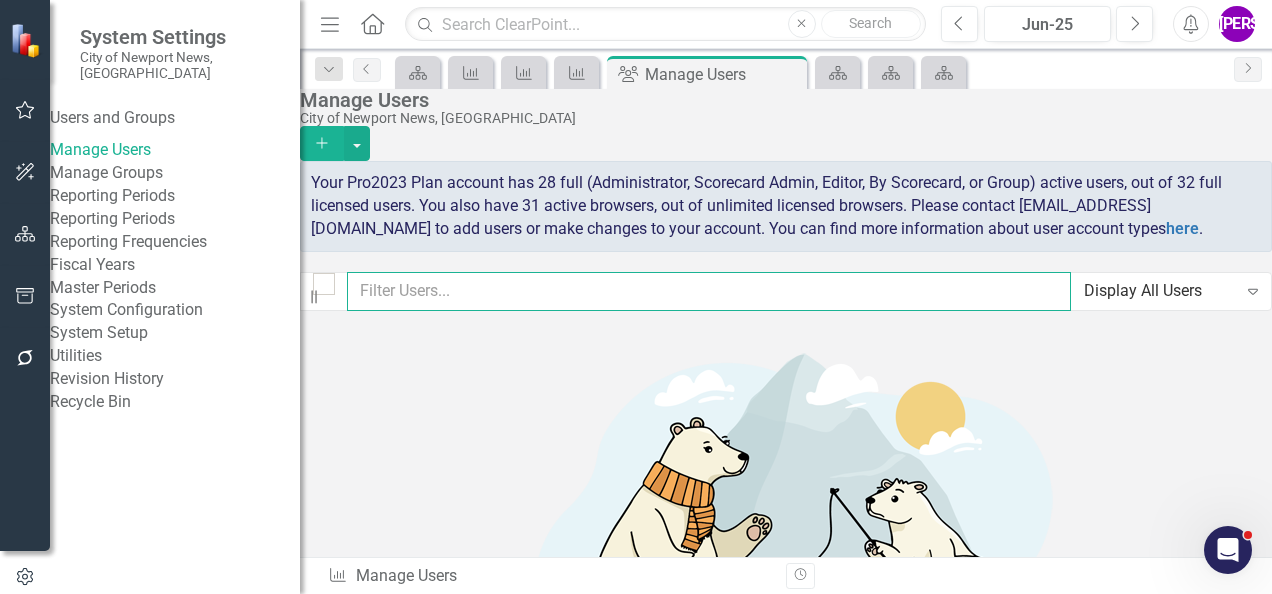 click at bounding box center (709, 291) 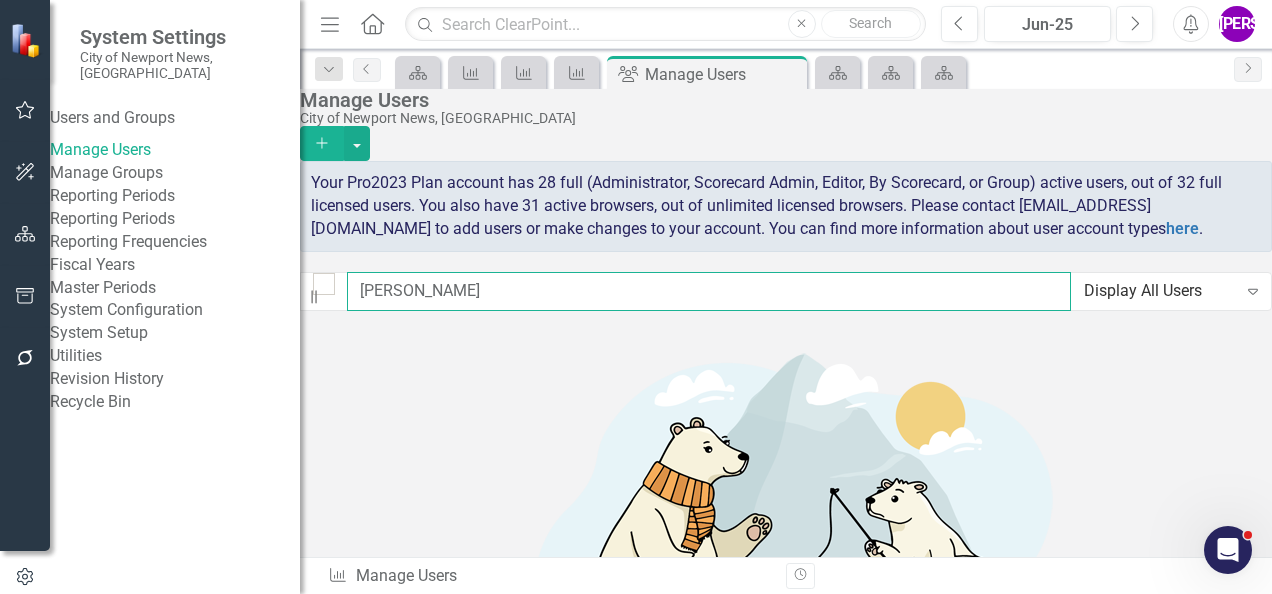 type on "henry" 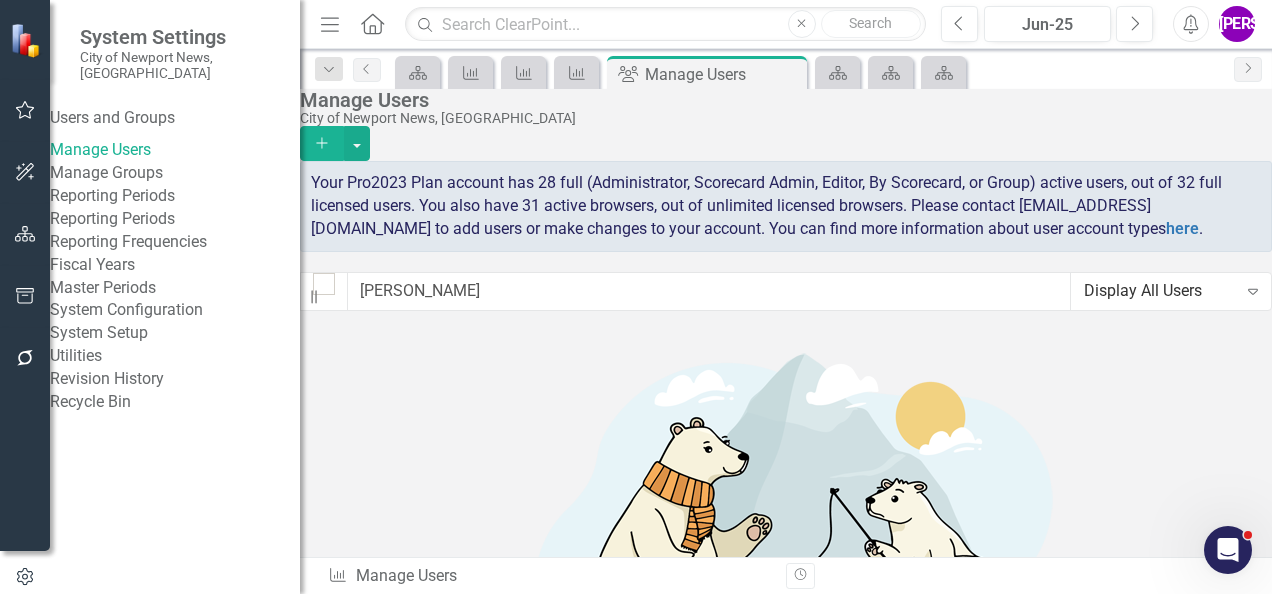 click on "Henry   Kester" at bounding box center [440, 826] 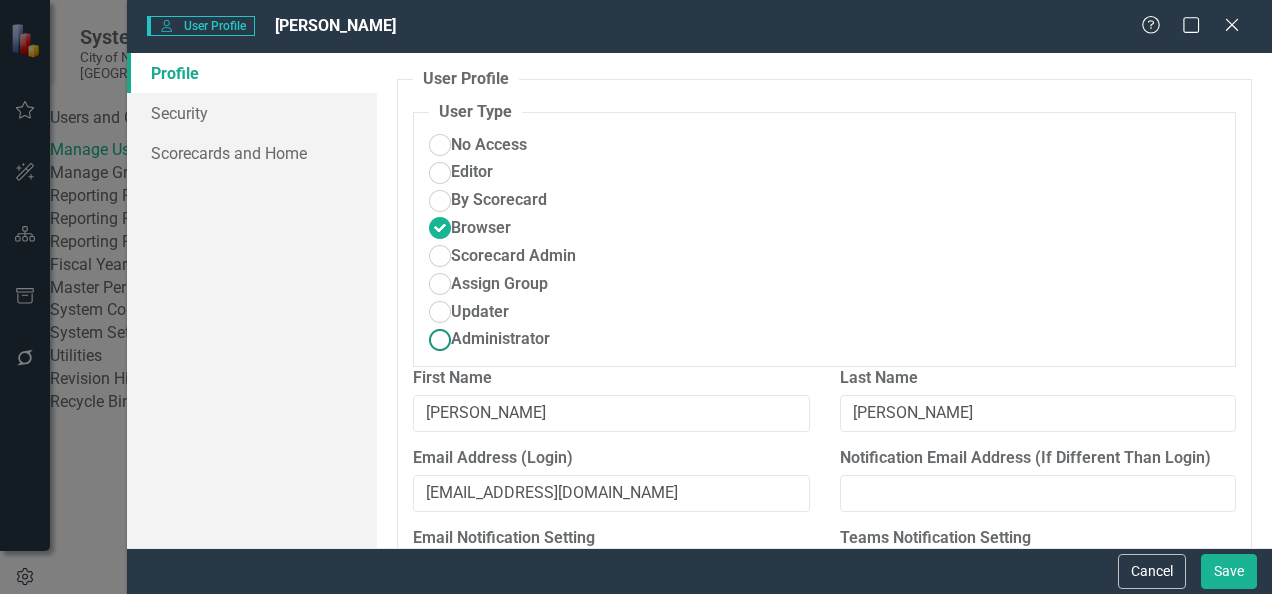 click on "Administrator" at bounding box center (500, 339) 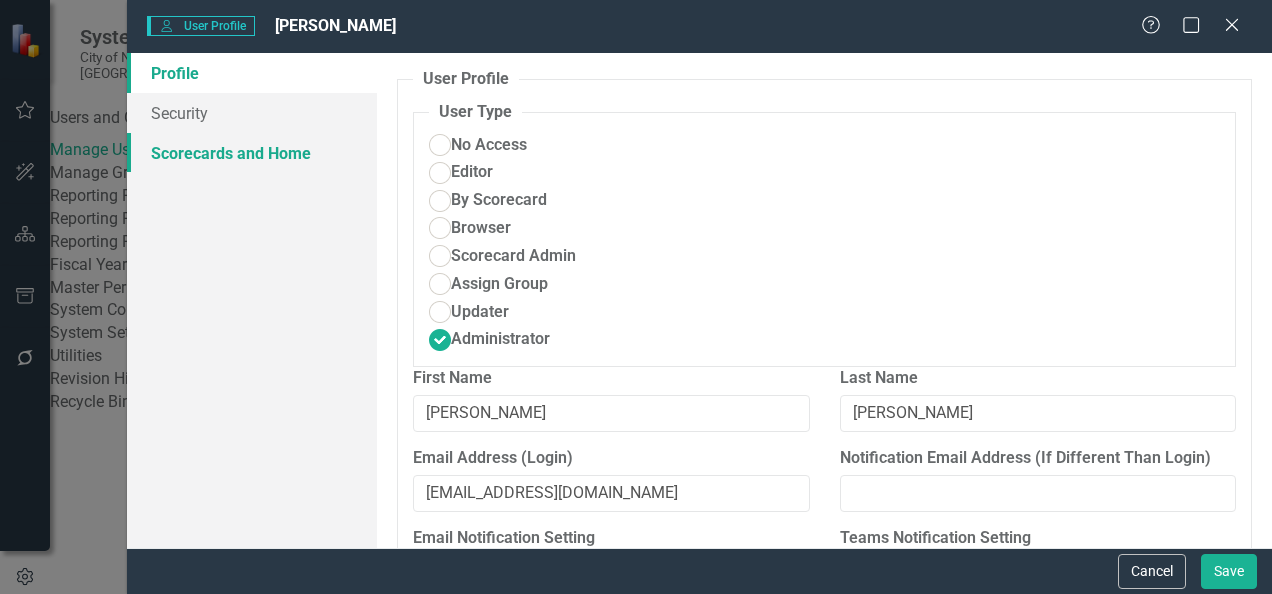click on "Scorecards and Home" at bounding box center [252, 153] 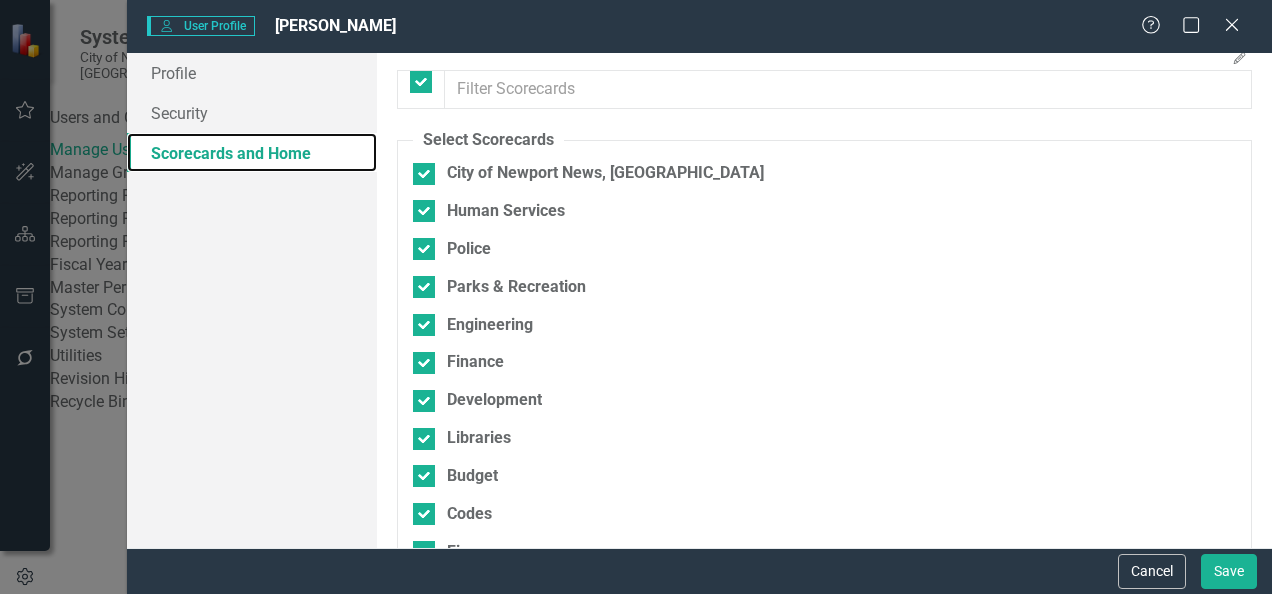 scroll, scrollTop: 0, scrollLeft: 0, axis: both 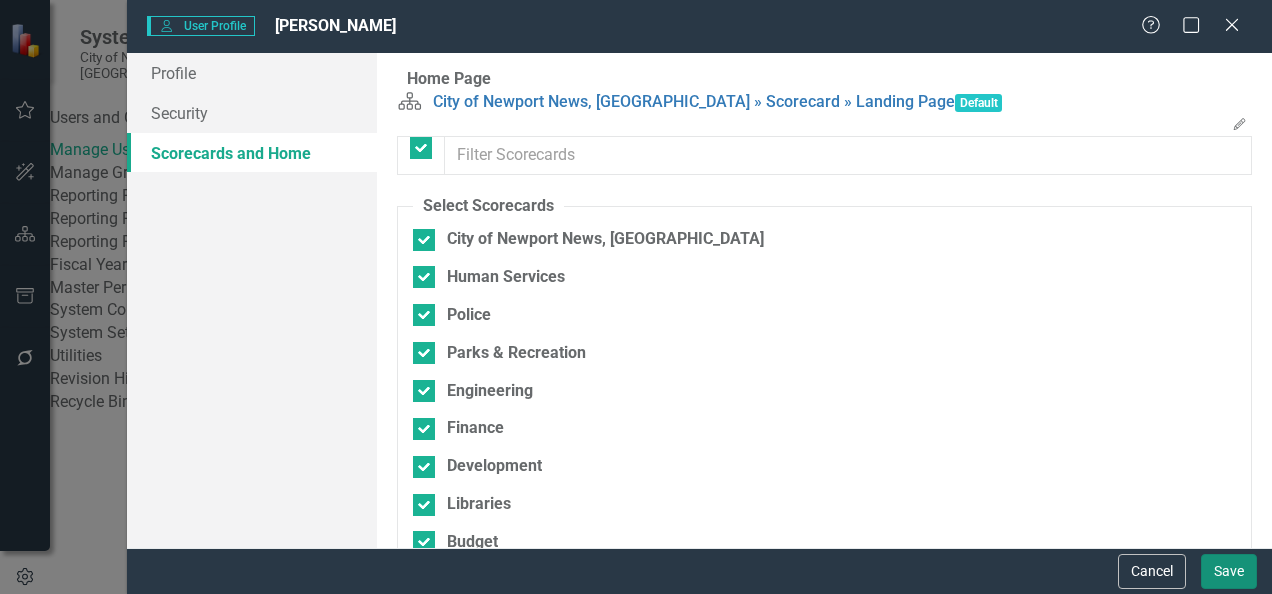 click on "Save" at bounding box center [1229, 571] 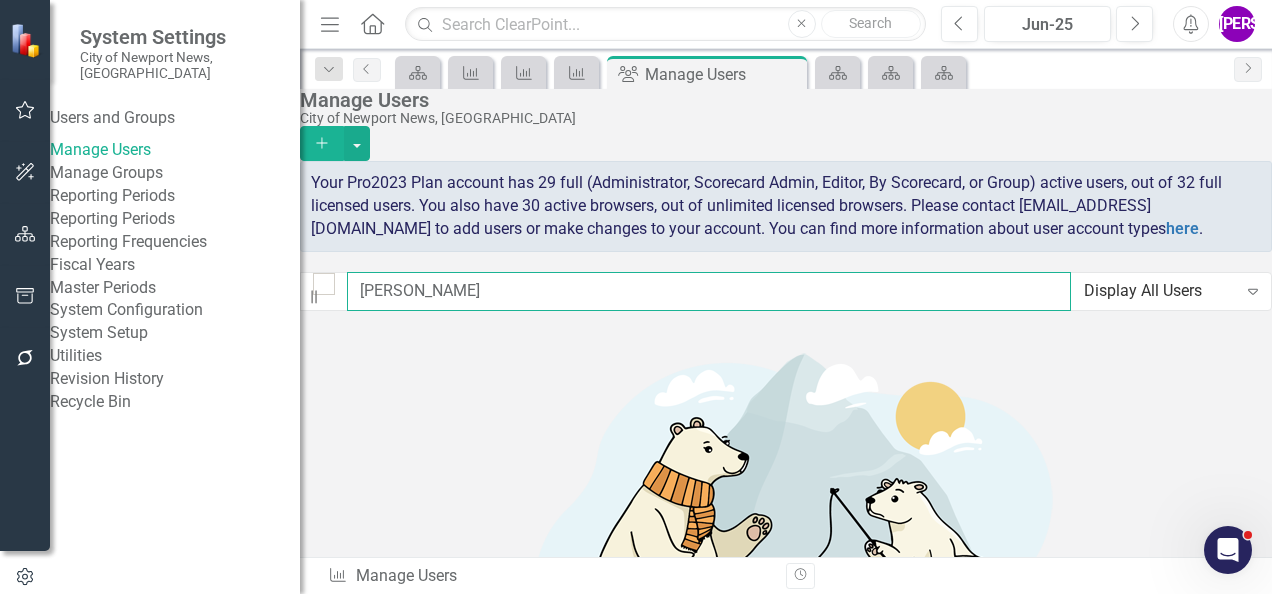 drag, startPoint x: 708, startPoint y: 301, endPoint x: 352, endPoint y: 294, distance: 356.06882 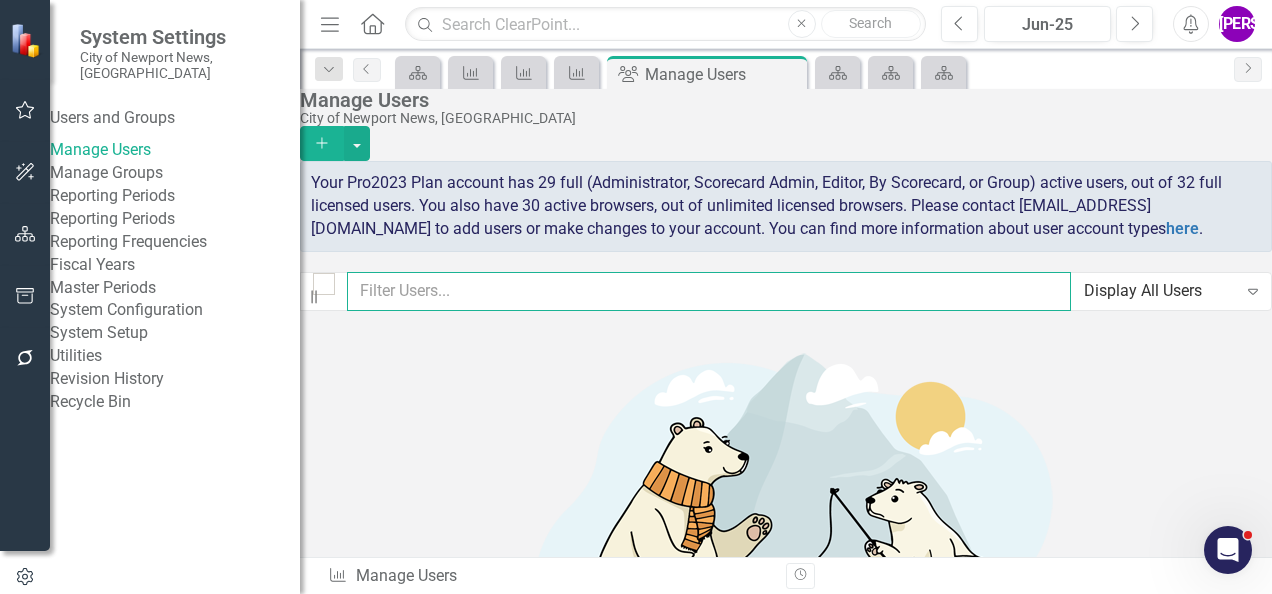 scroll, scrollTop: 0, scrollLeft: 0, axis: both 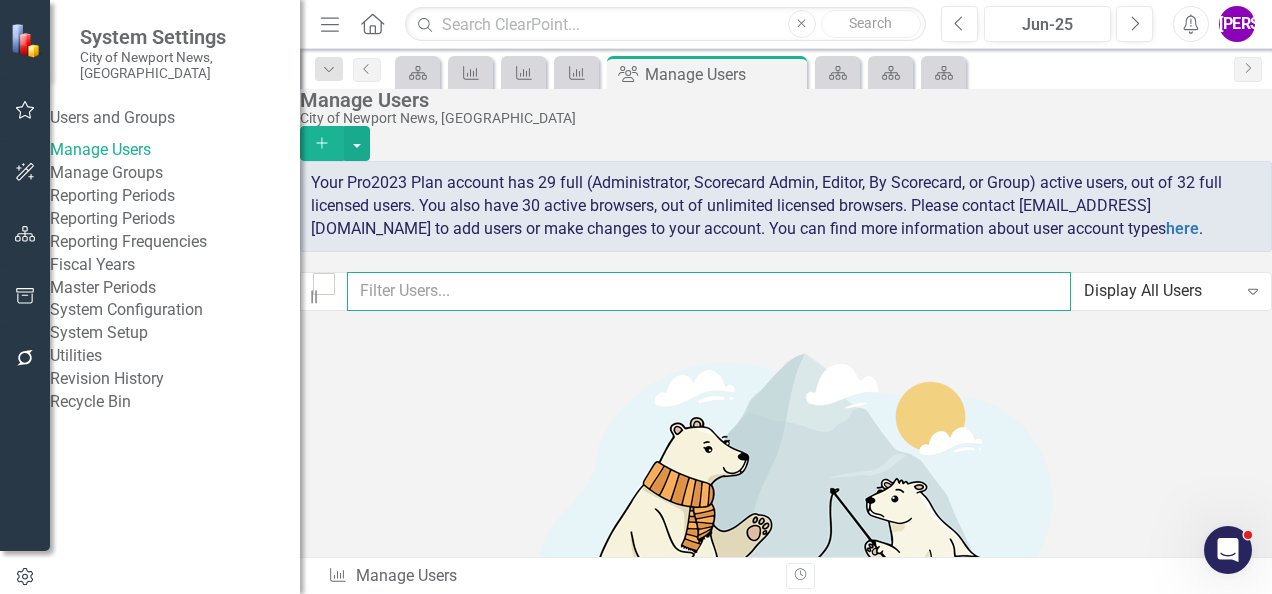 type 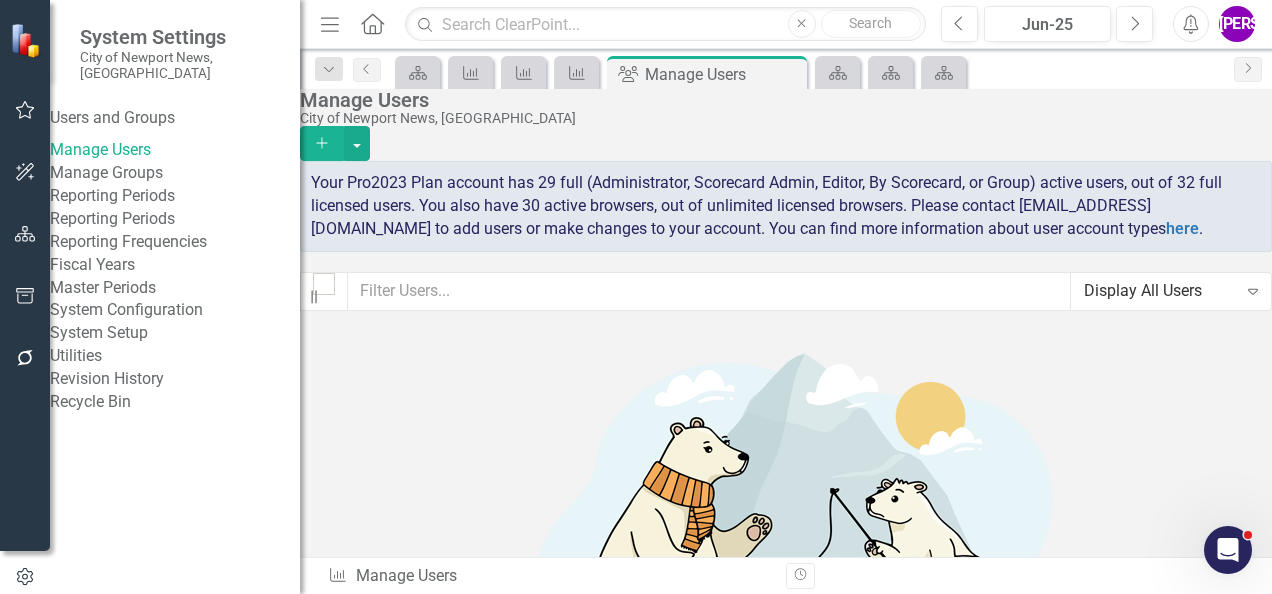 click on "Your Pro2023 Plan account has 29 full (Administrator, Scorecard Admin, Editor, By Scorecard, or Group) active users, out of 32 full licensed users. You also have 30 active browsers, out of unlimited licensed browsers. Please contact support@clearpointstrategy.com to add users or make changes to your account. You can find more information about user account types  here ." at bounding box center [786, 206] 